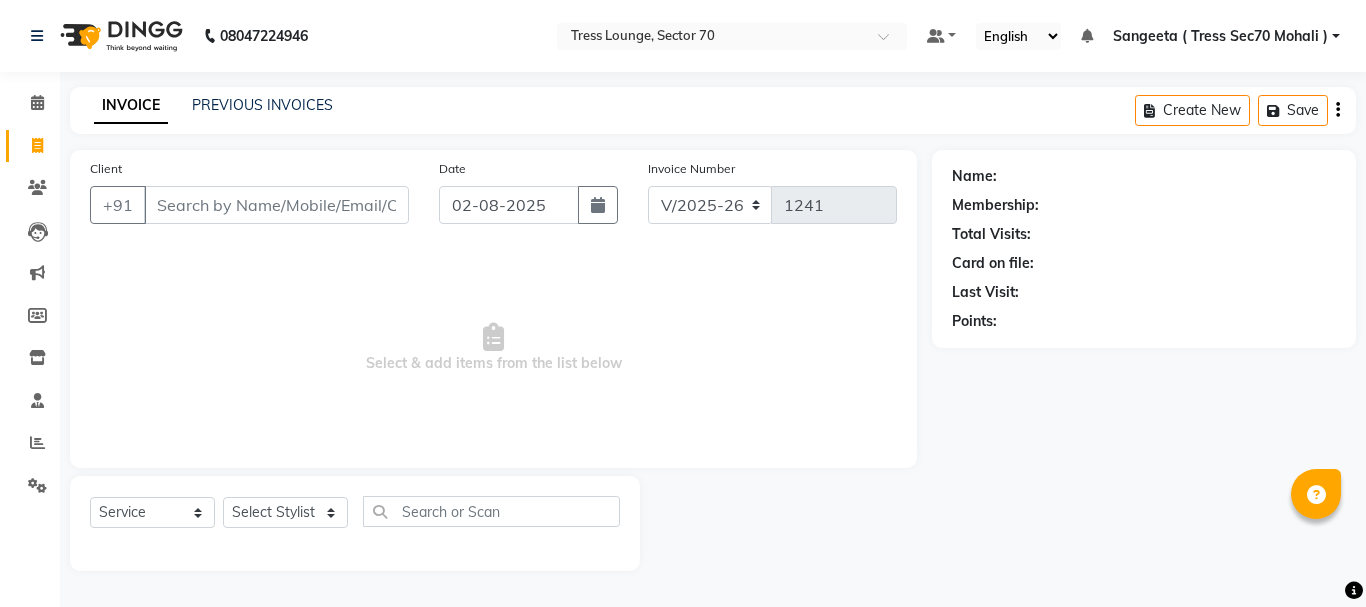 select on "6241" 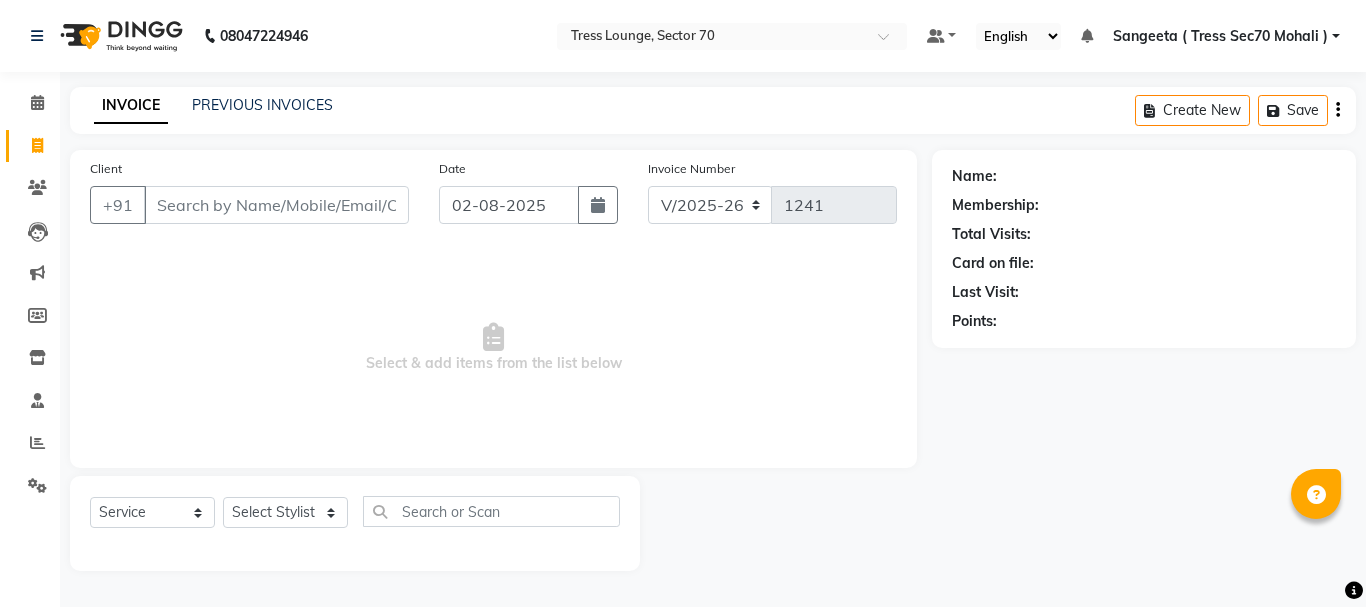 scroll, scrollTop: 0, scrollLeft: 0, axis: both 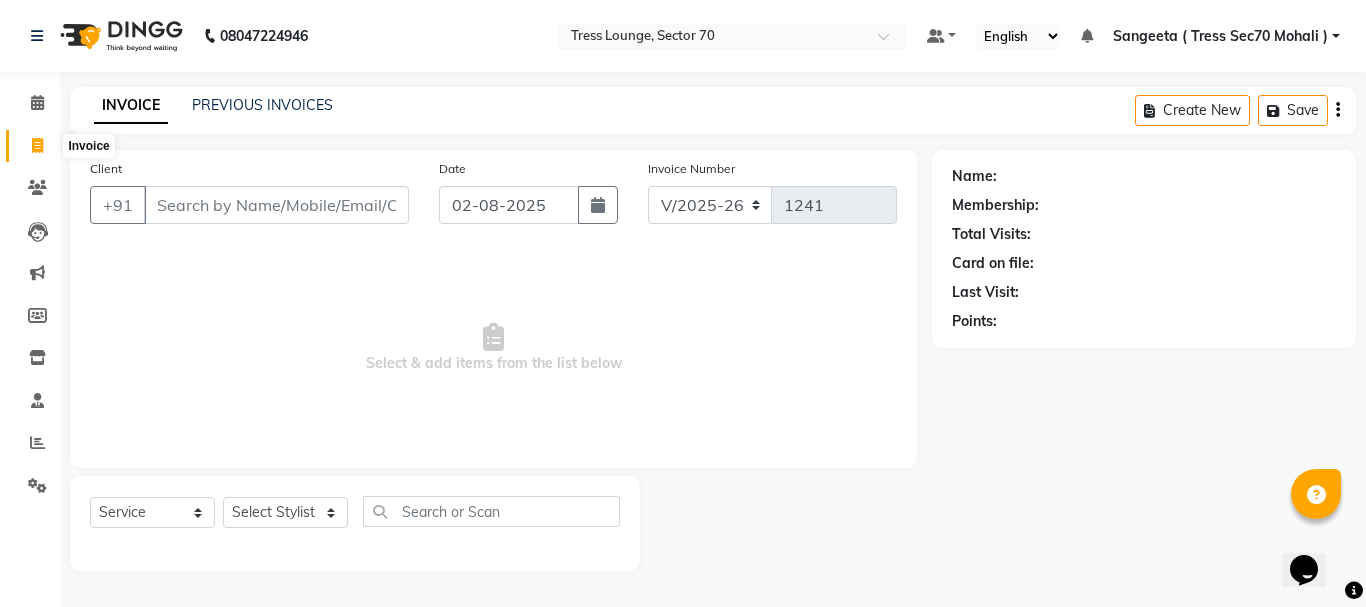 click 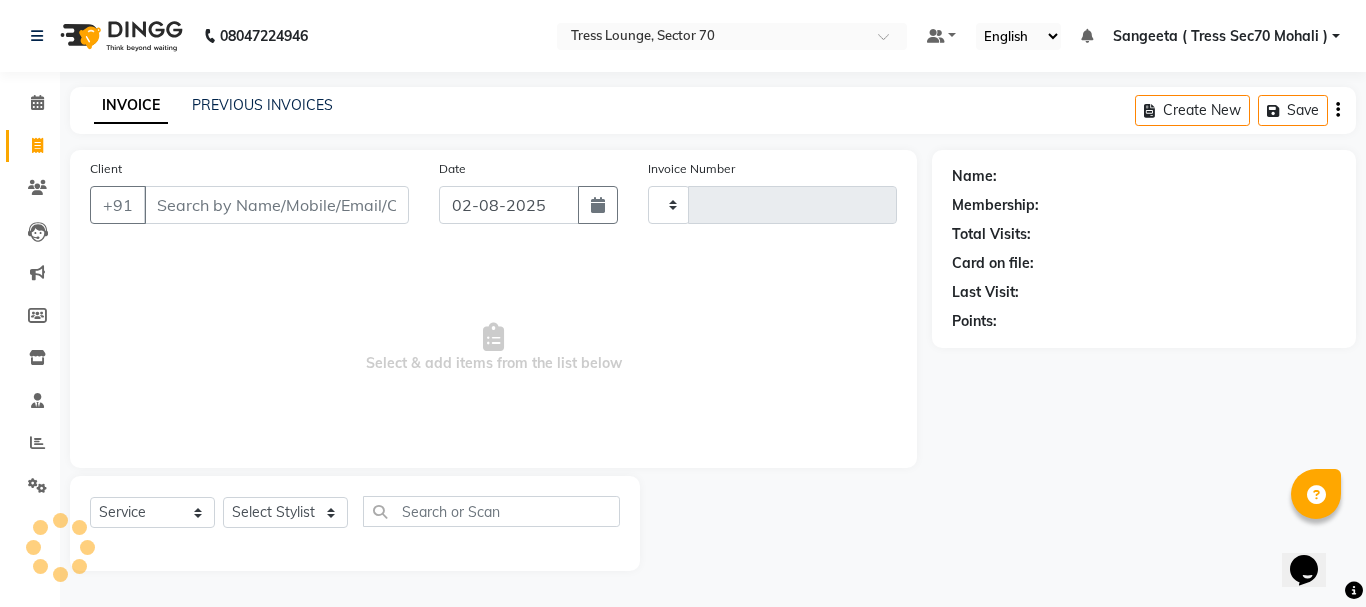 type on "1241" 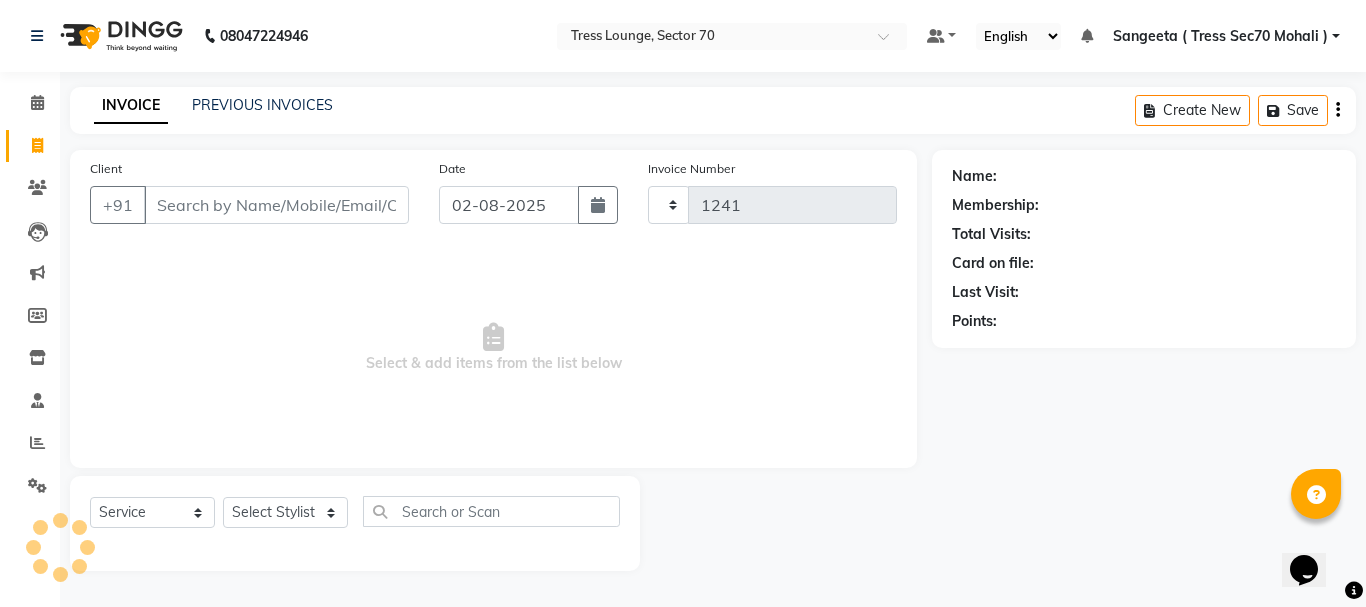 select on "6241" 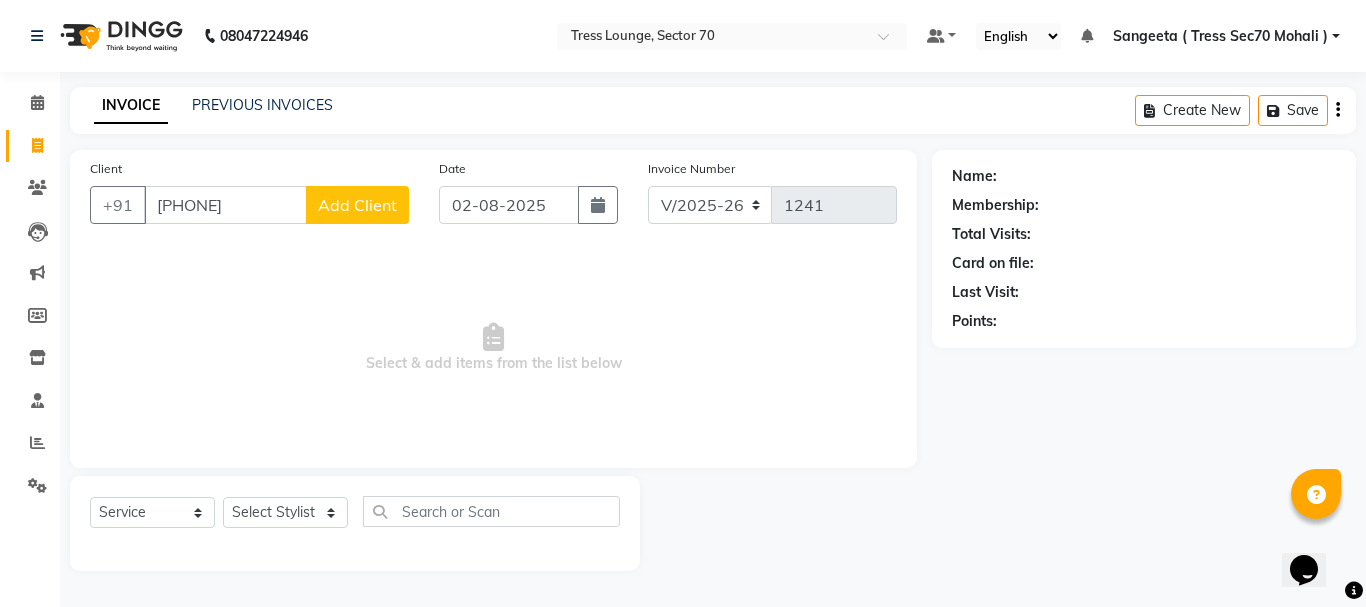 type on "[PHONE]" 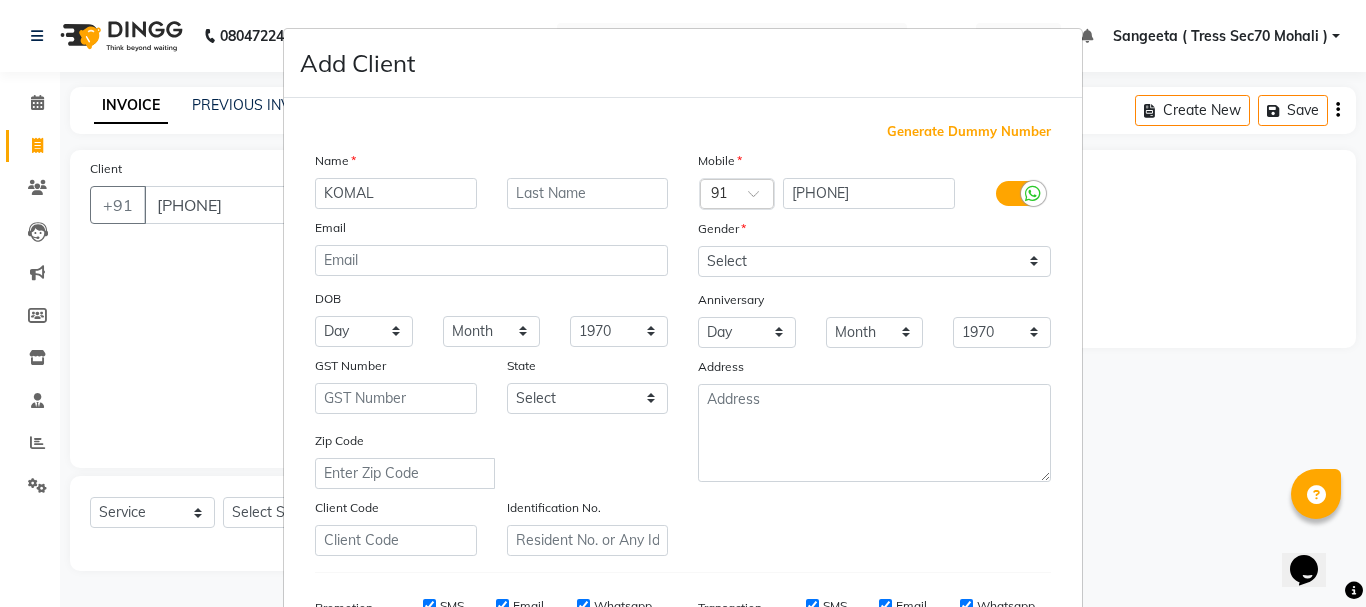 type on "KOMAL" 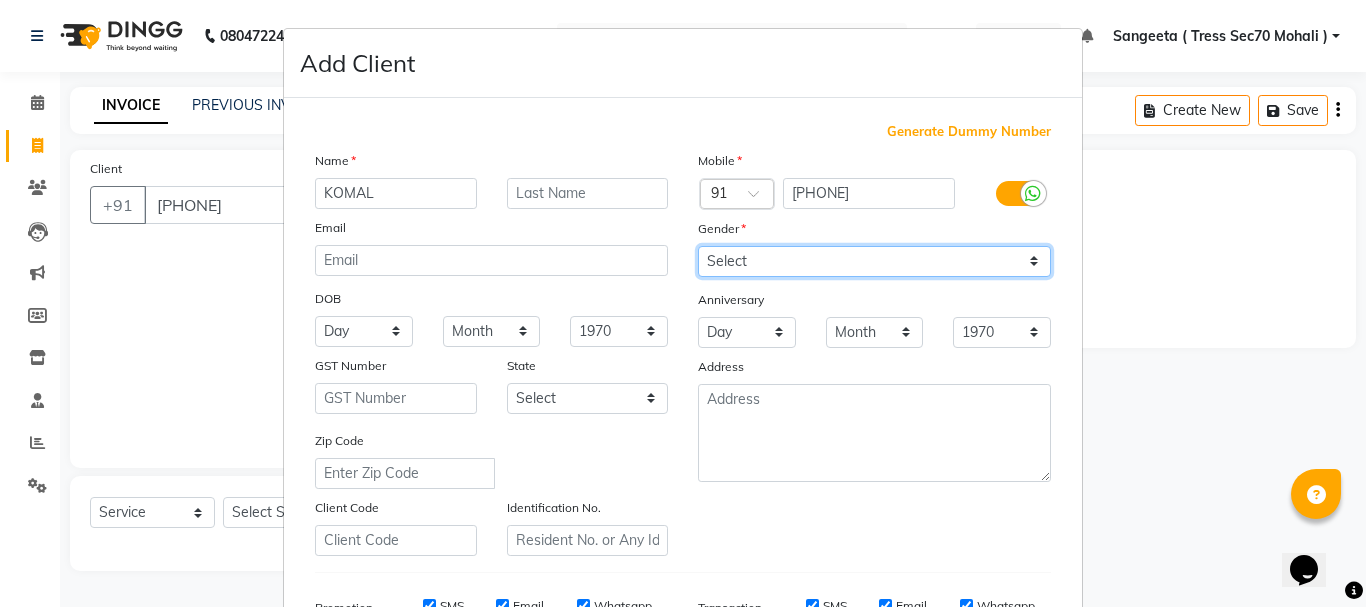 click on "Select Male Female Other Prefer Not To Say" at bounding box center [874, 261] 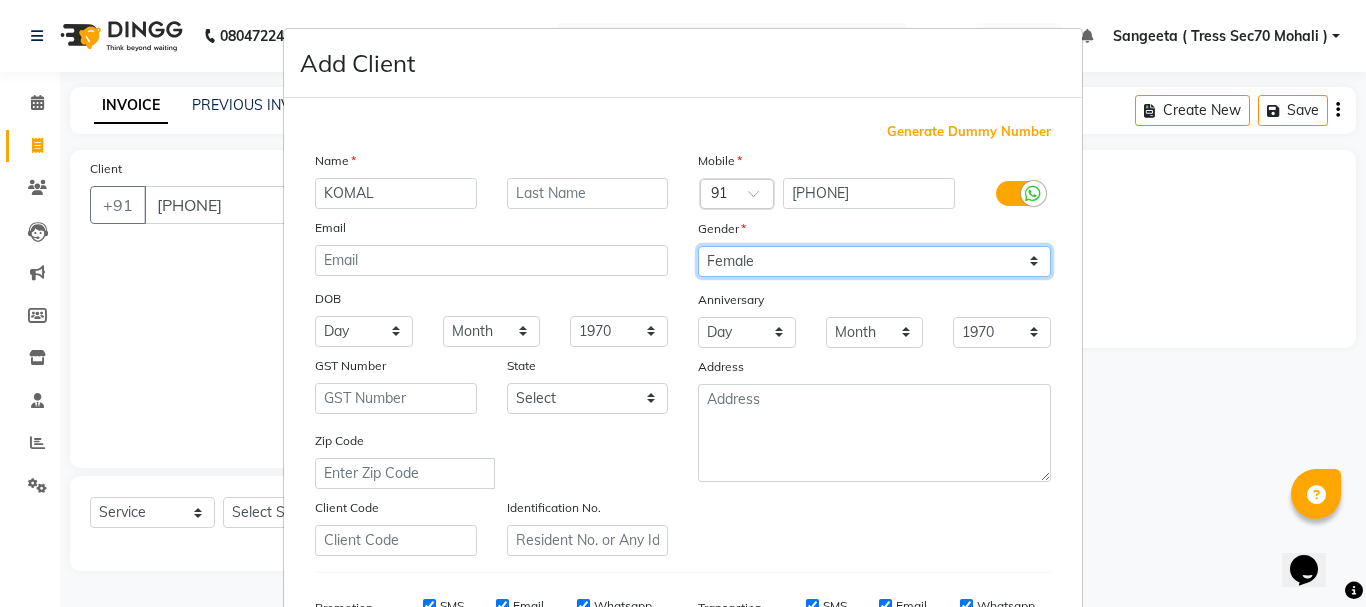 click on "Select Male Female Other Prefer Not To Say" at bounding box center [874, 261] 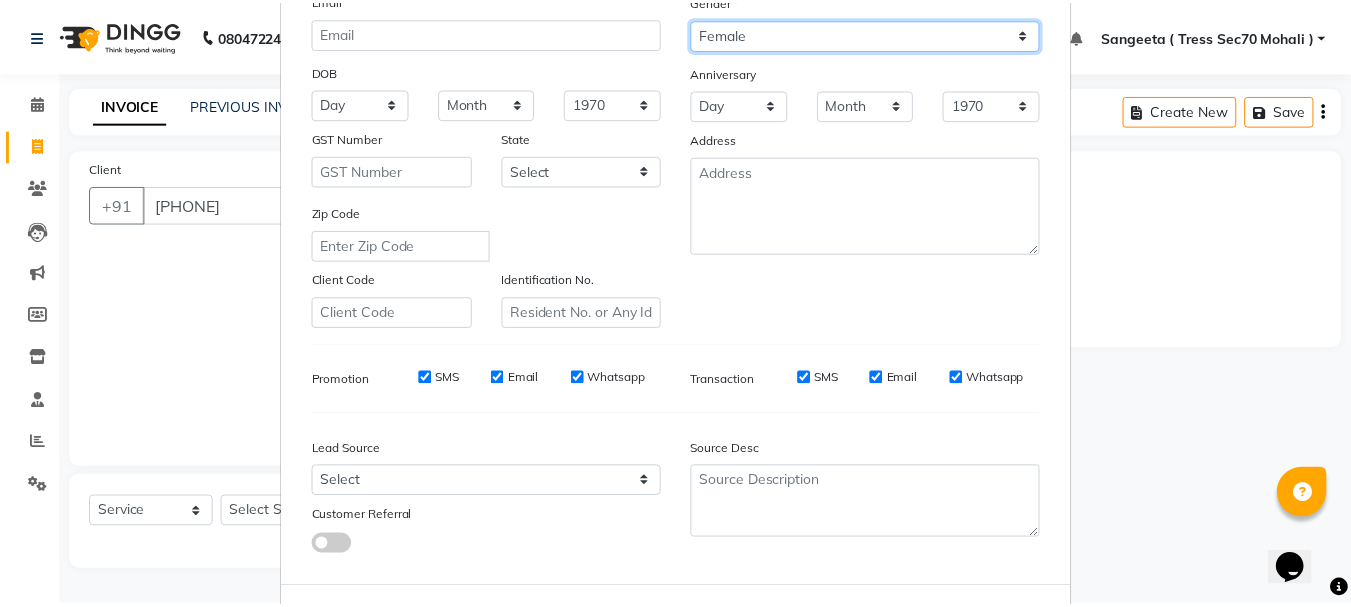 scroll, scrollTop: 316, scrollLeft: 0, axis: vertical 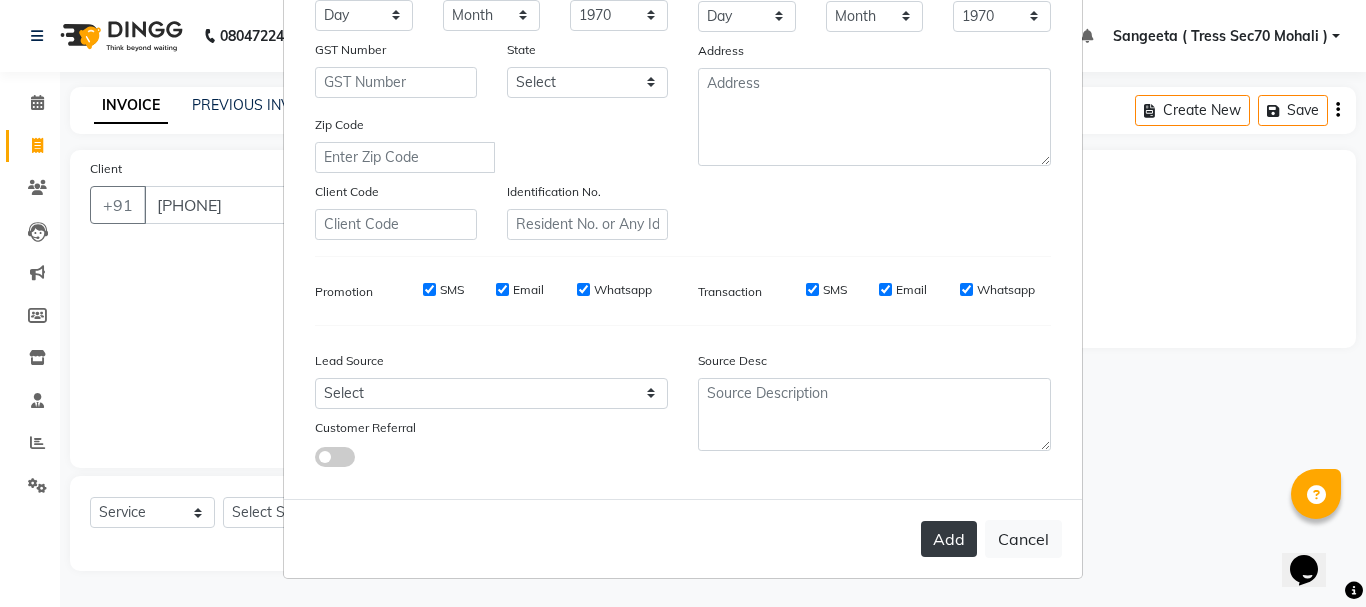 click on "Add" at bounding box center (949, 539) 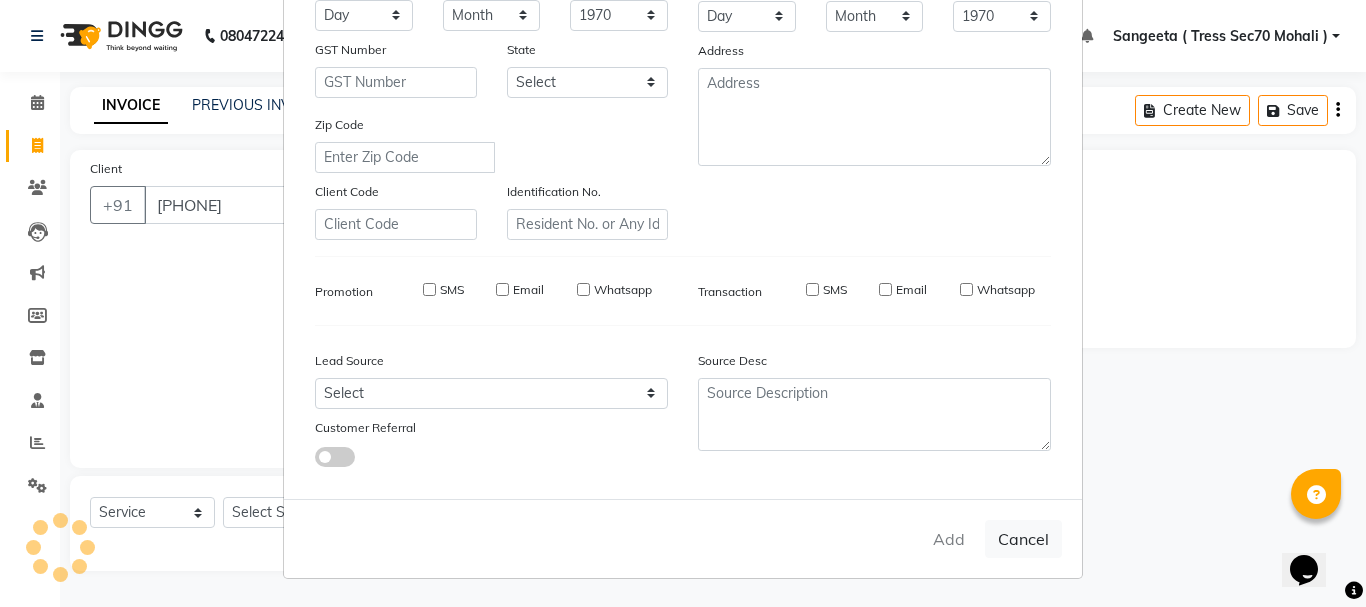 type 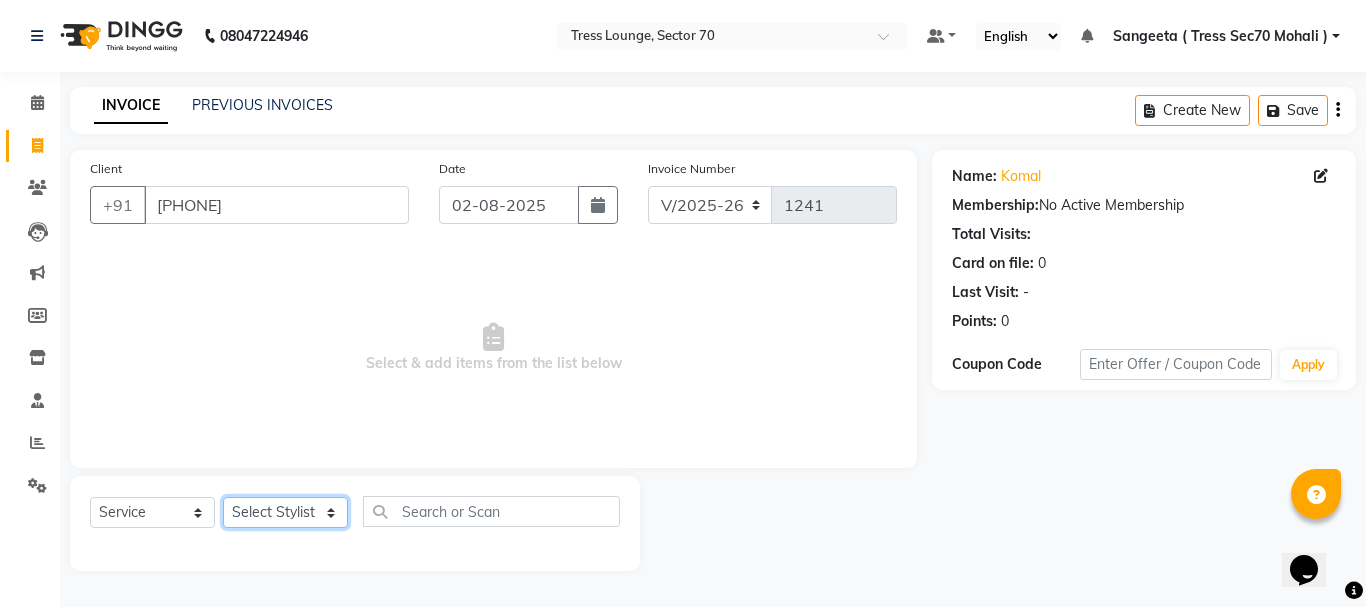 click on "Select Stylist [FIRST] [FIRST] [FIRST] [FIRST] [FIRST] [FIRST] [FIRST] [FIRST] [FIRST] [FIRST] [FIRST] [FIRST] [FIRST]" 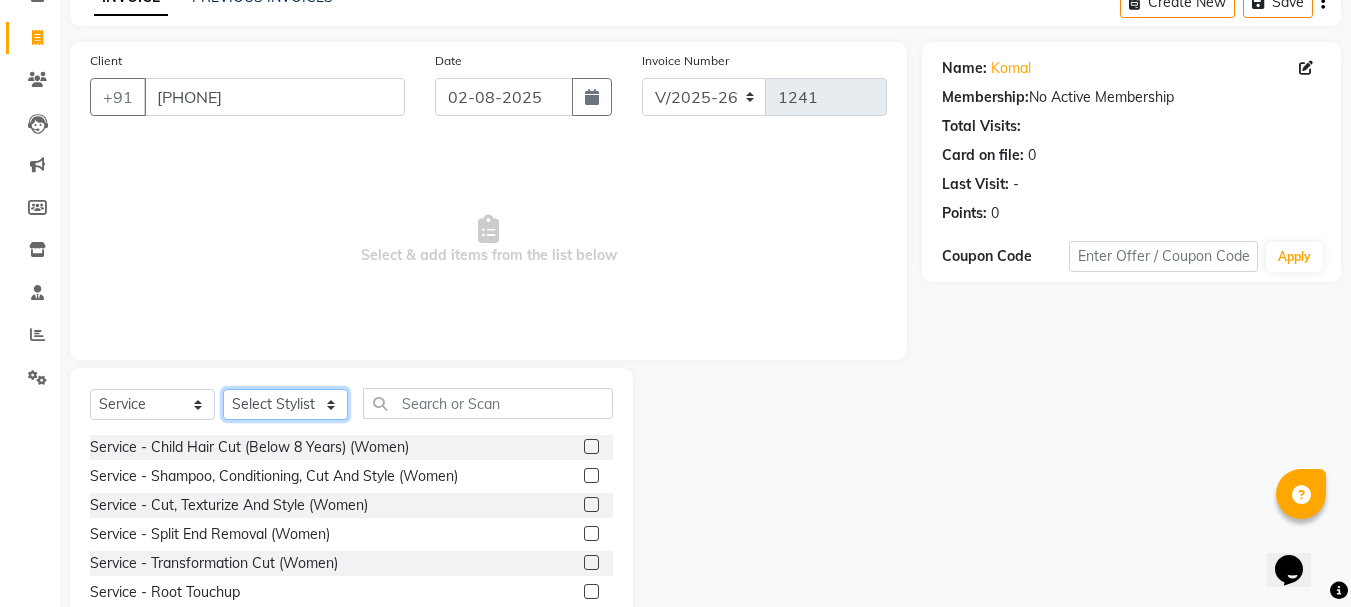 scroll, scrollTop: 194, scrollLeft: 0, axis: vertical 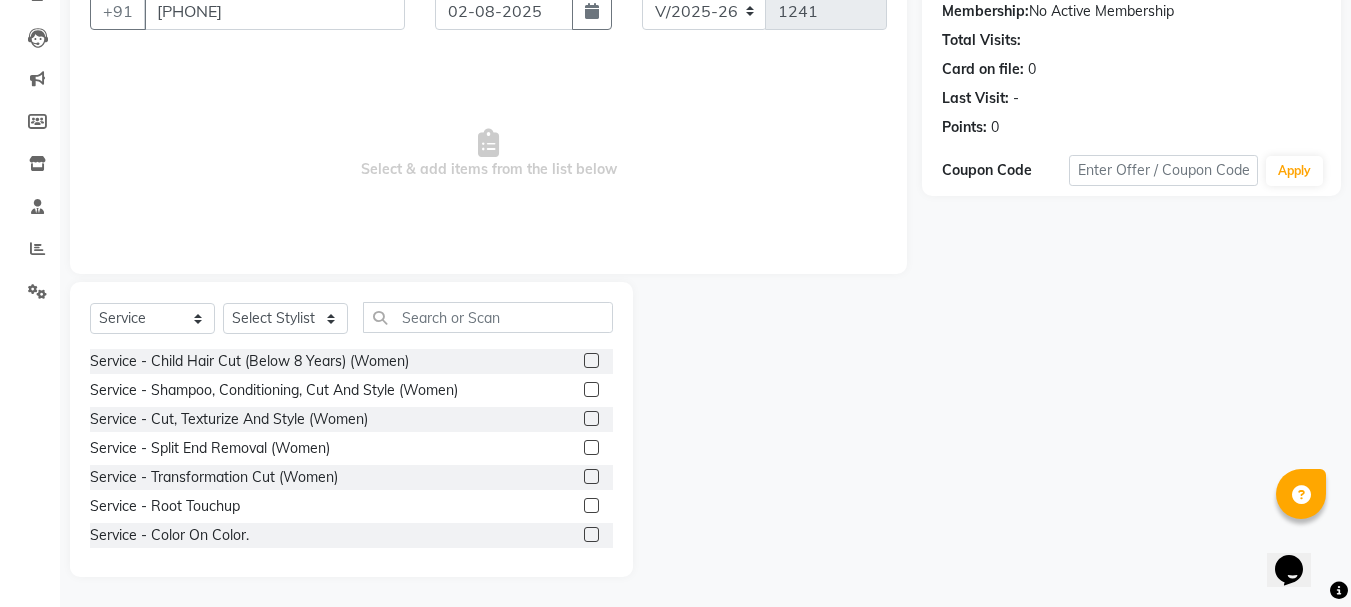 click 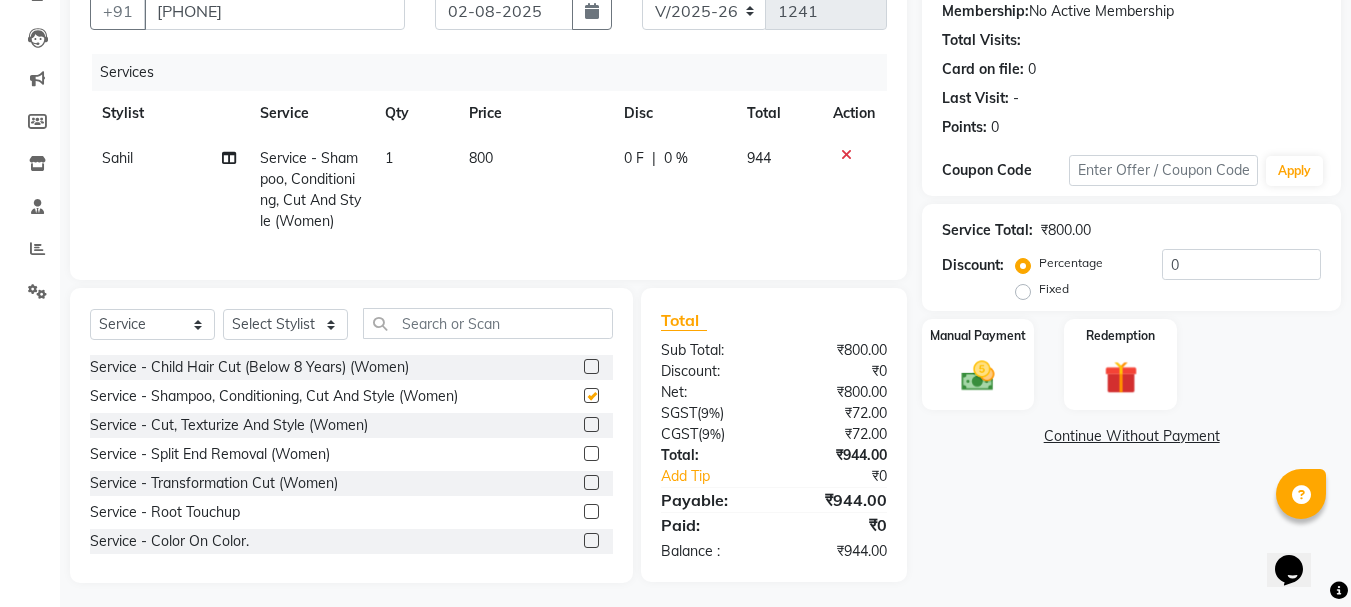 checkbox on "false" 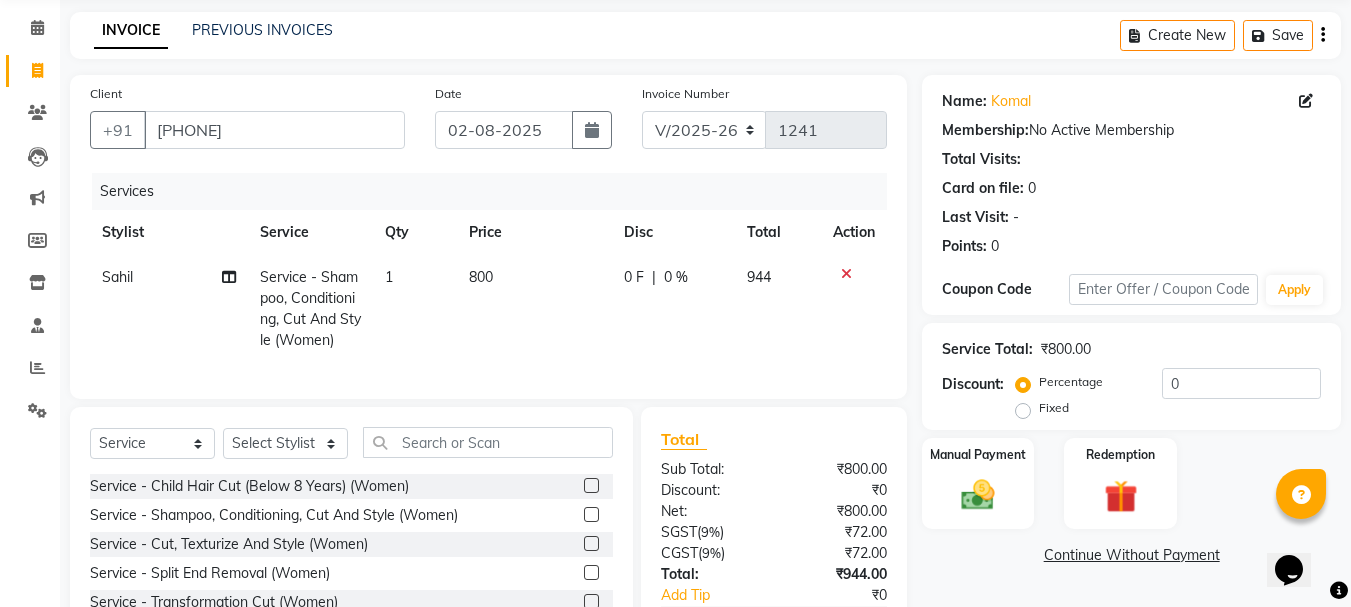 scroll, scrollTop: 0, scrollLeft: 0, axis: both 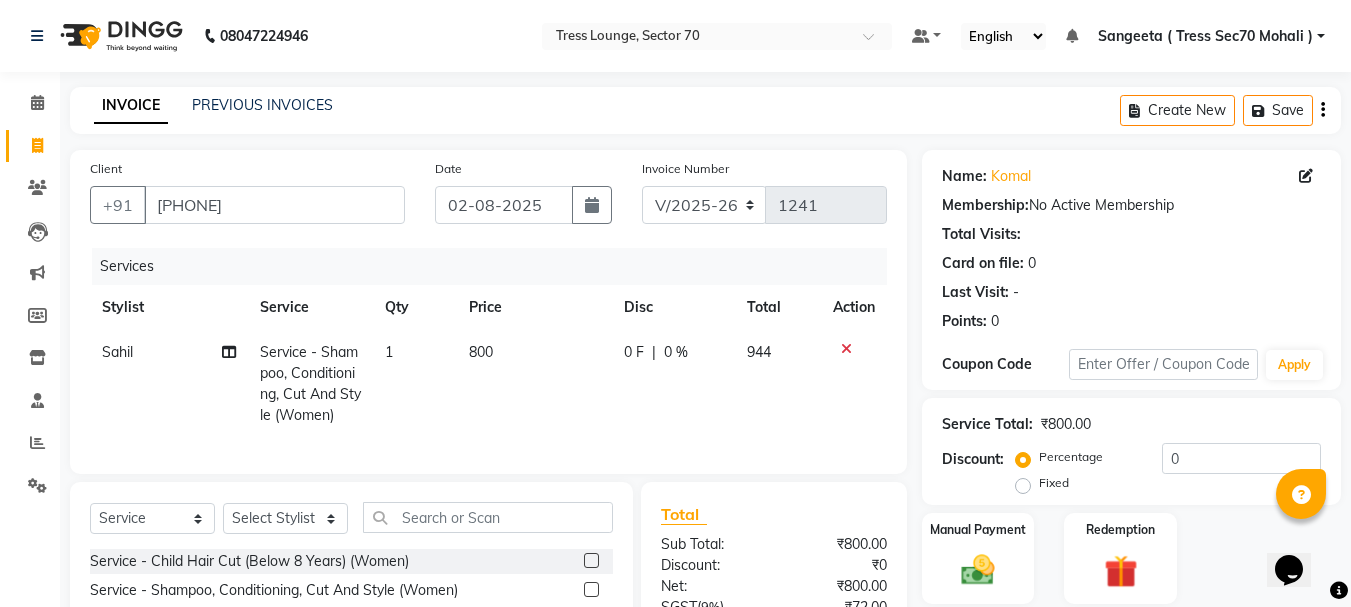 click 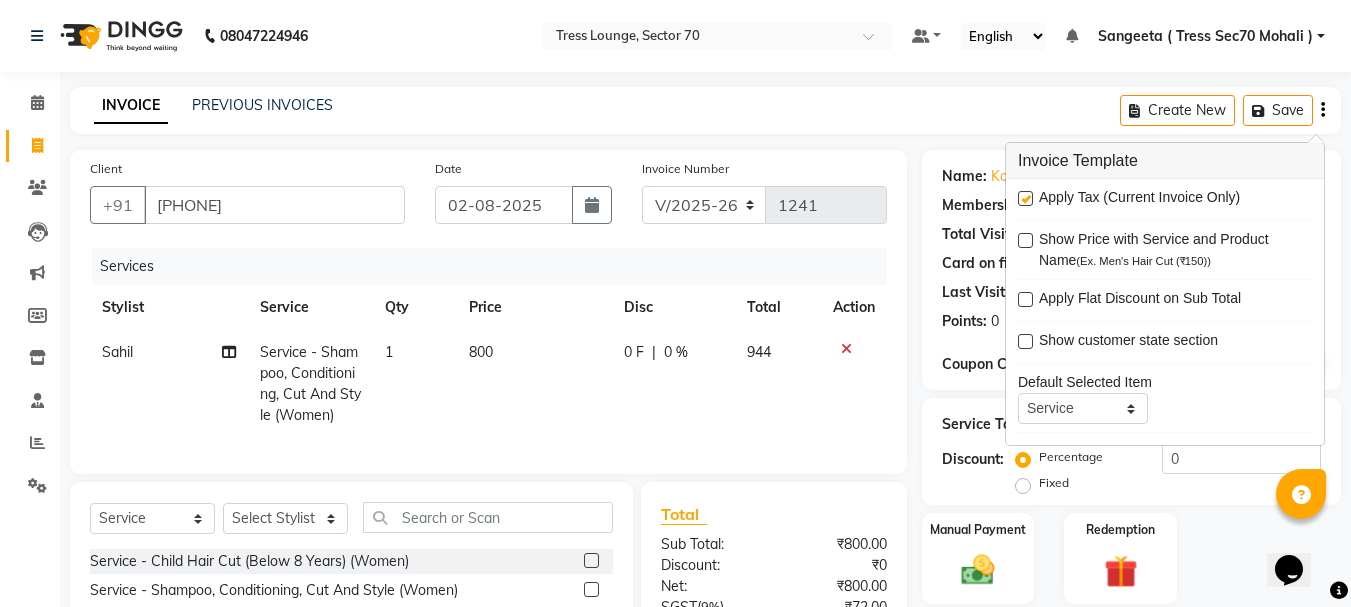 click at bounding box center [1025, 198] 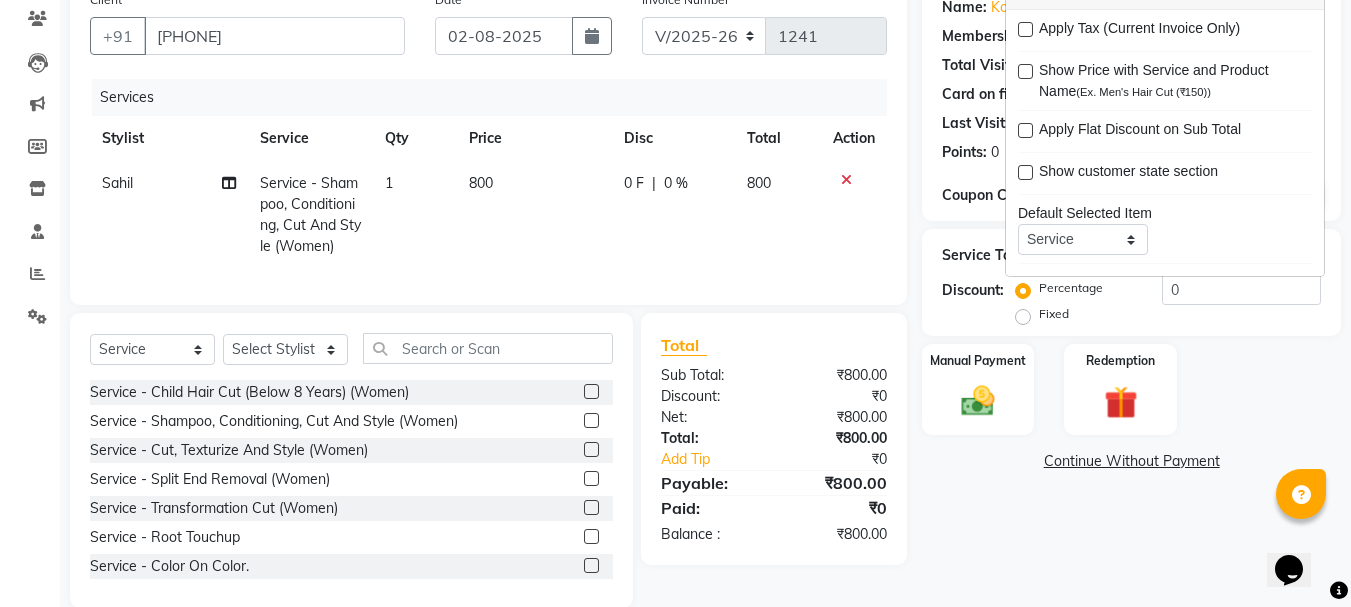 scroll, scrollTop: 215, scrollLeft: 0, axis: vertical 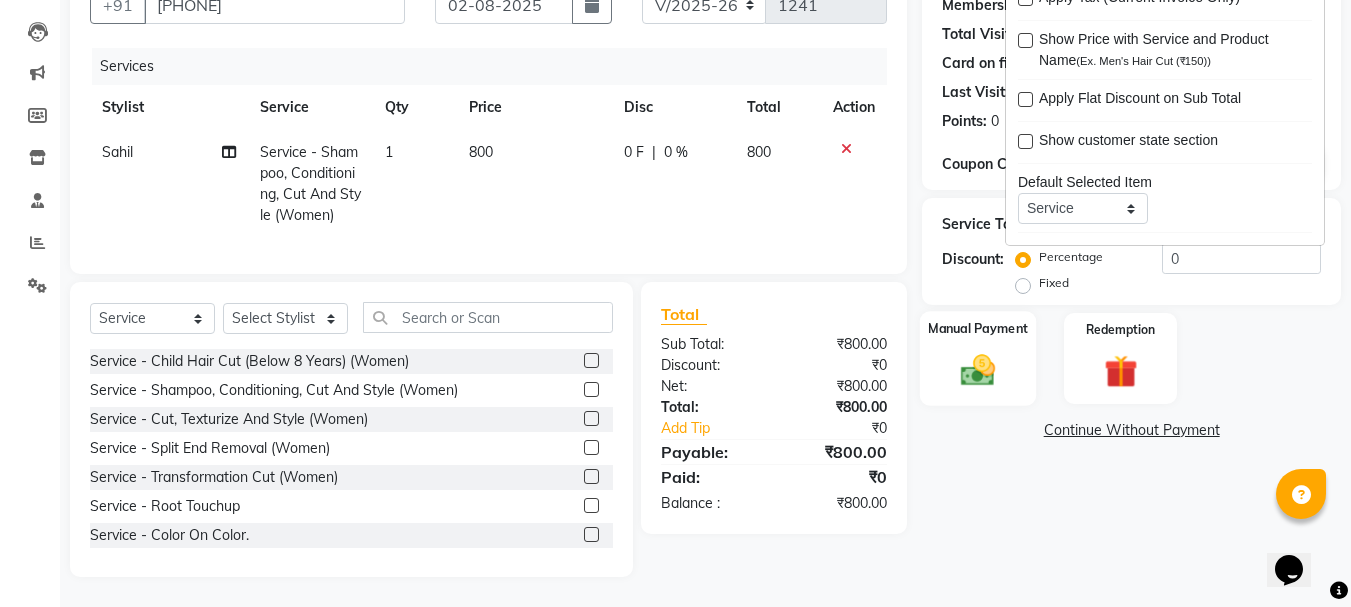 click 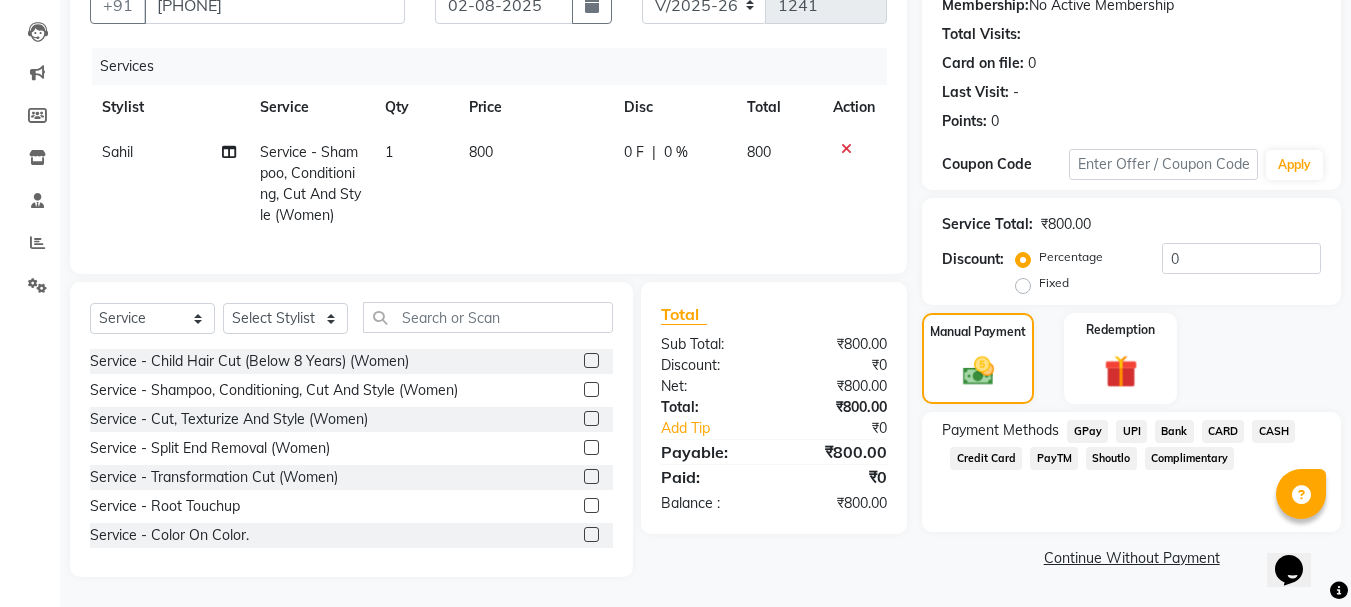 click on "CARD" 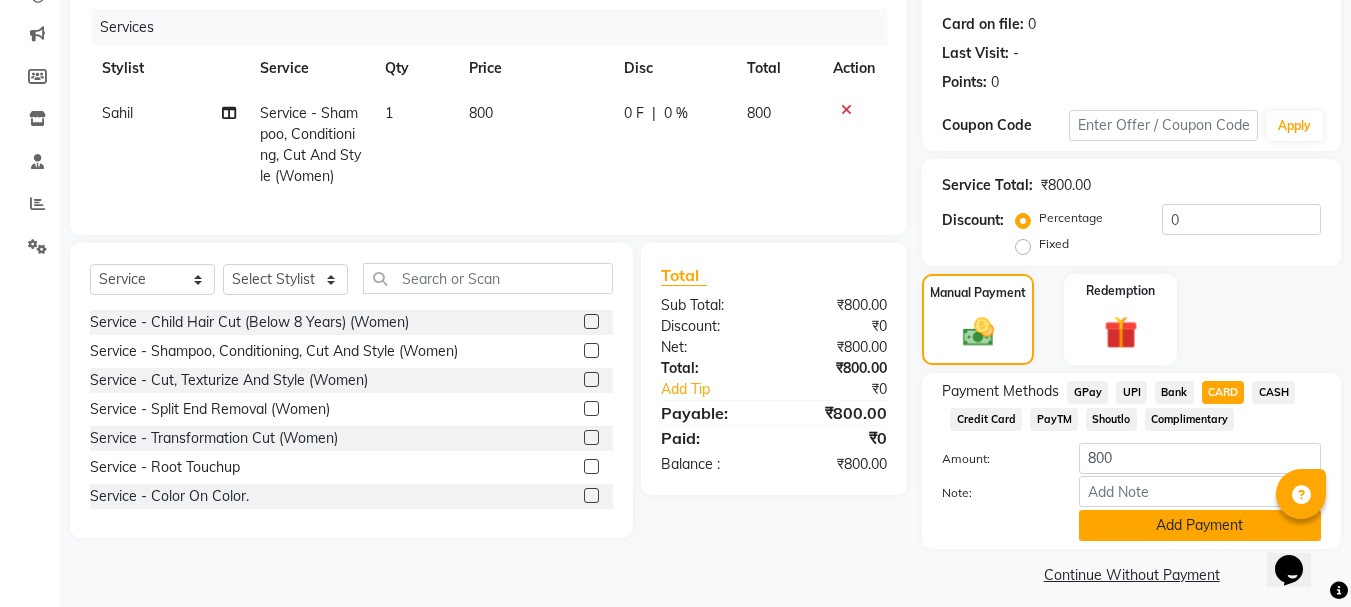 scroll, scrollTop: 252, scrollLeft: 0, axis: vertical 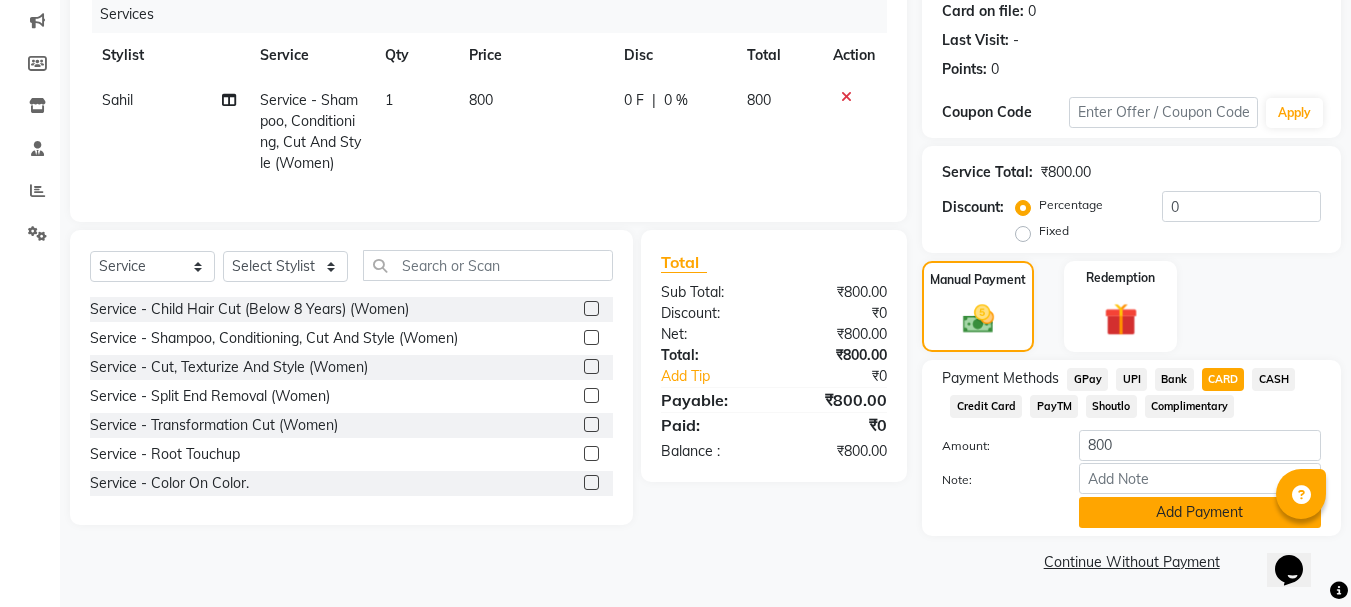 click on "Add Payment" 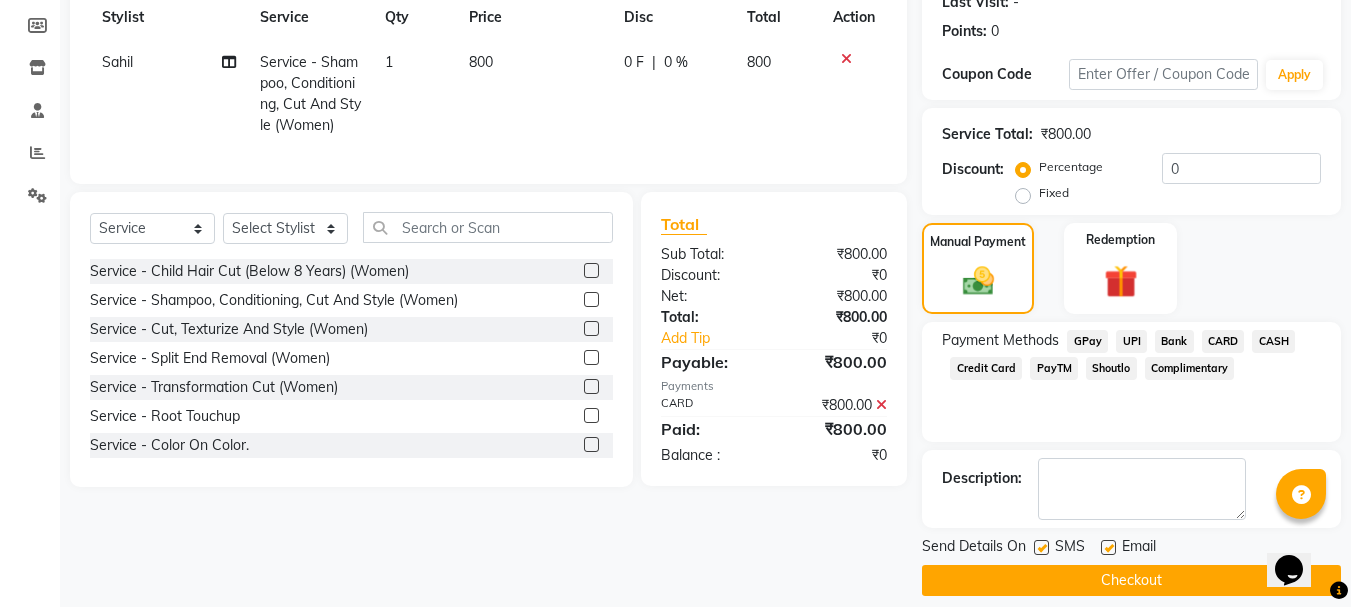 scroll, scrollTop: 309, scrollLeft: 0, axis: vertical 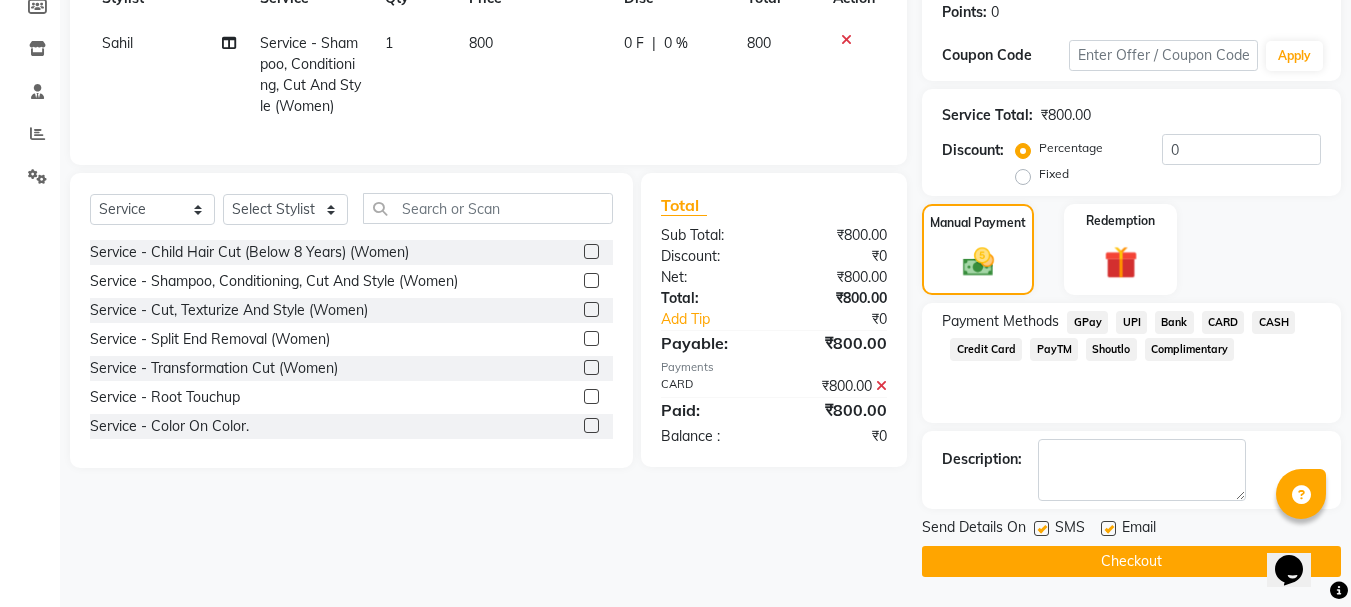 click 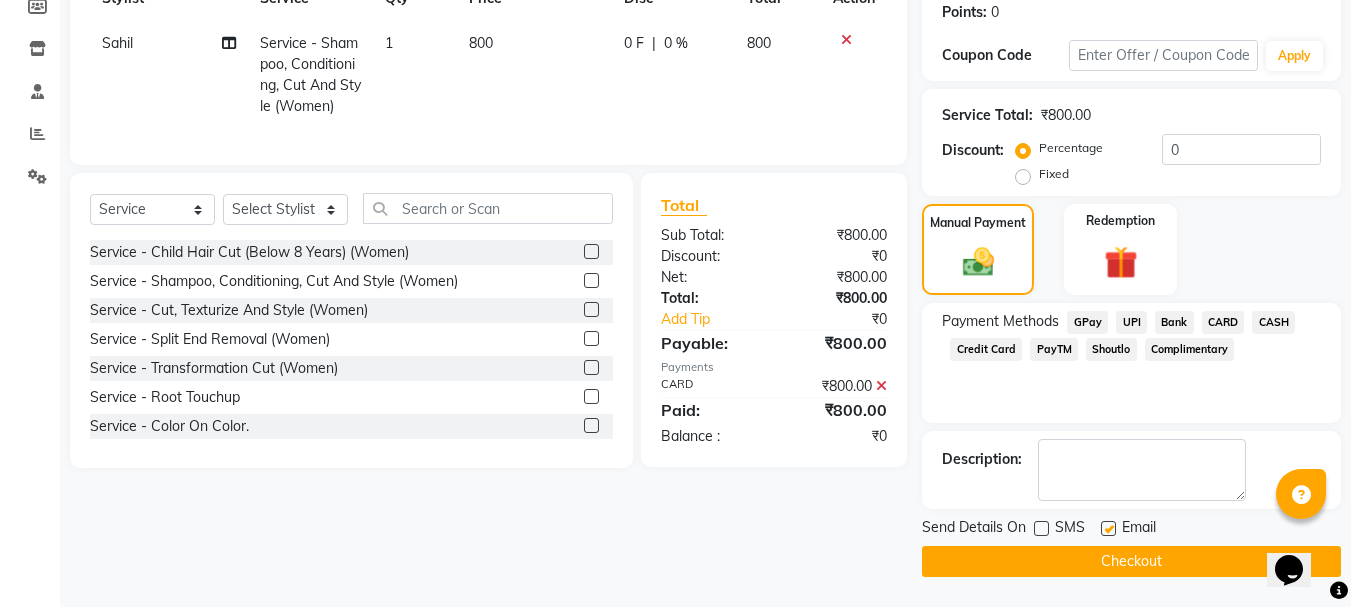 click on "Checkout" 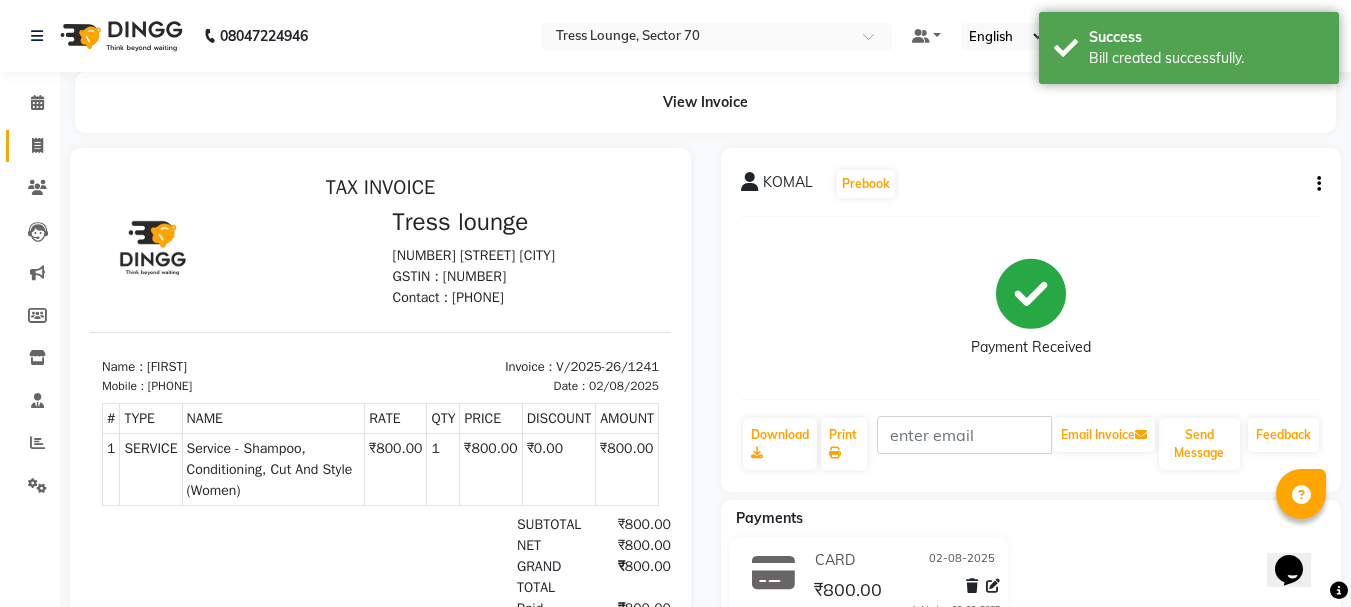scroll, scrollTop: 0, scrollLeft: 0, axis: both 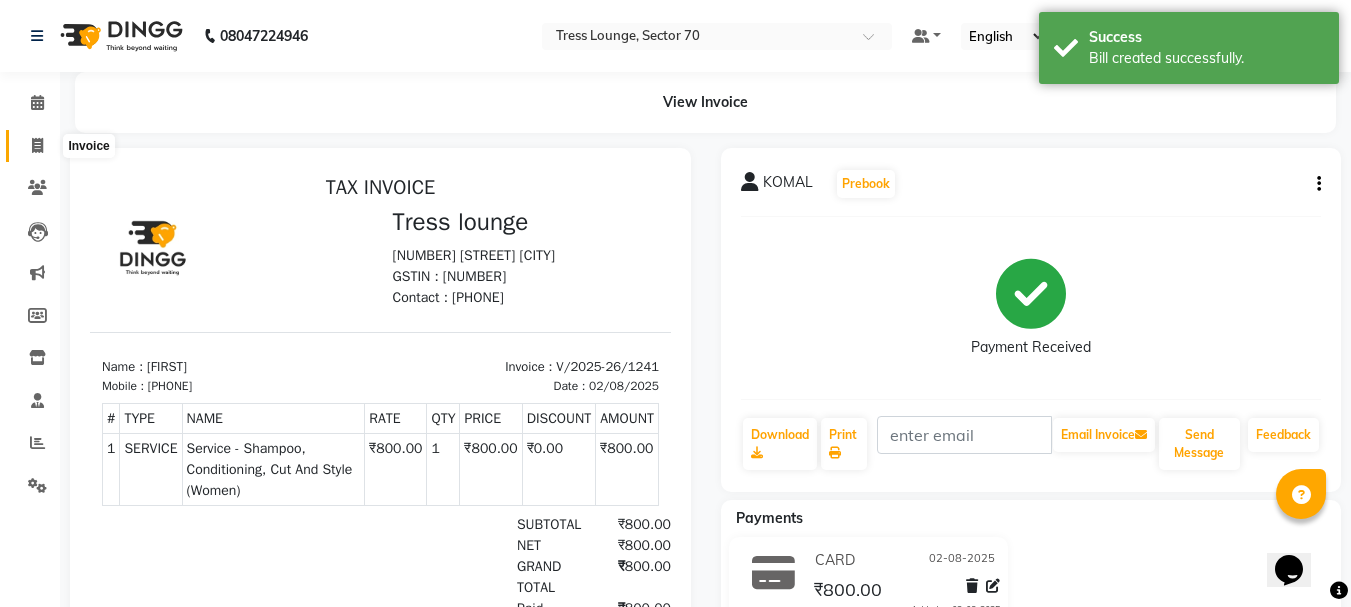 click 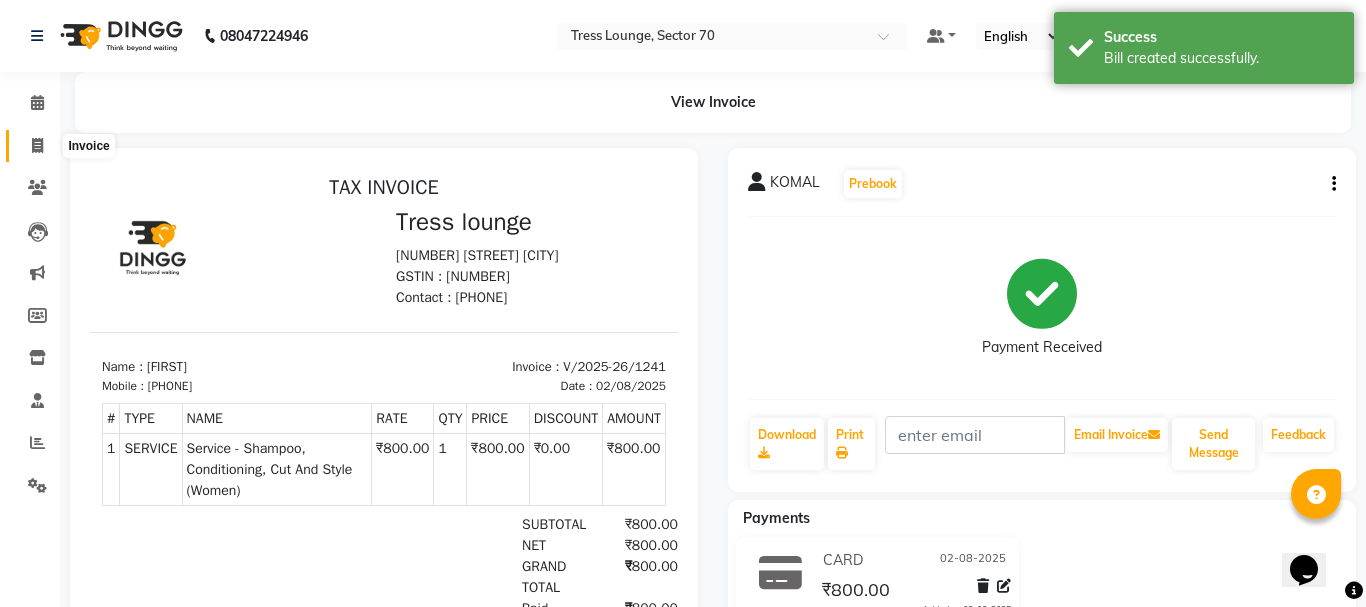 select on "service" 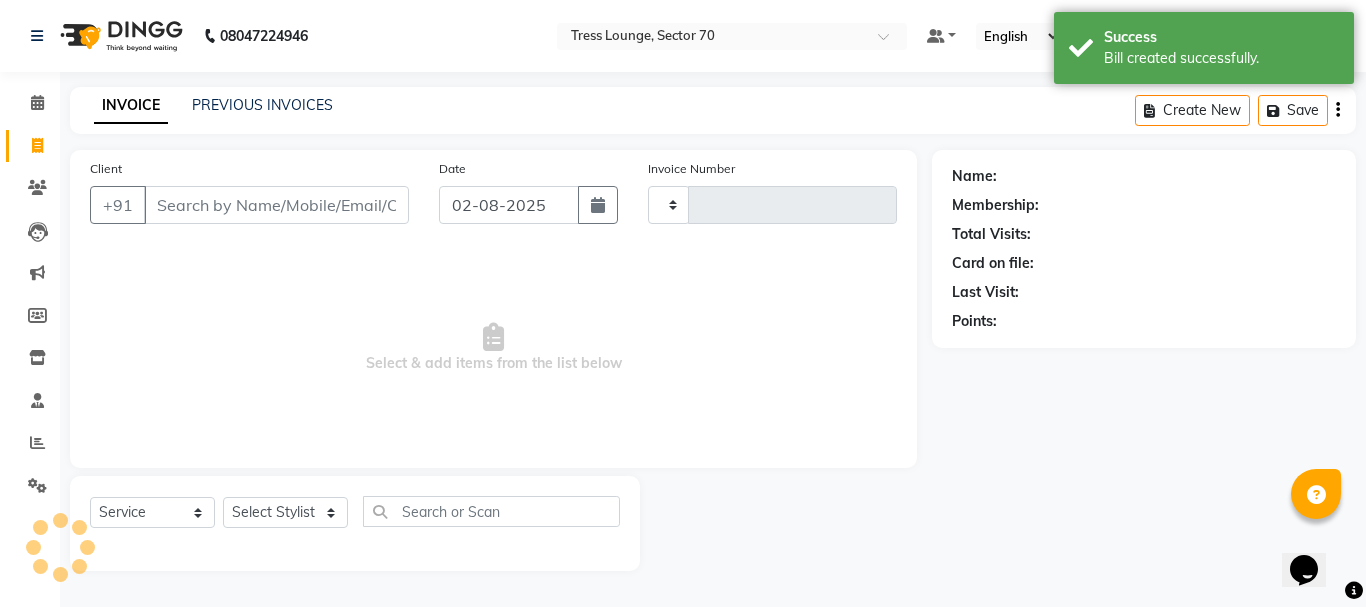type on "1242" 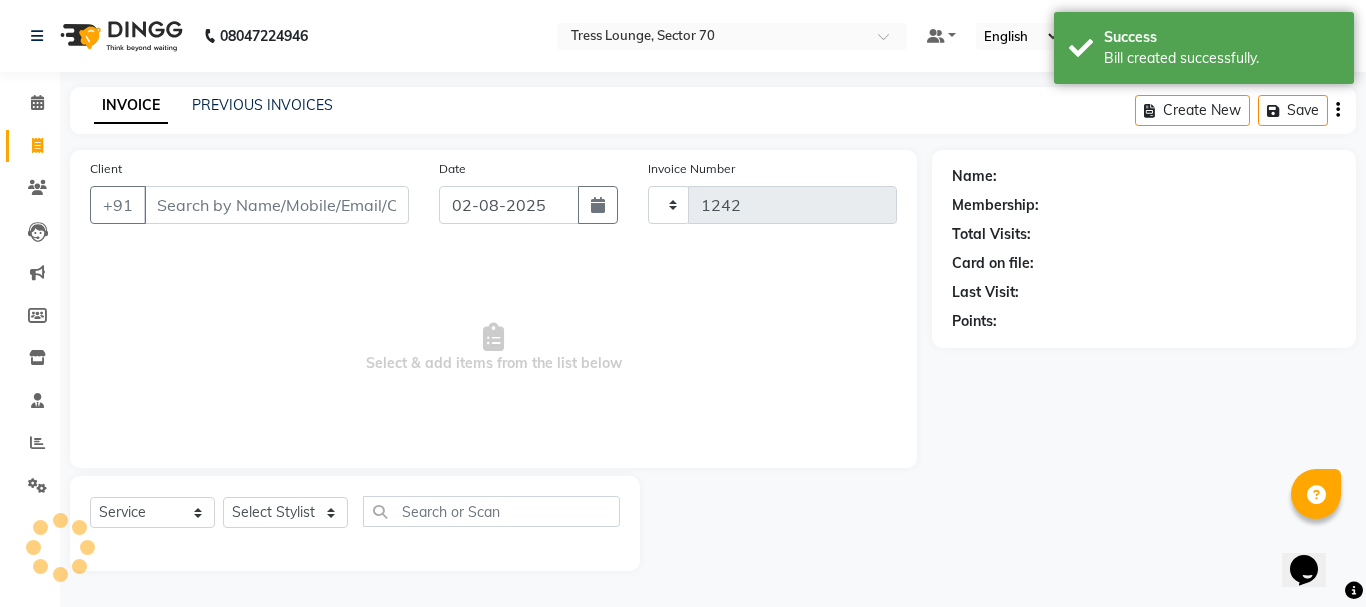 select on "6241" 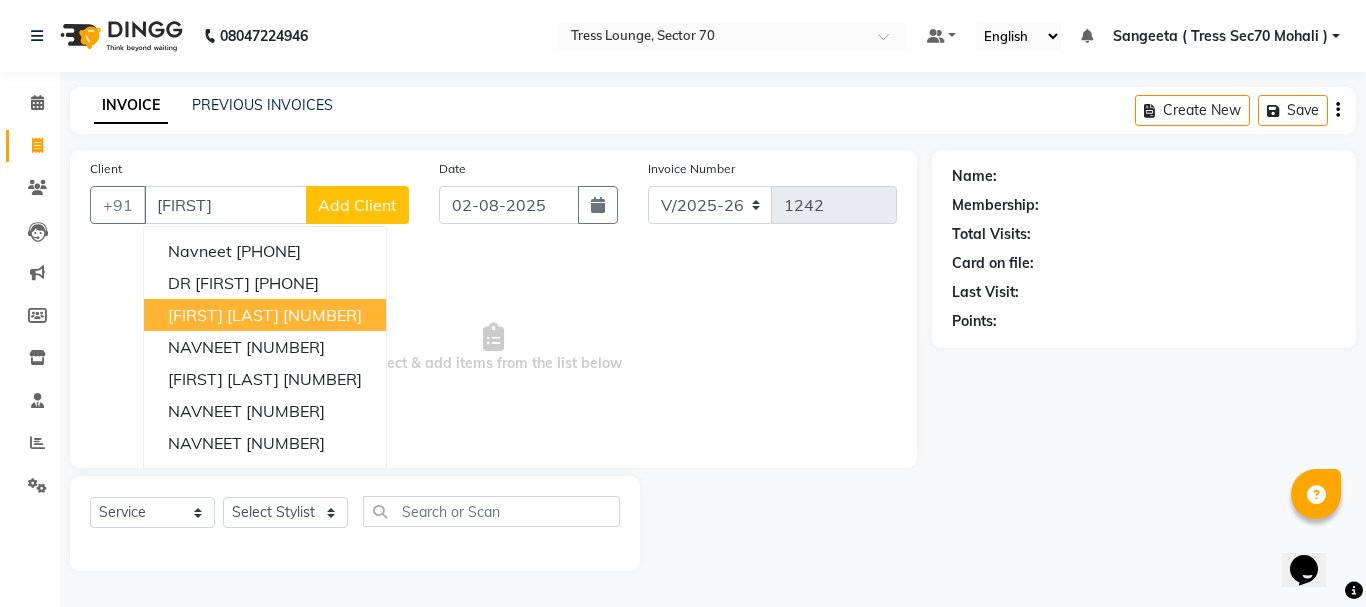 click on "[NUMBER]" at bounding box center [322, 315] 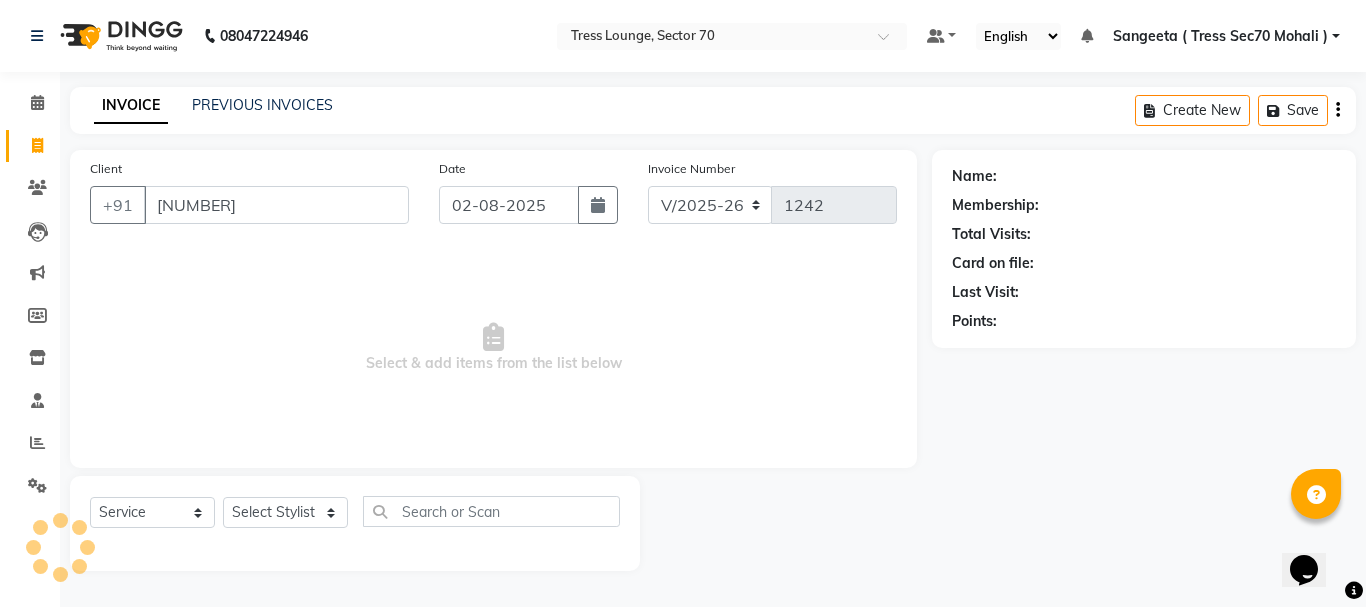 type on "[NUMBER]" 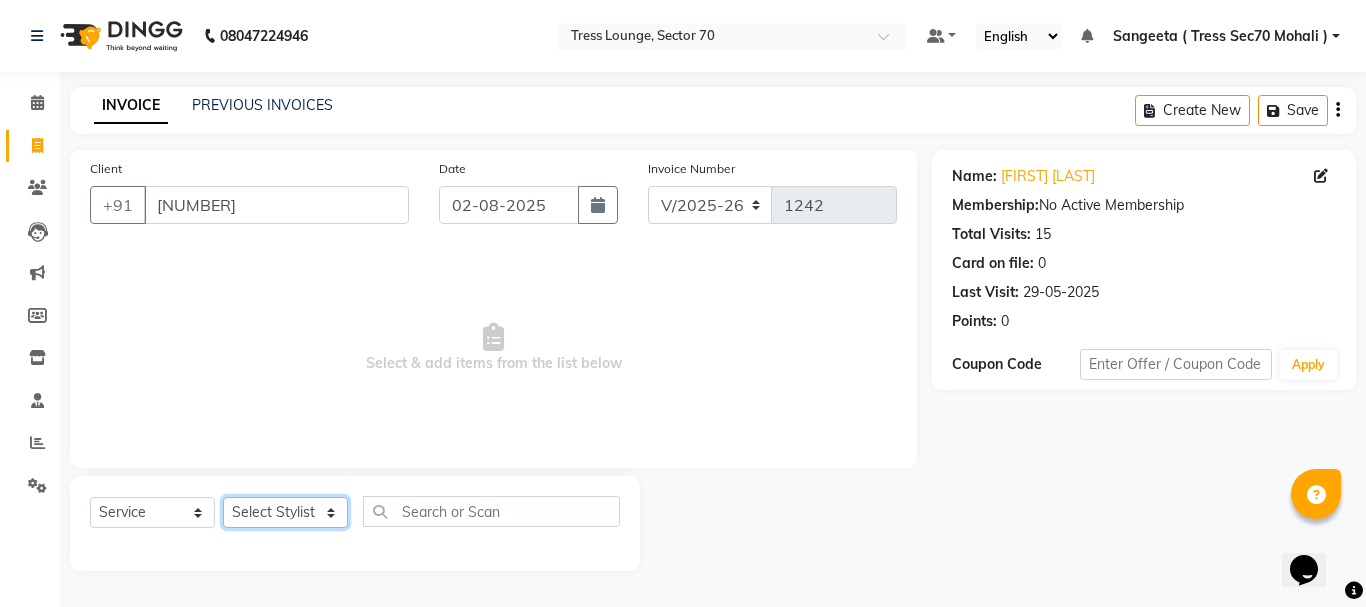 click on "Select Stylist [FIRST] [FIRST] [FIRST] [FIRST] [FIRST] [FIRST] [FIRST] [FIRST] [FIRST] [FIRST] [FIRST] [FIRST] [FIRST]" 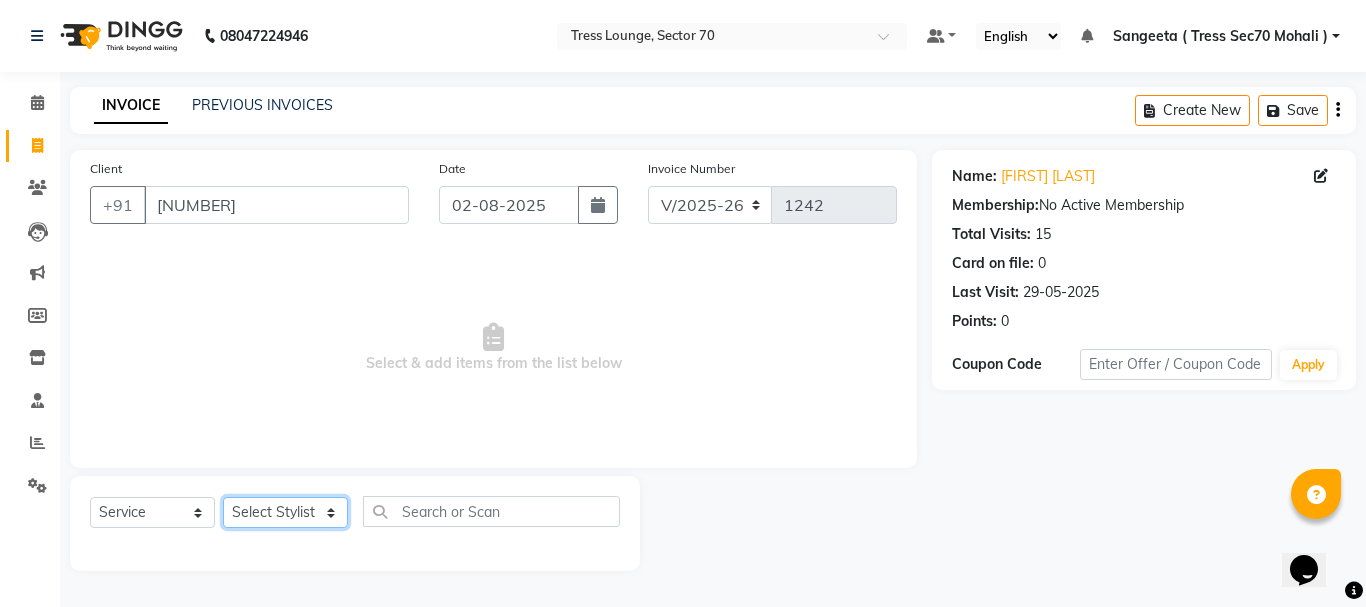 select on "46192" 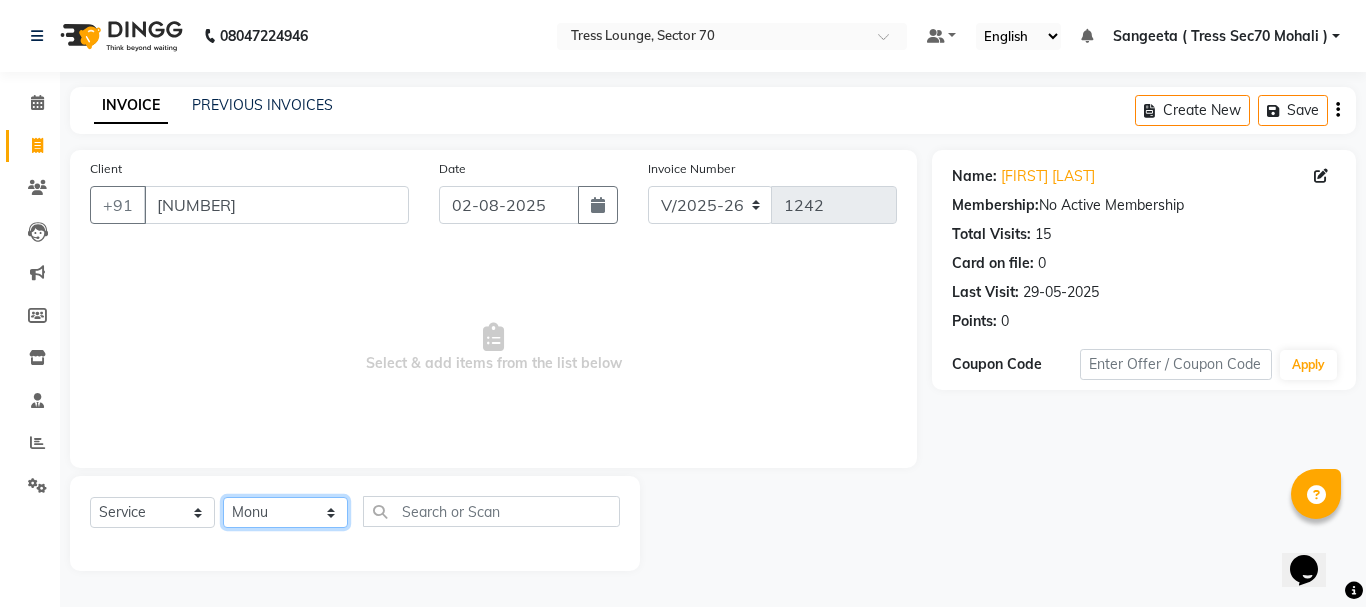 click on "Select Stylist [FIRST] [FIRST] [FIRST] [FIRST] [FIRST] [FIRST] [FIRST] [FIRST] [FIRST] [FIRST] [FIRST] [FIRST] [FIRST]" 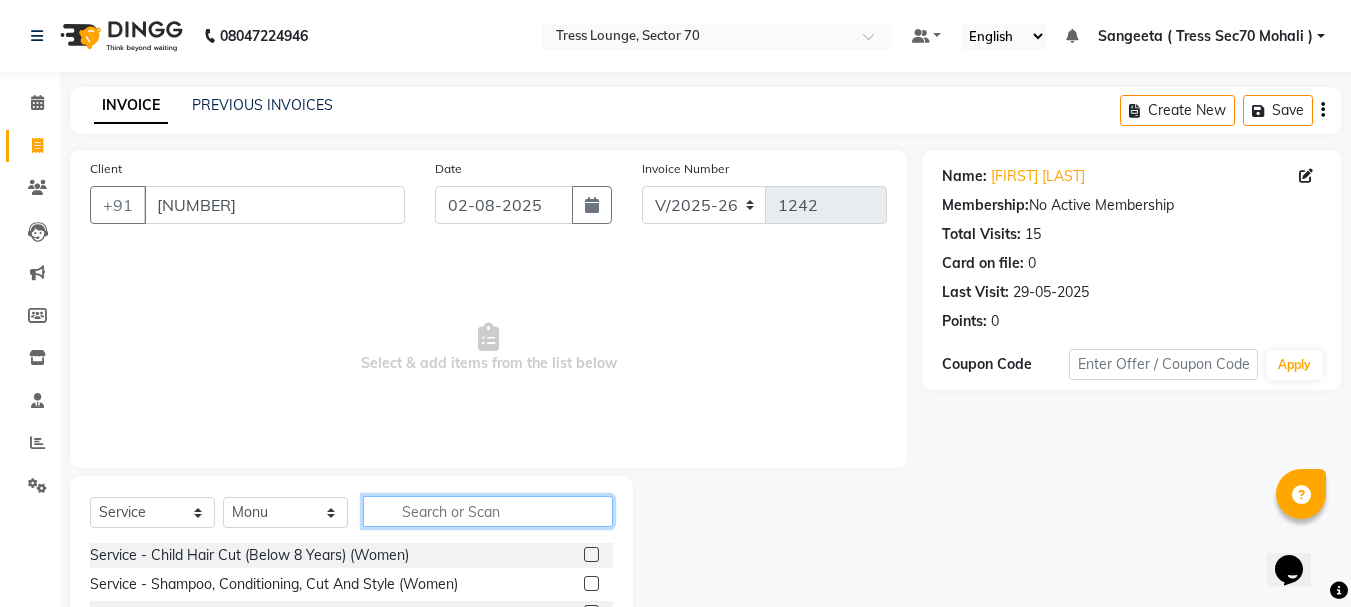 click 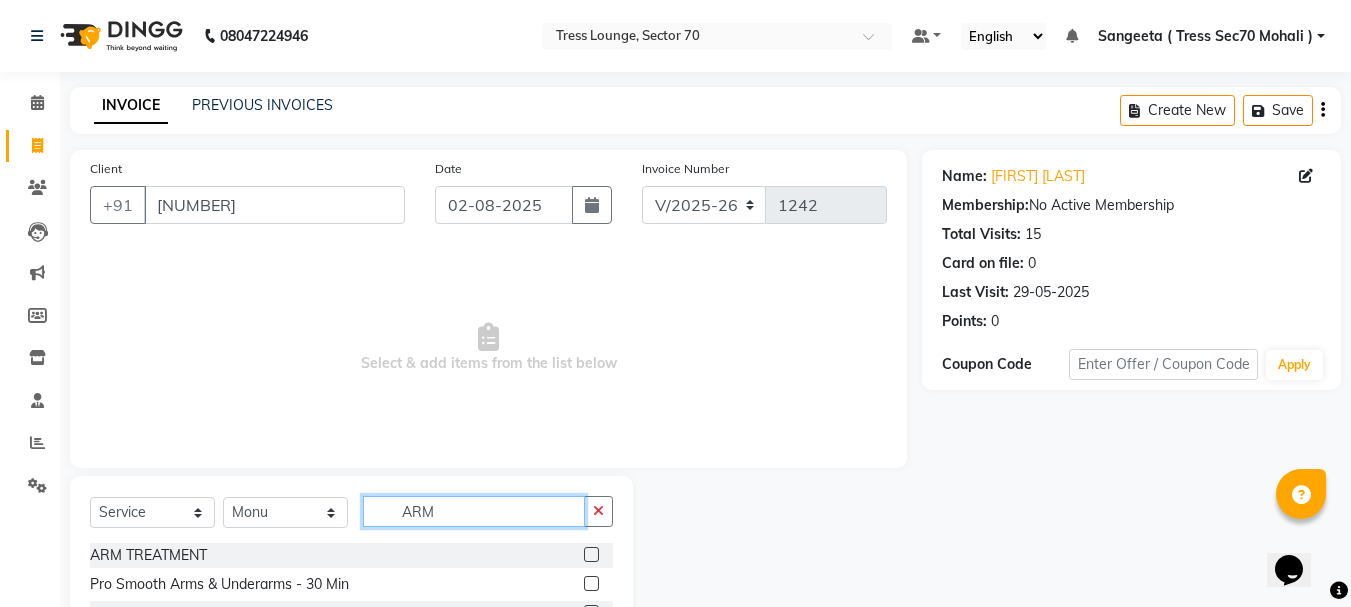 type on "ARM" 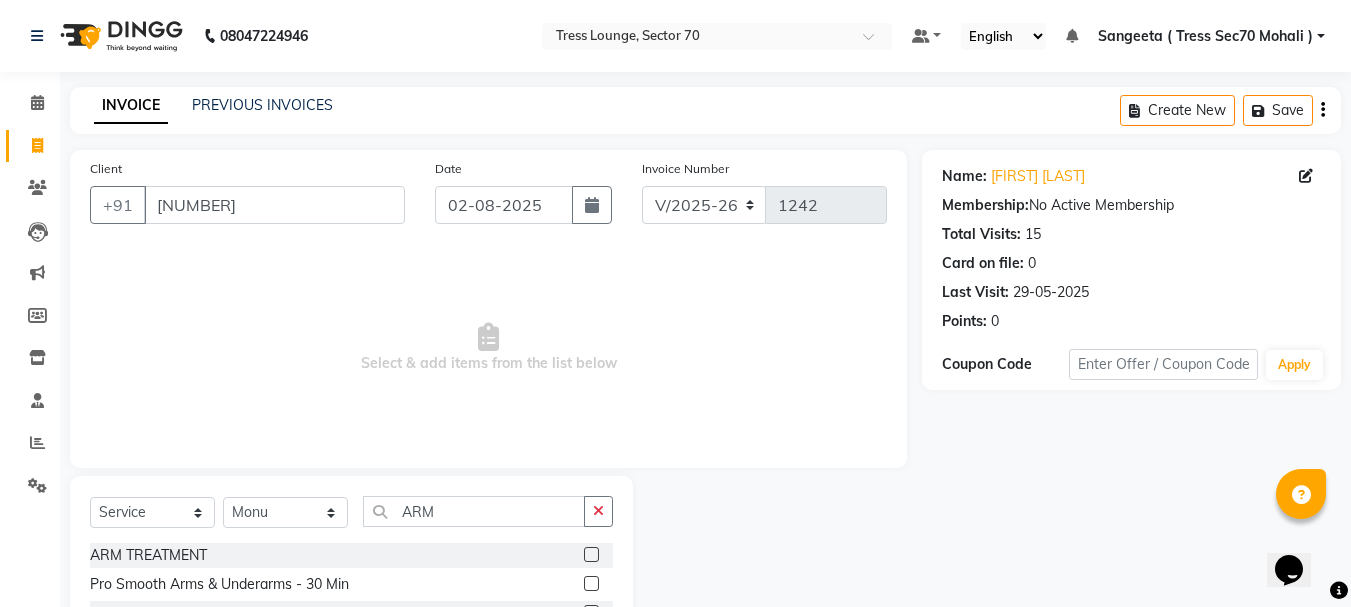 click 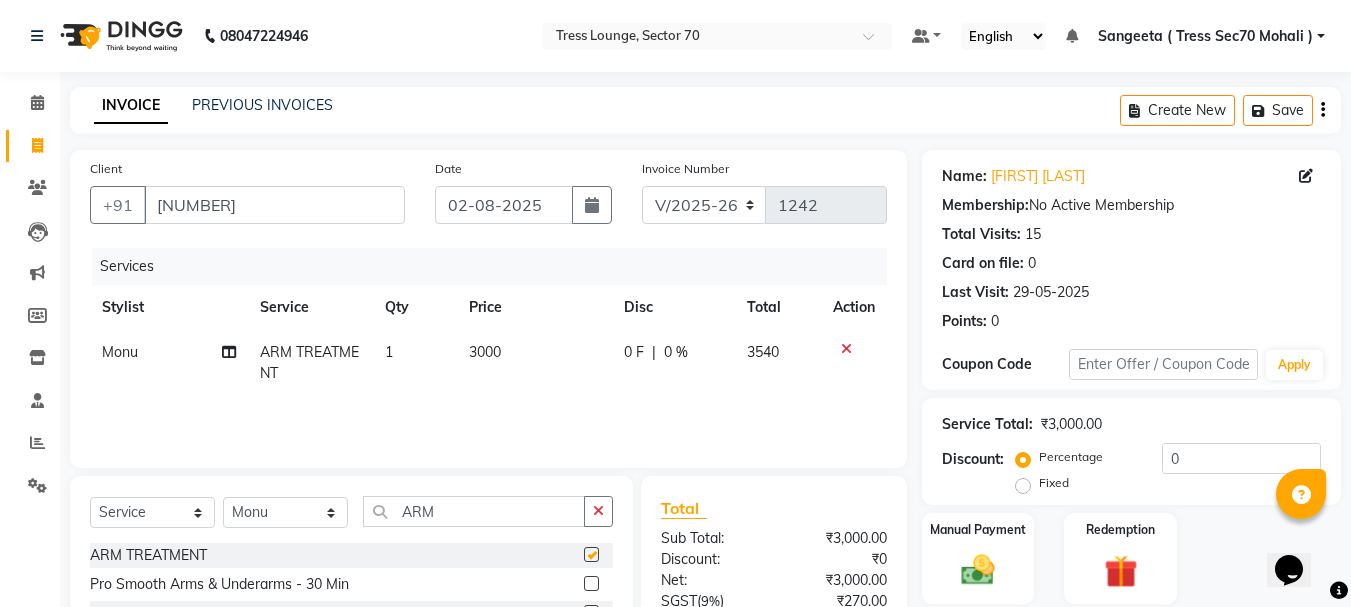 checkbox on "false" 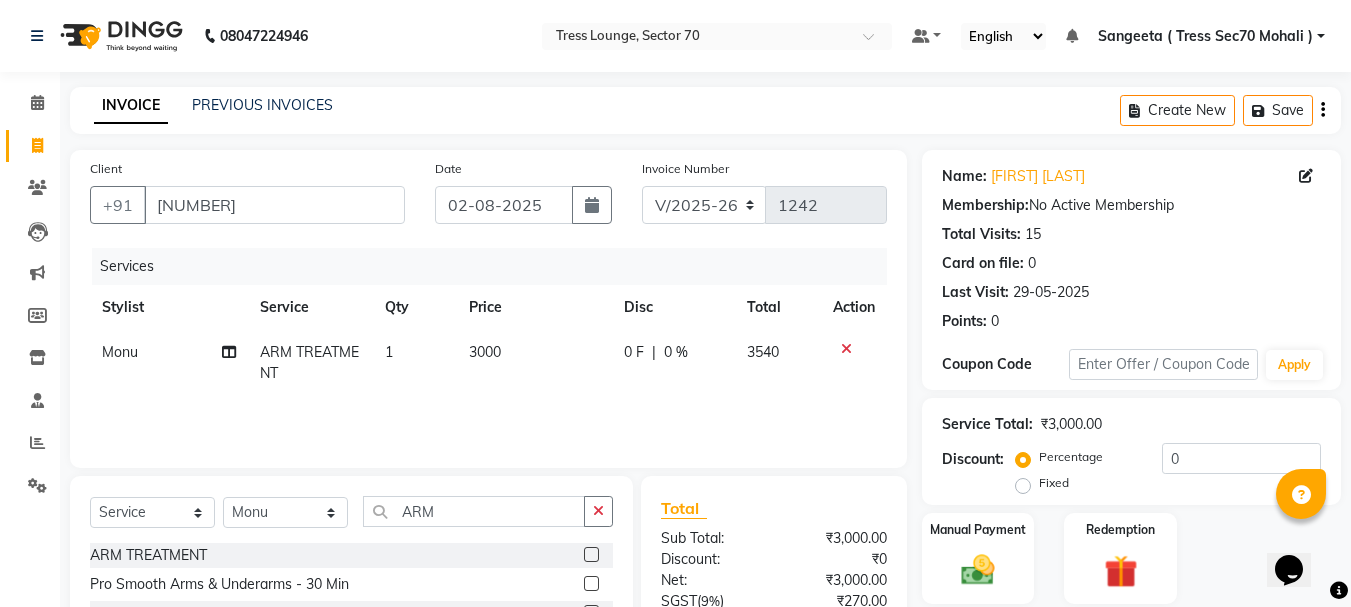 click on "3000" 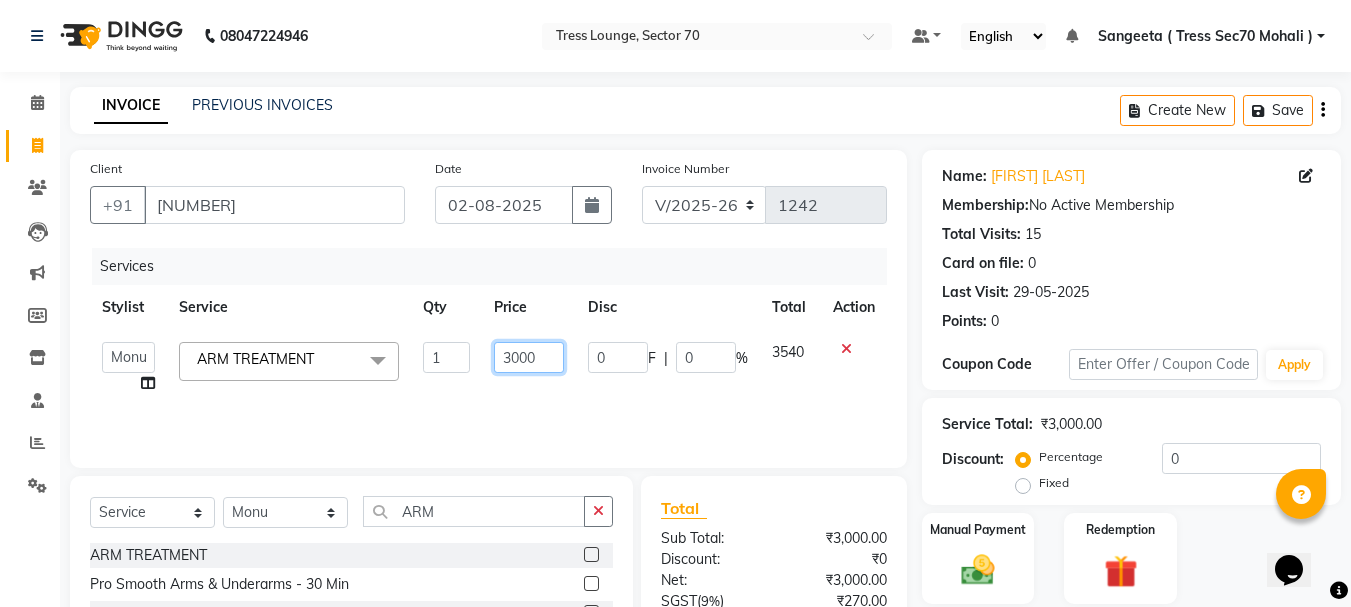 click on "3000" 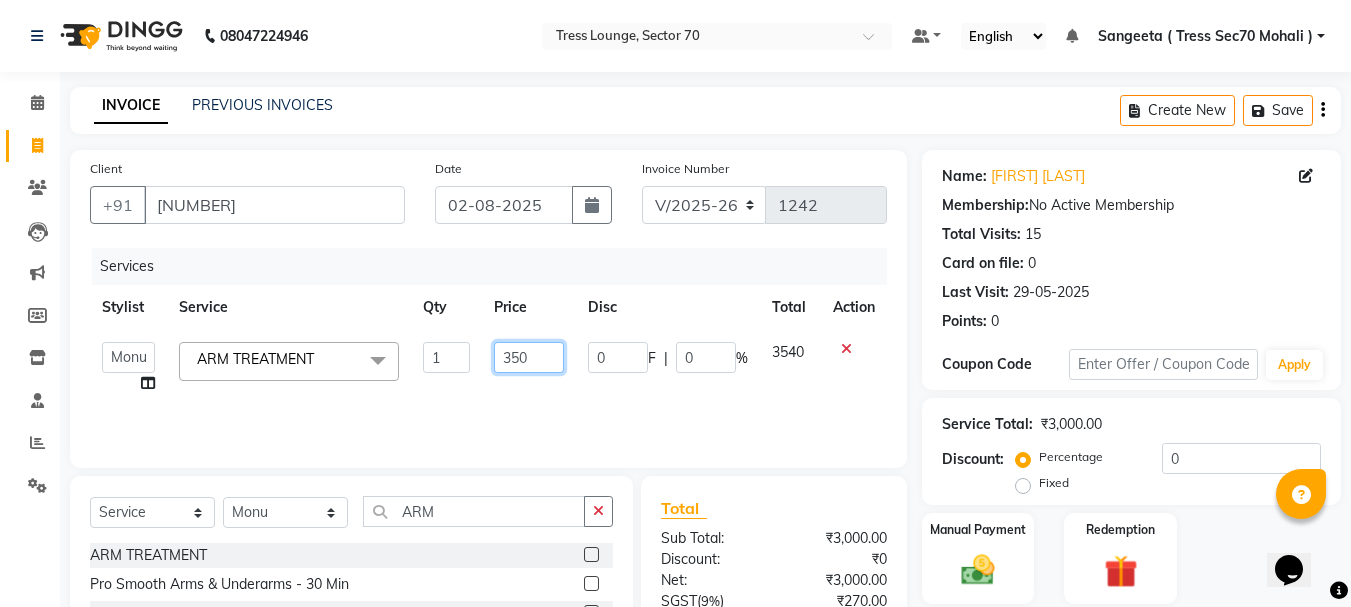 type on "3500" 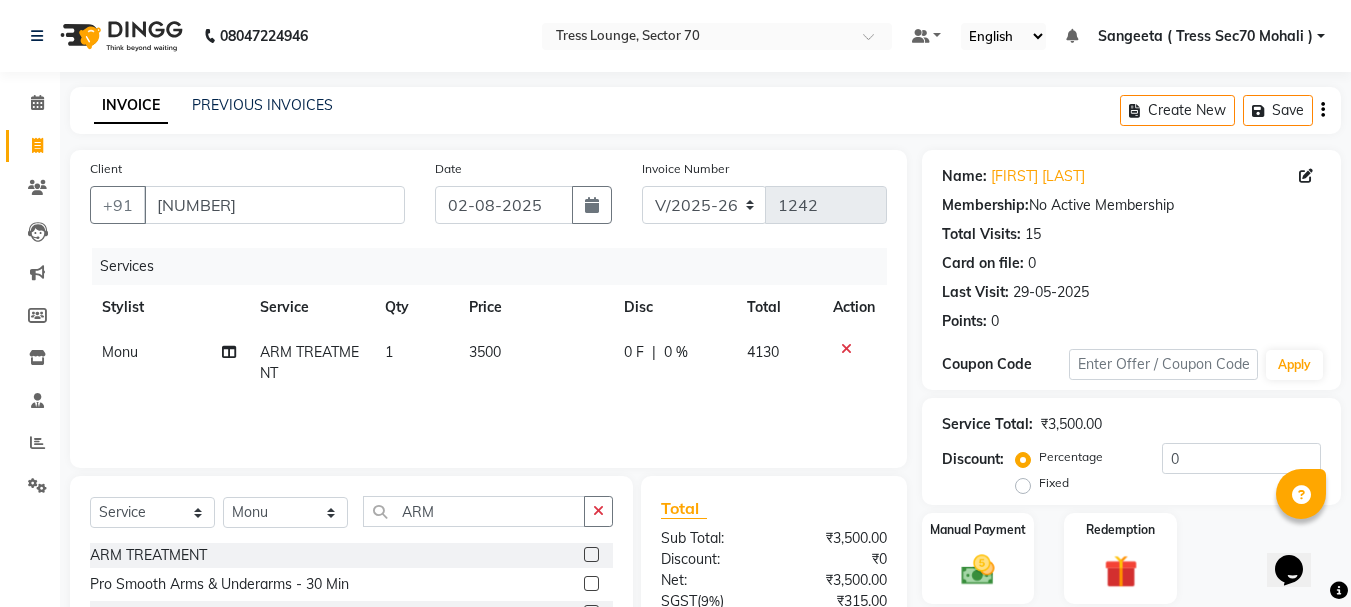 click 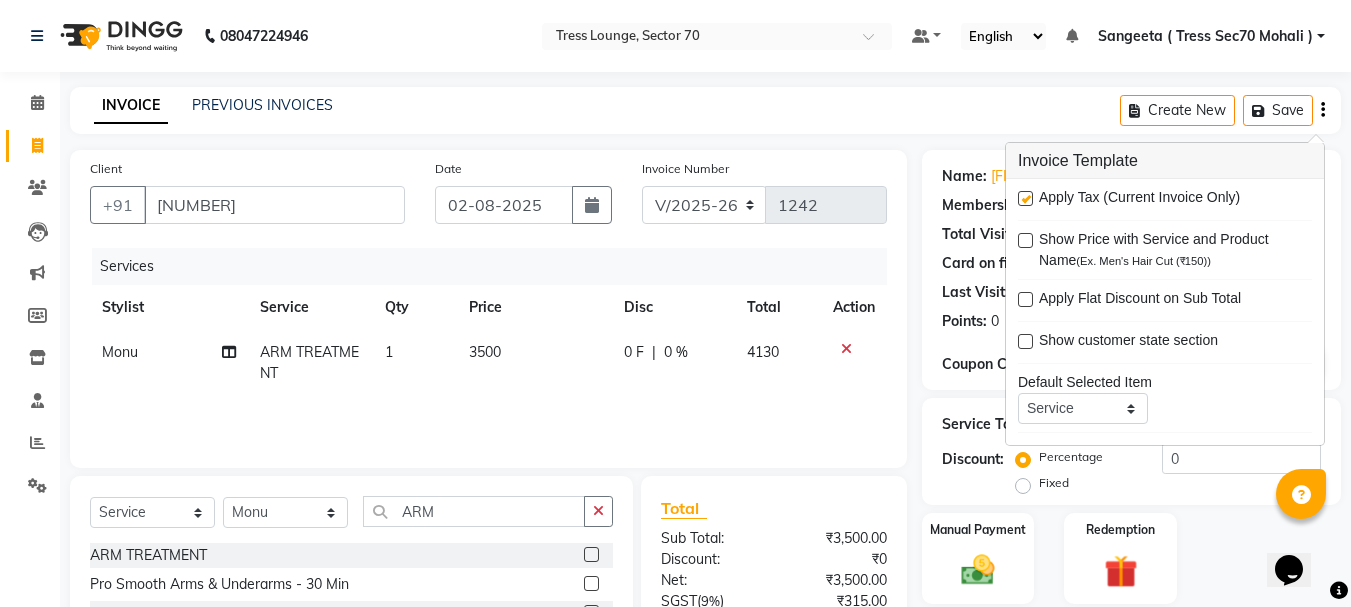 click at bounding box center [1025, 198] 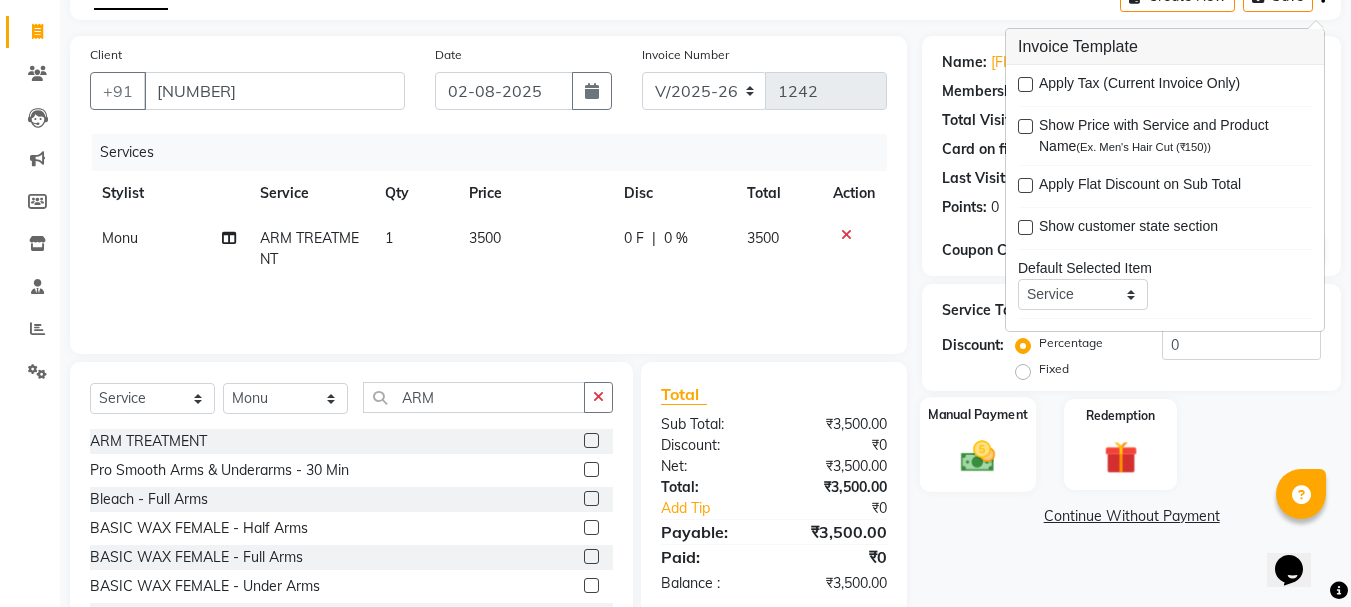 scroll, scrollTop: 194, scrollLeft: 0, axis: vertical 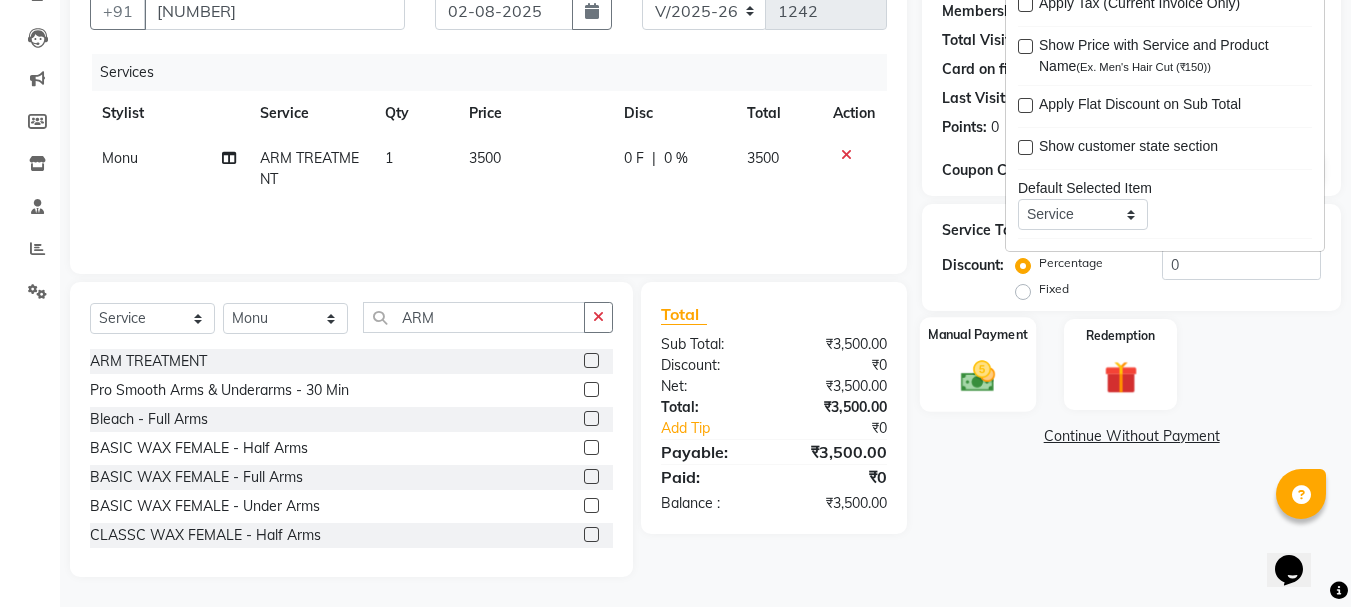 click 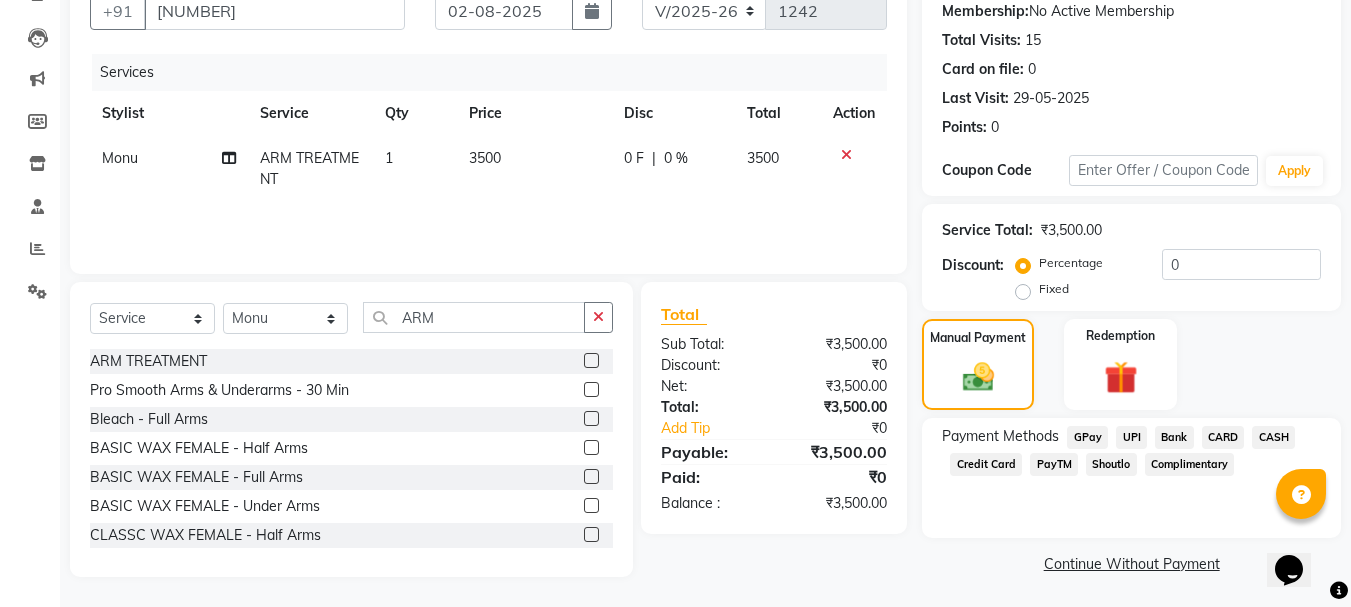 click on "CARD" 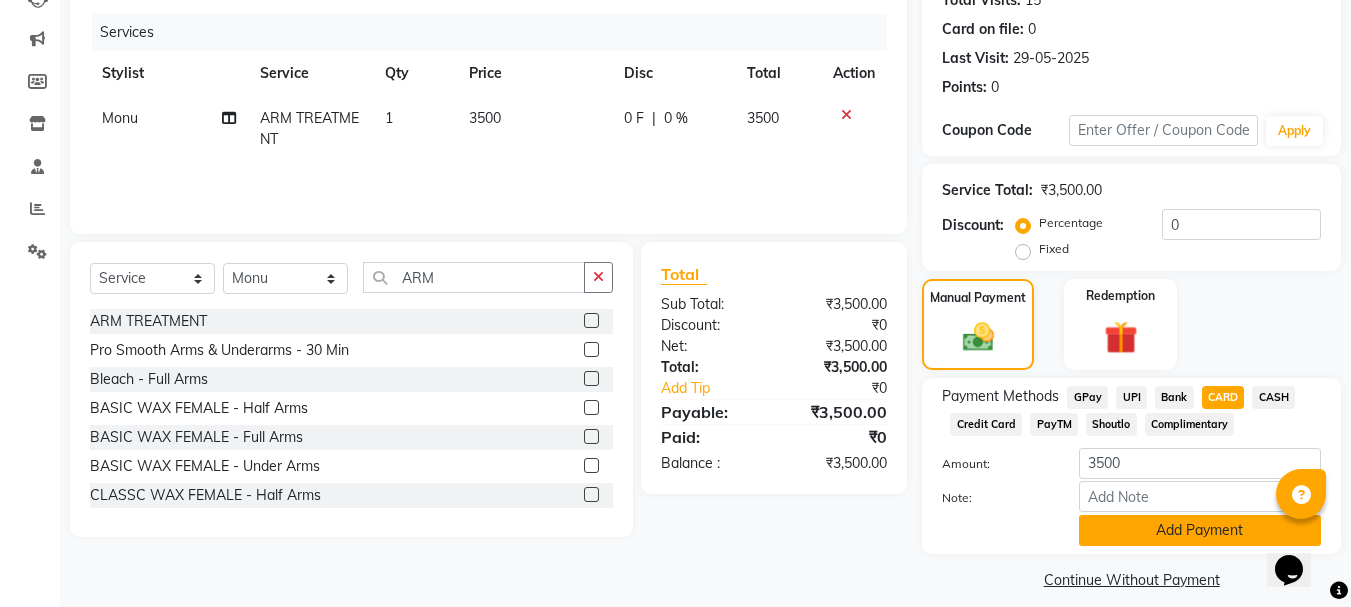 scroll, scrollTop: 252, scrollLeft: 0, axis: vertical 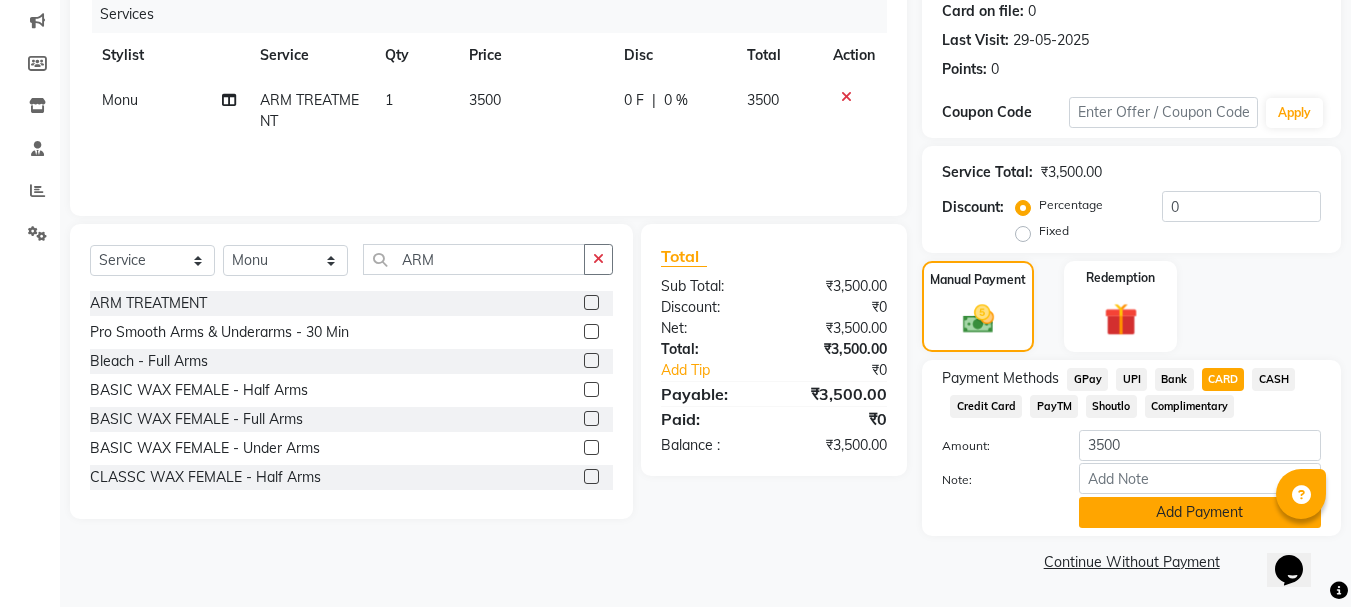click on "Add Payment" 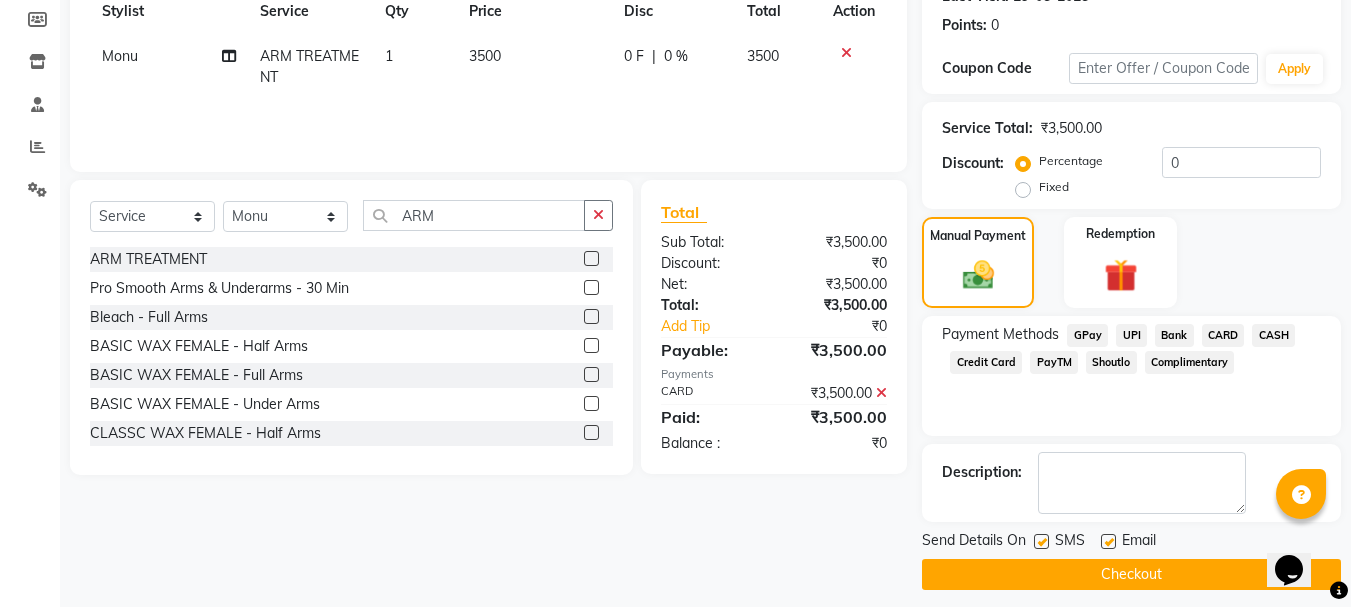 scroll, scrollTop: 309, scrollLeft: 0, axis: vertical 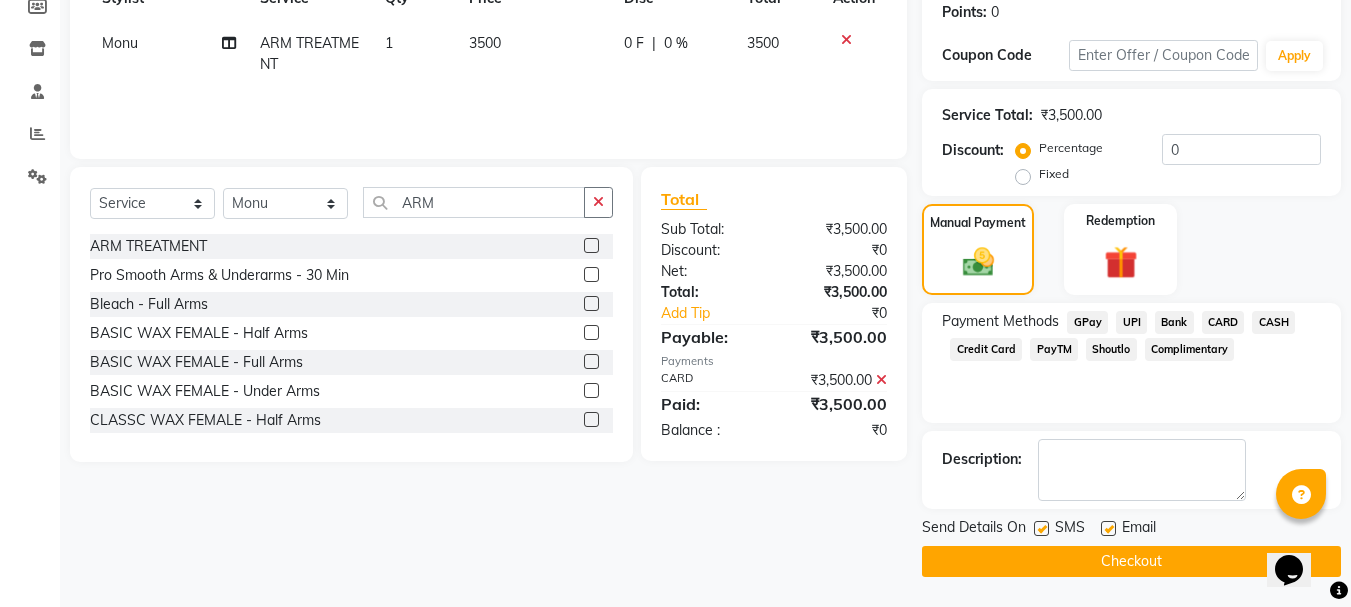 click 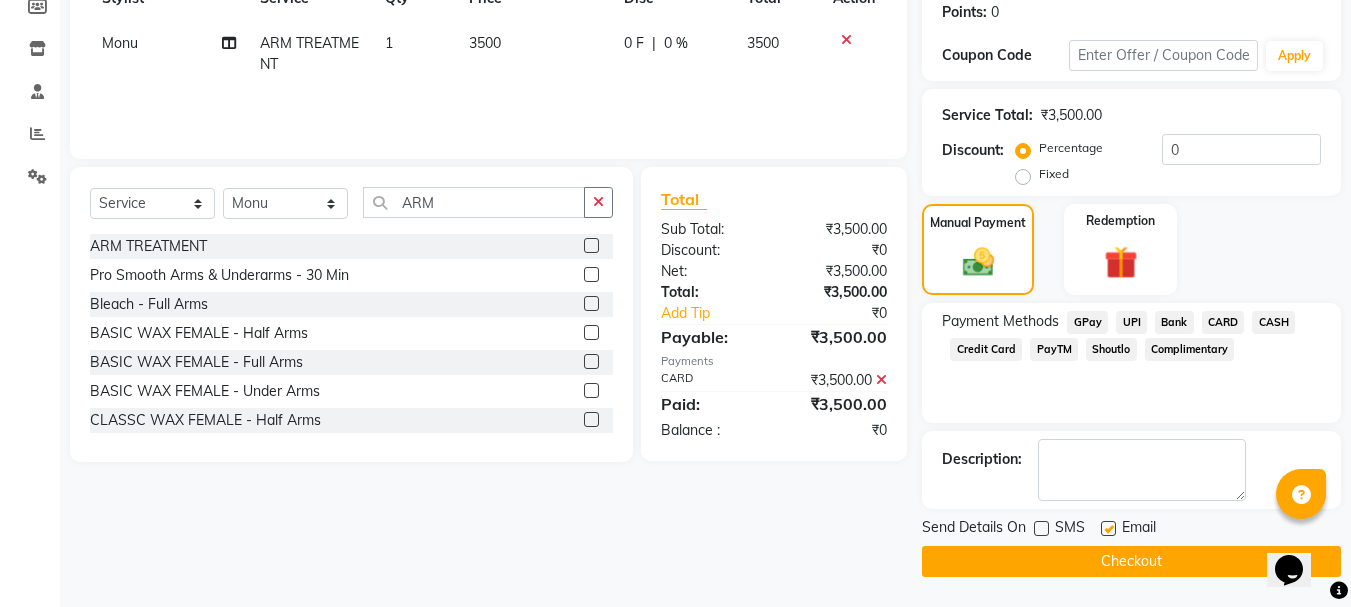 click on "Checkout" 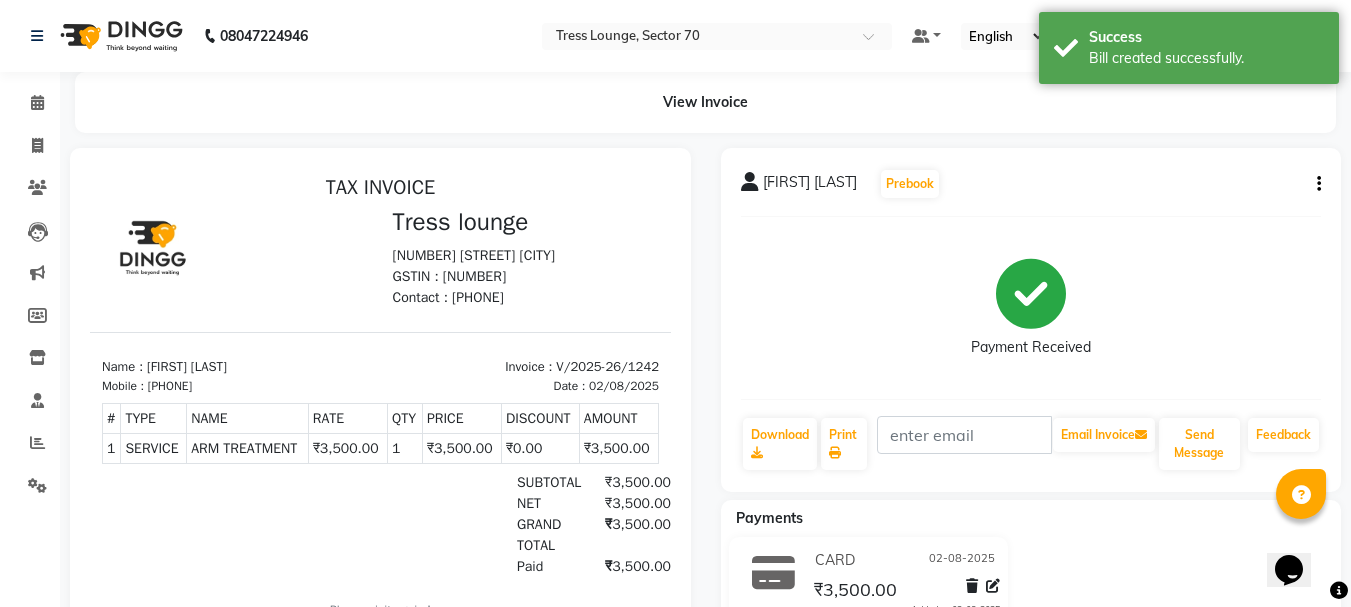 scroll, scrollTop: 0, scrollLeft: 0, axis: both 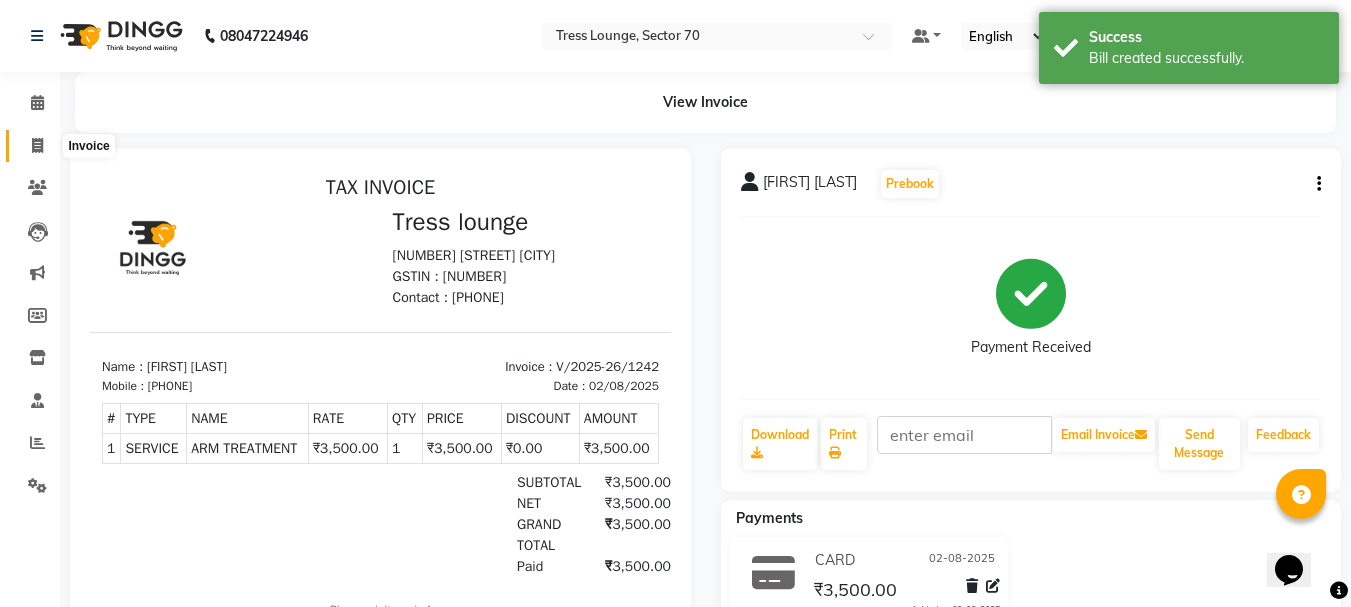 click 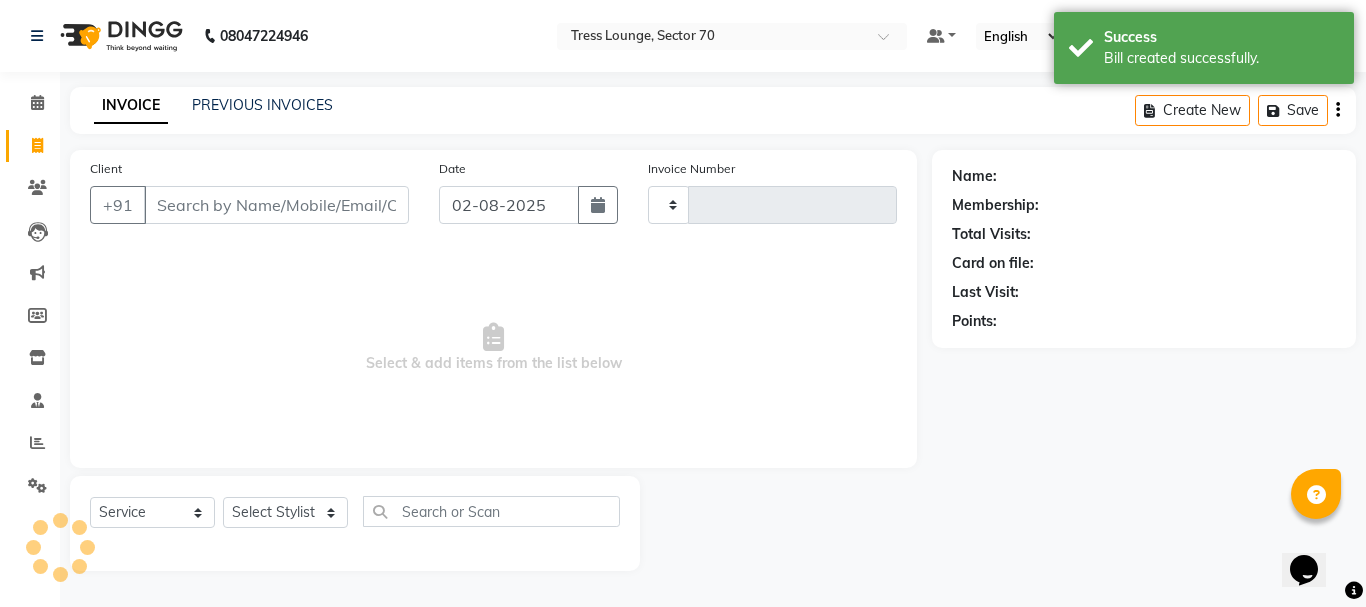 type on "1243" 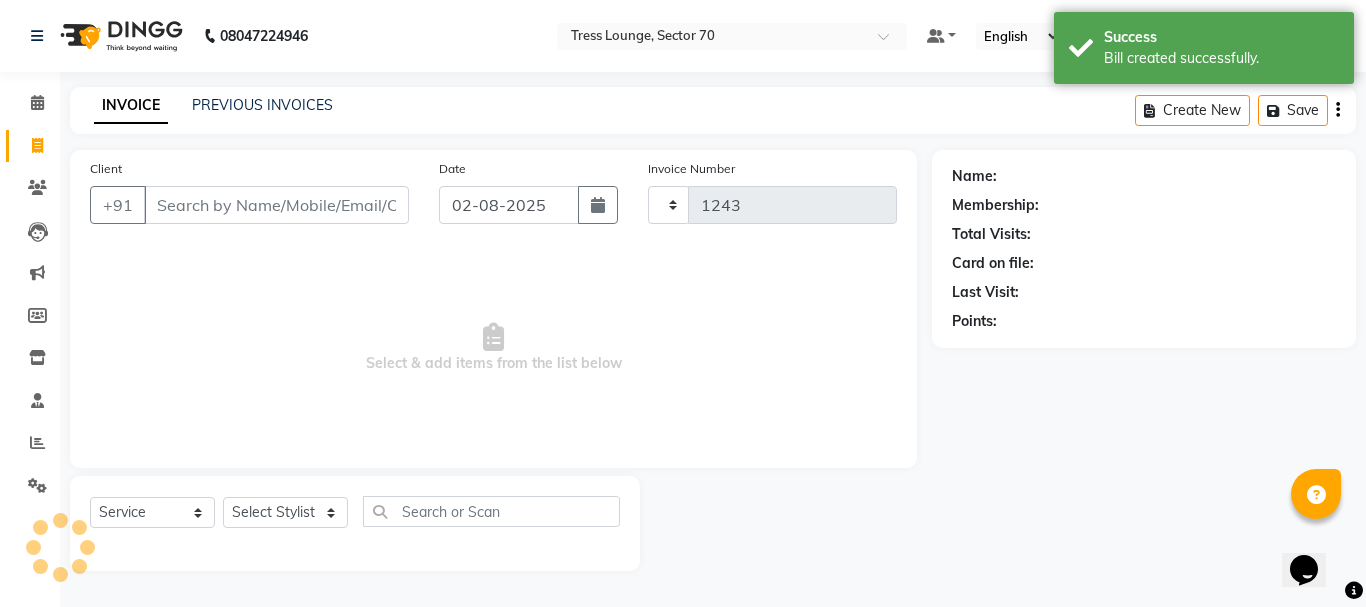 select on "6241" 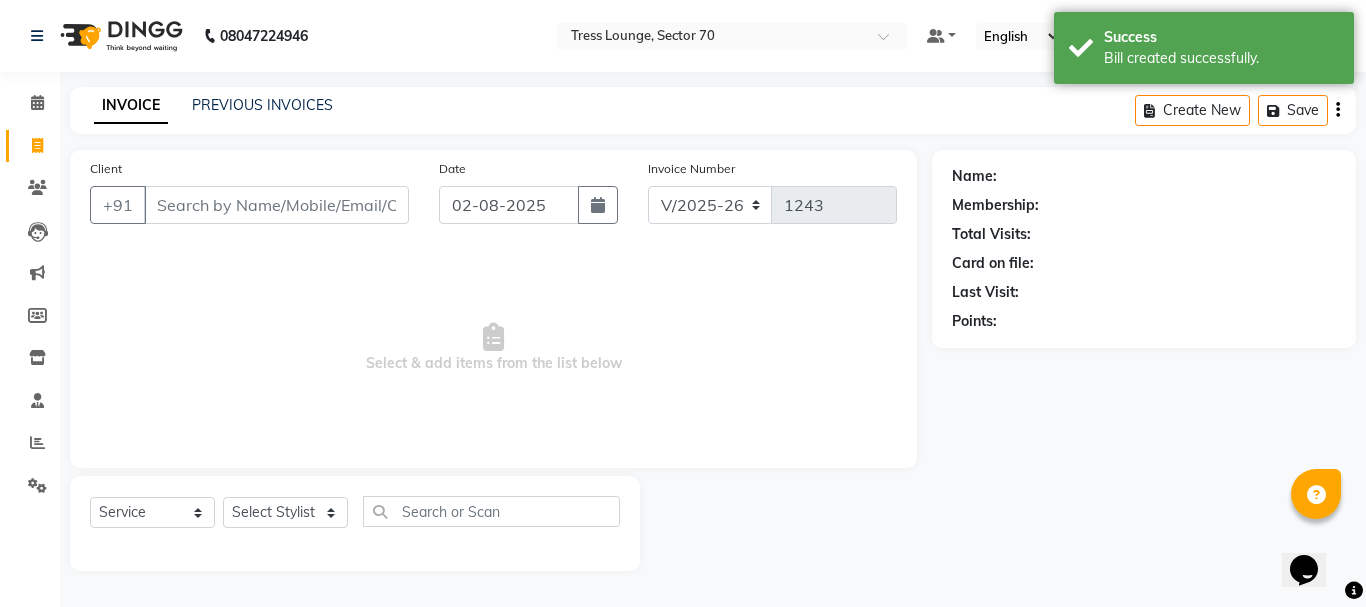 type on "K" 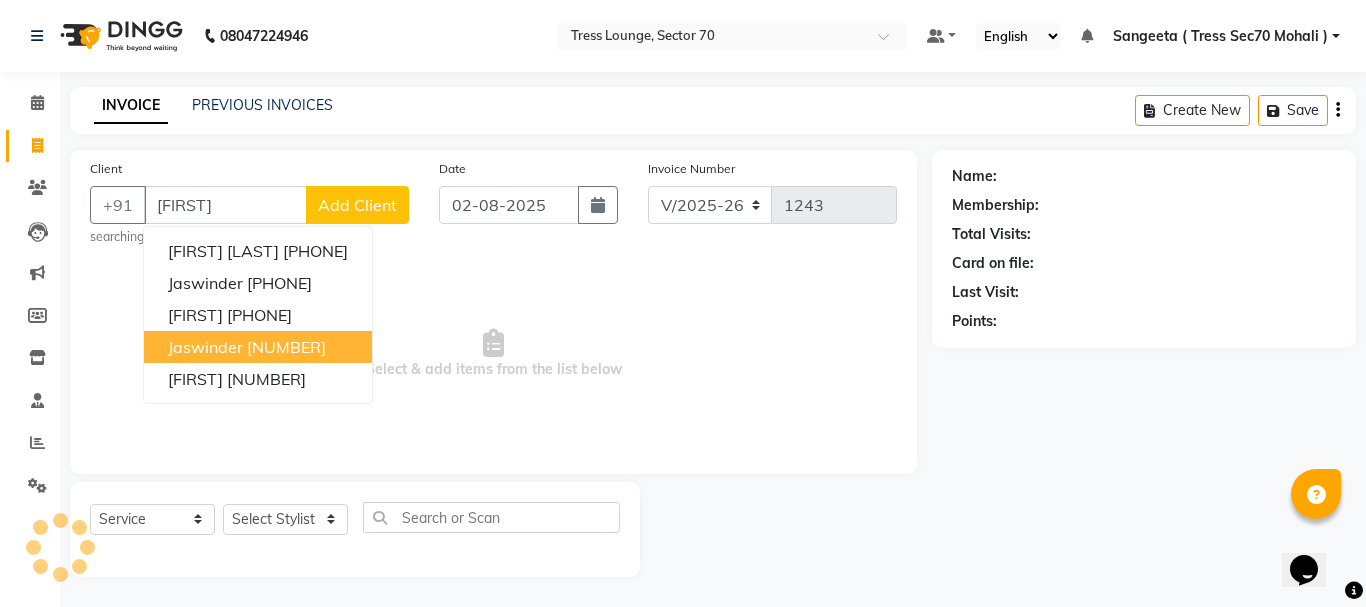 type on "[FIRST]" 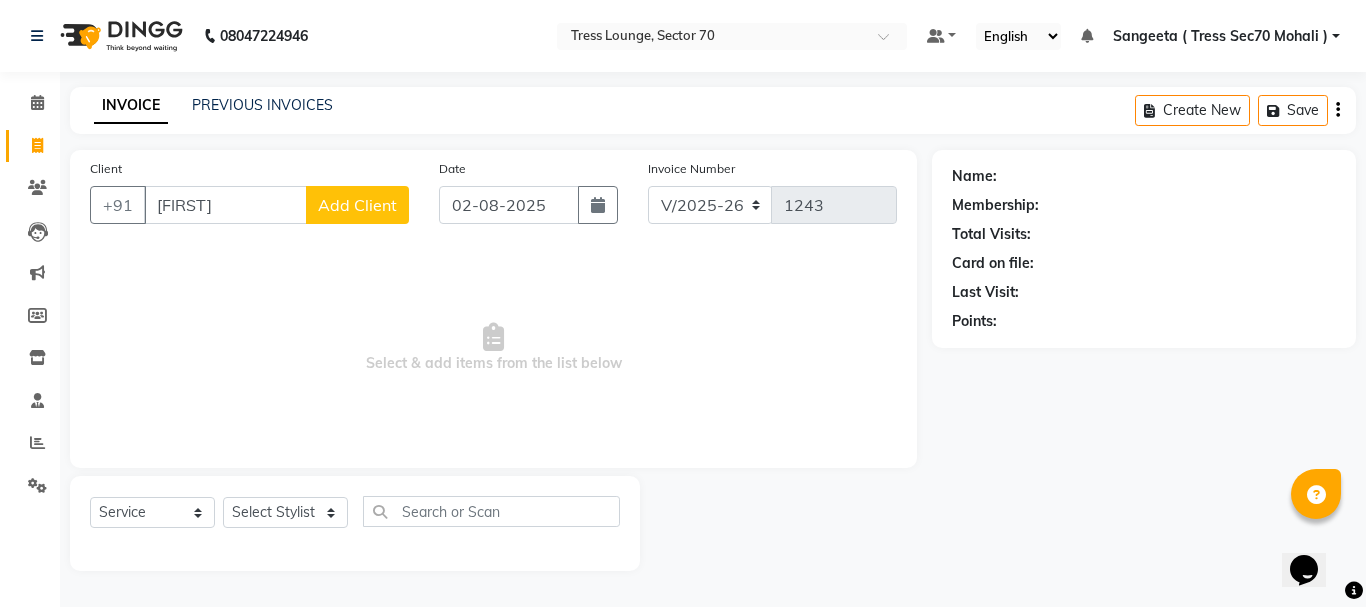 click on "Select & add items from the list below" at bounding box center (493, 348) 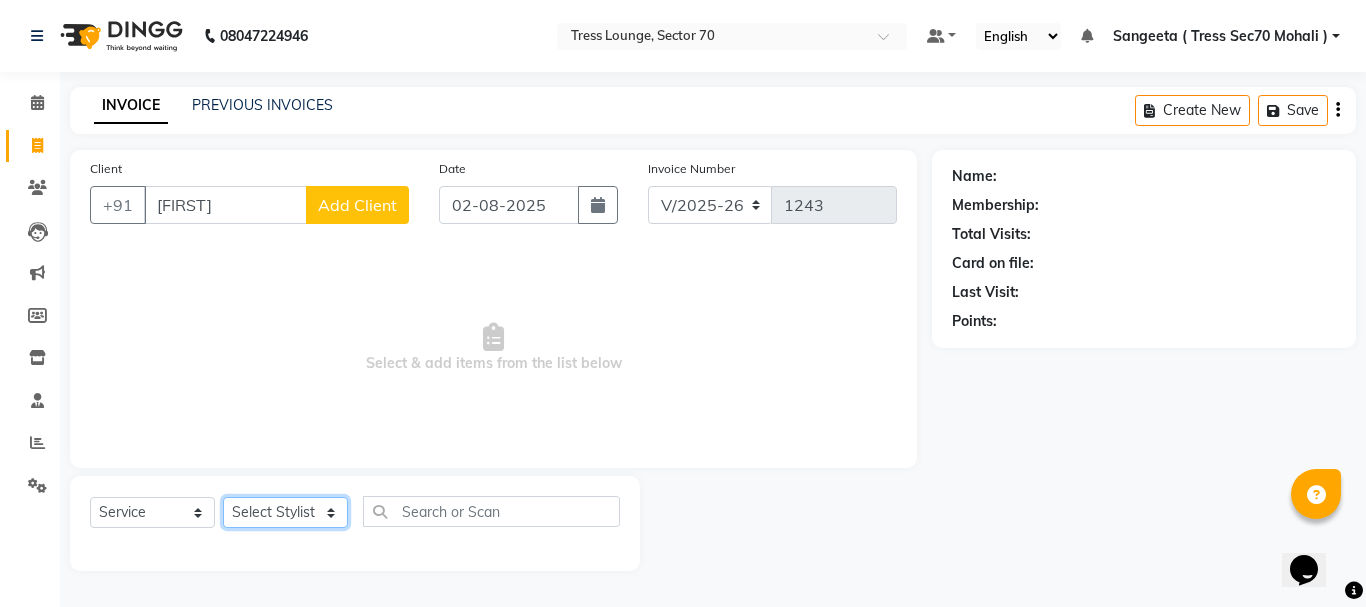 click on "Select Stylist [FIRST] [FIRST] [FIRST] [FIRST] [FIRST] [FIRST] [FIRST] [FIRST] [FIRST] [FIRST] [FIRST] [FIRST] [FIRST]" 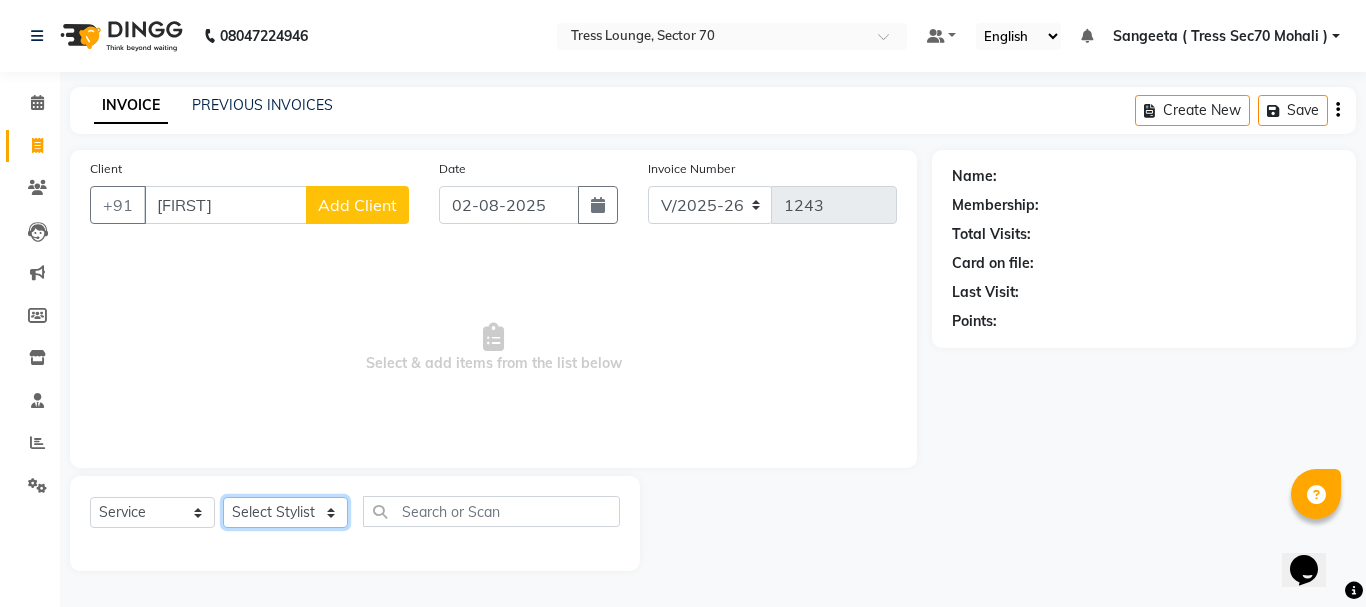 select on "46192" 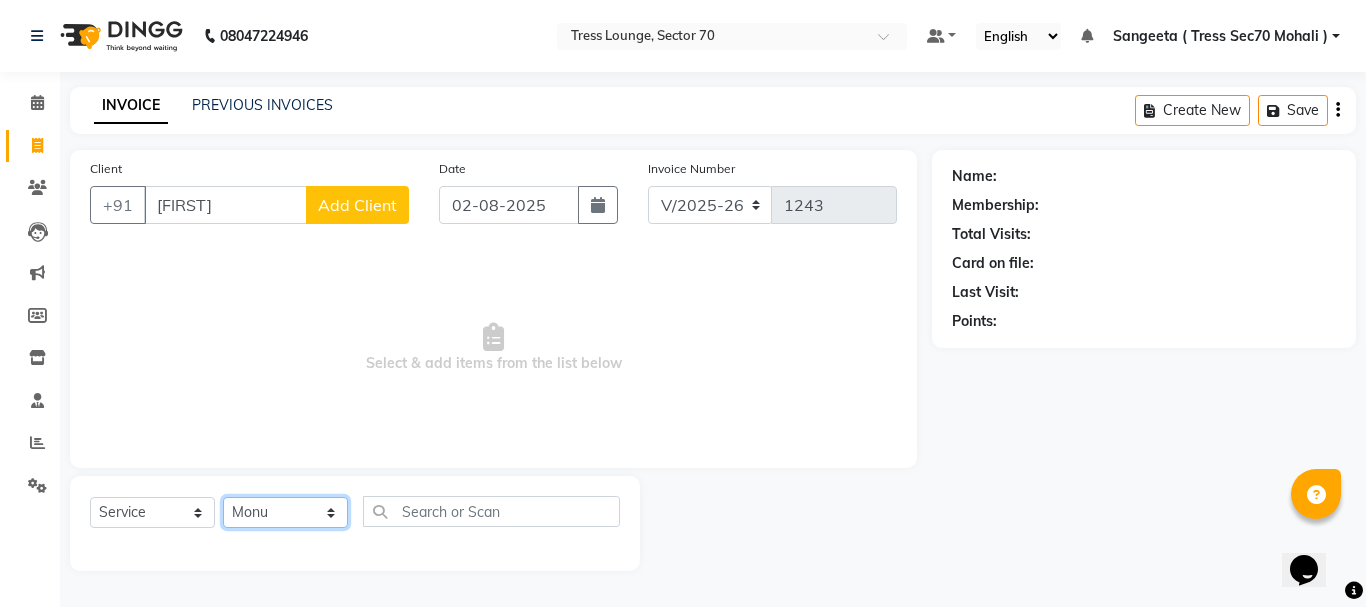 click on "Select Stylist [FIRST] [FIRST] [FIRST] [FIRST] [FIRST] [FIRST] [FIRST] [FIRST] [FIRST] [FIRST] [FIRST] [FIRST] [FIRST]" 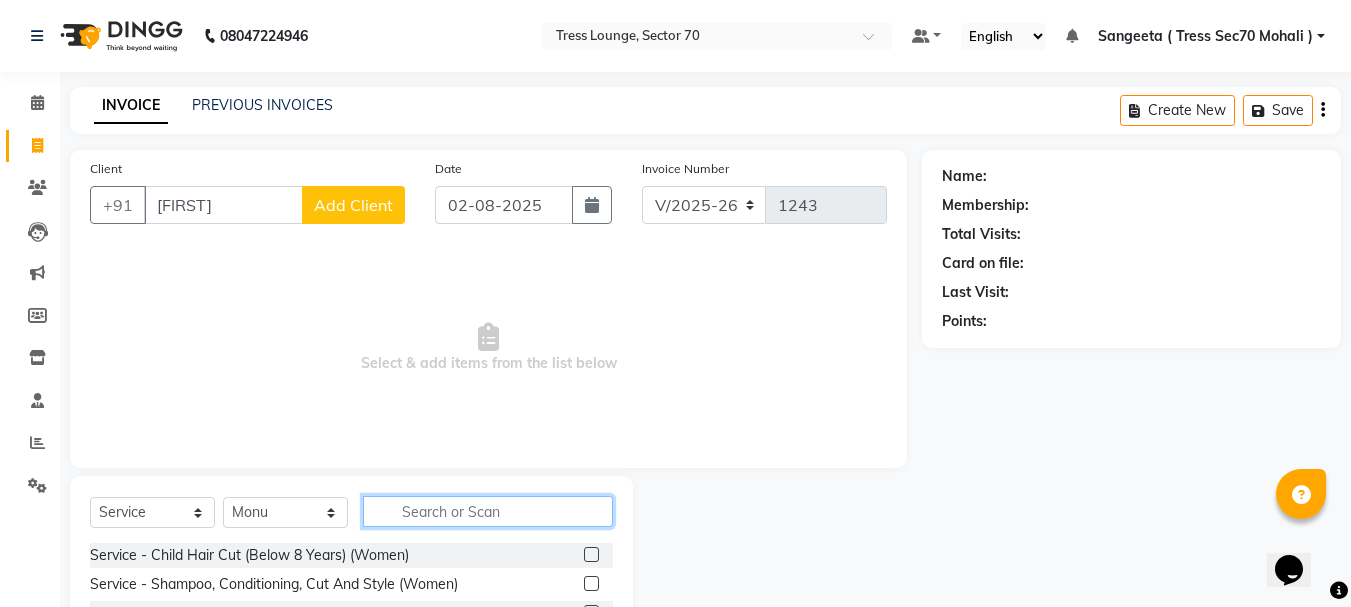 click 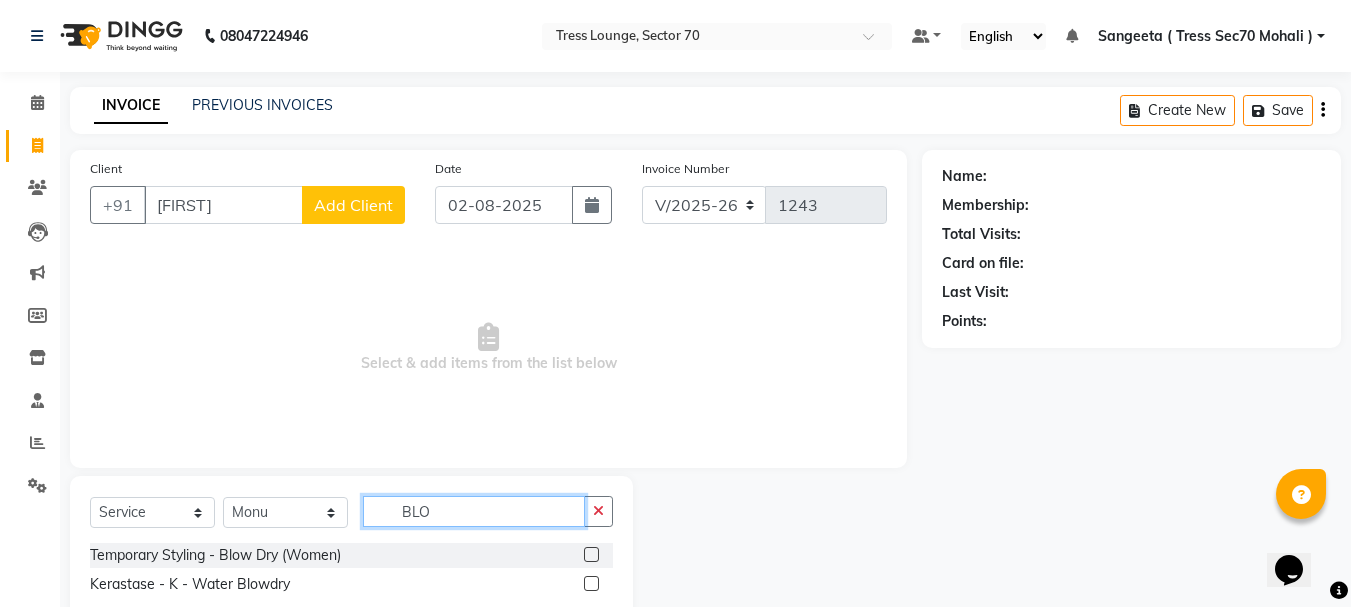 type on "BLO" 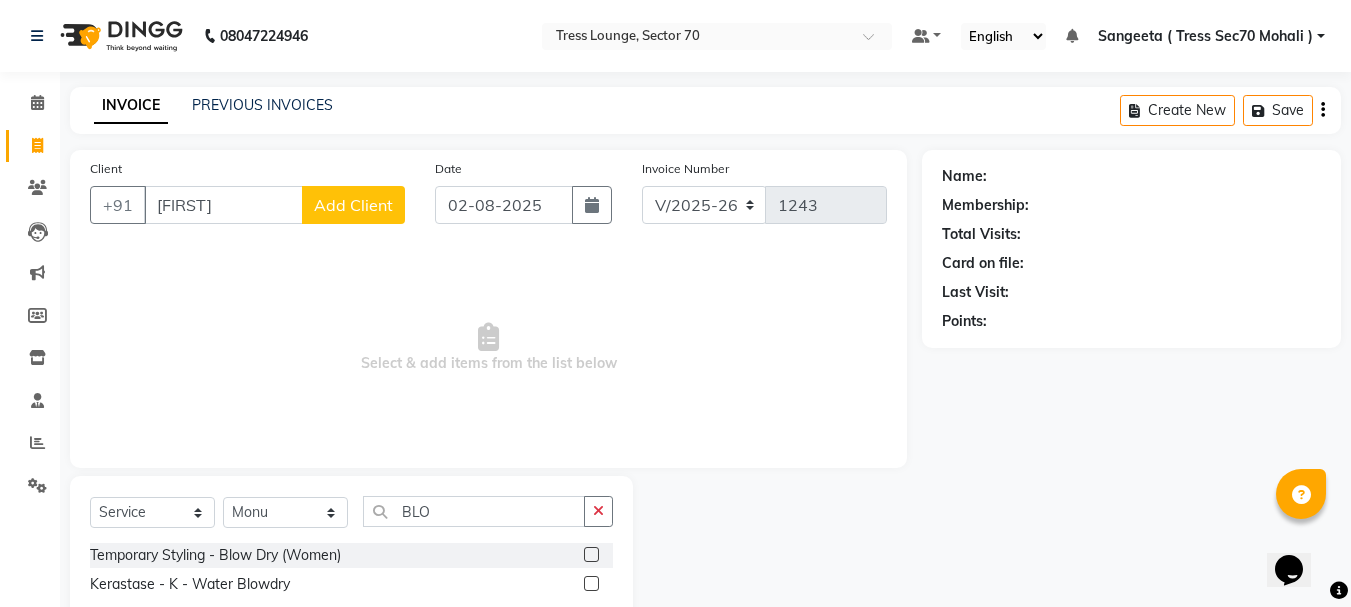 click 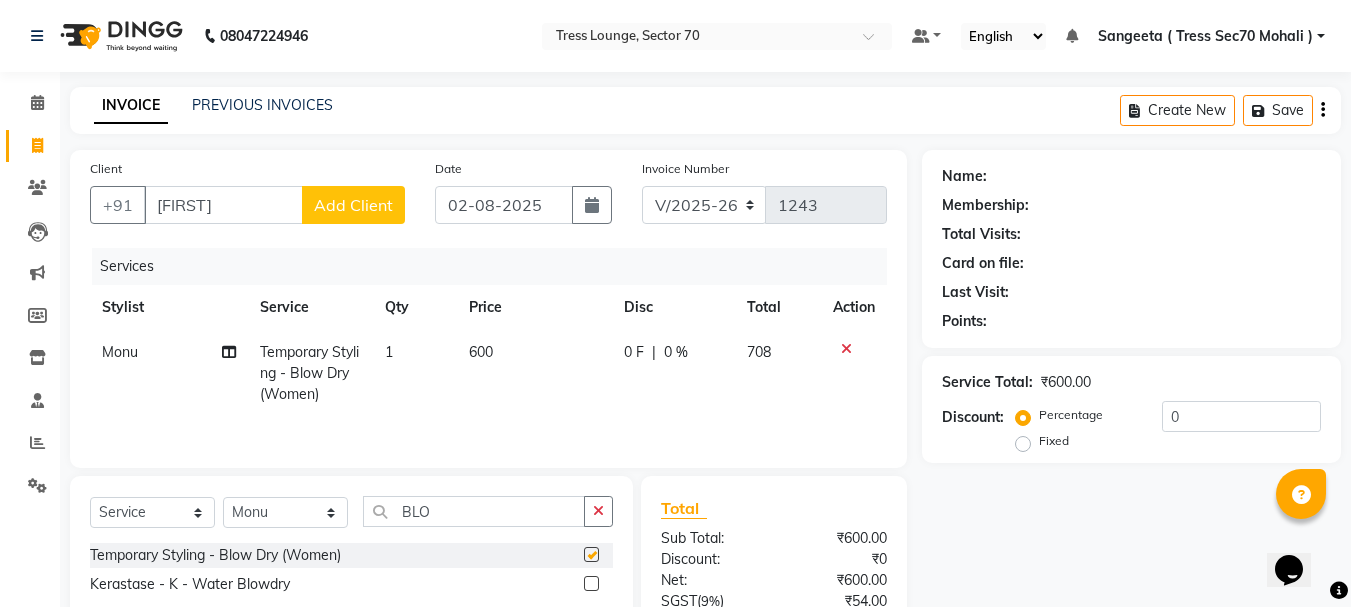 checkbox on "false" 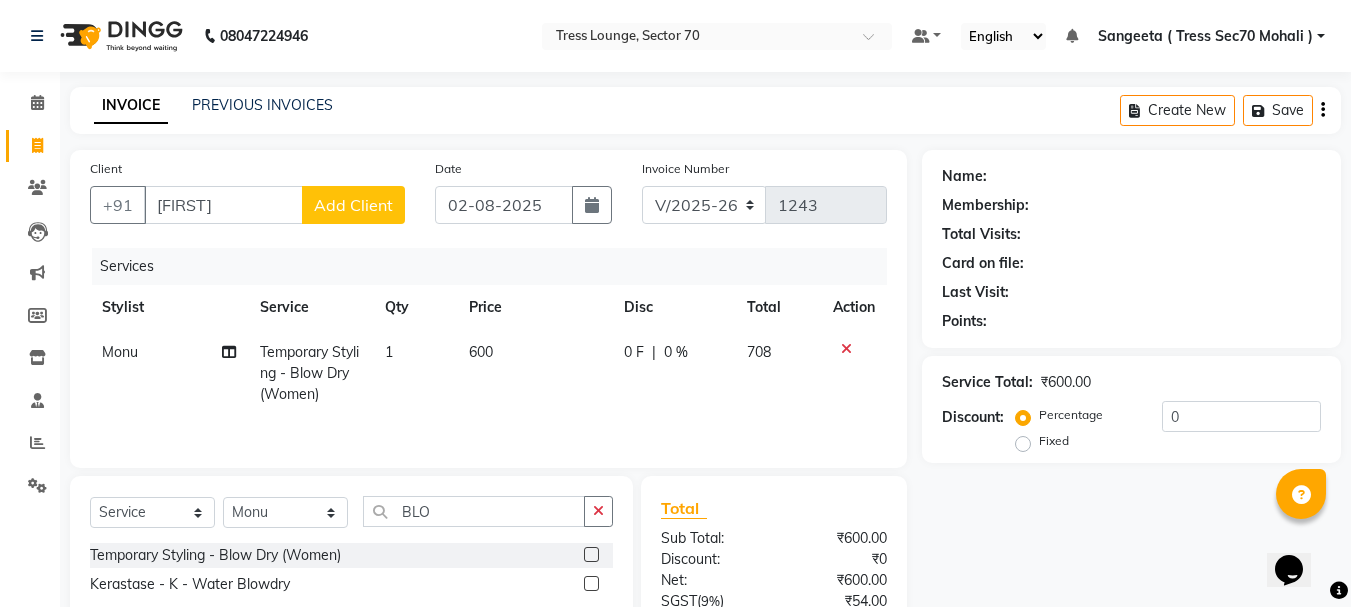 click on "600" 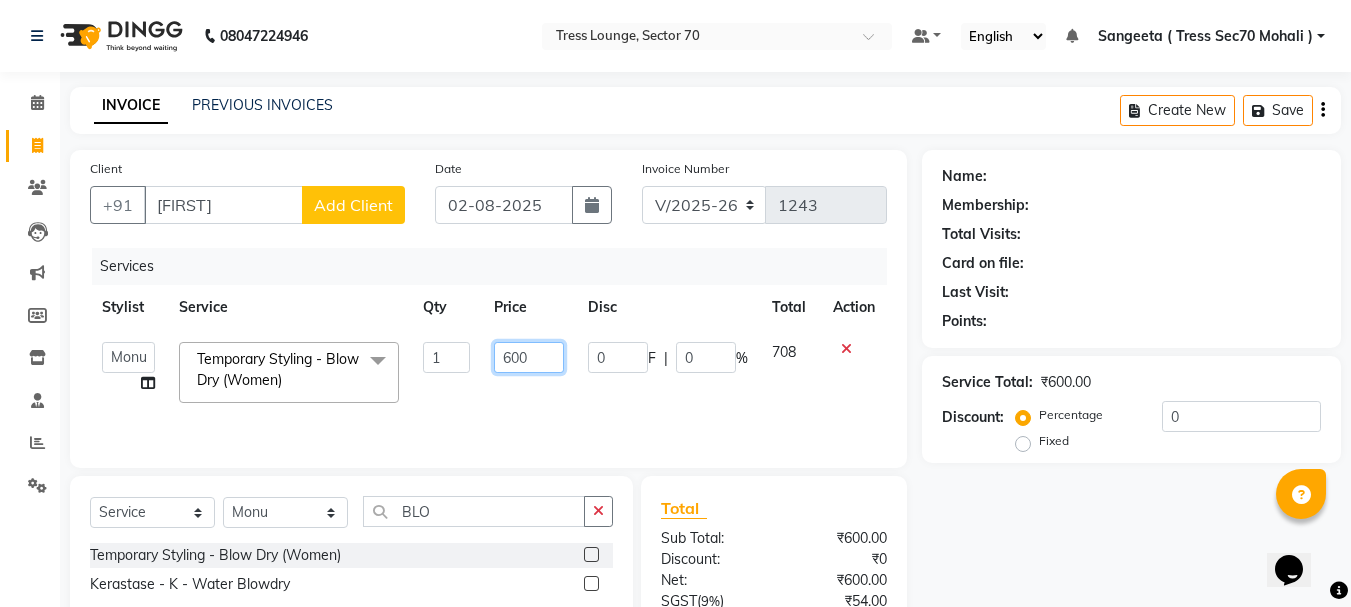 click on "600" 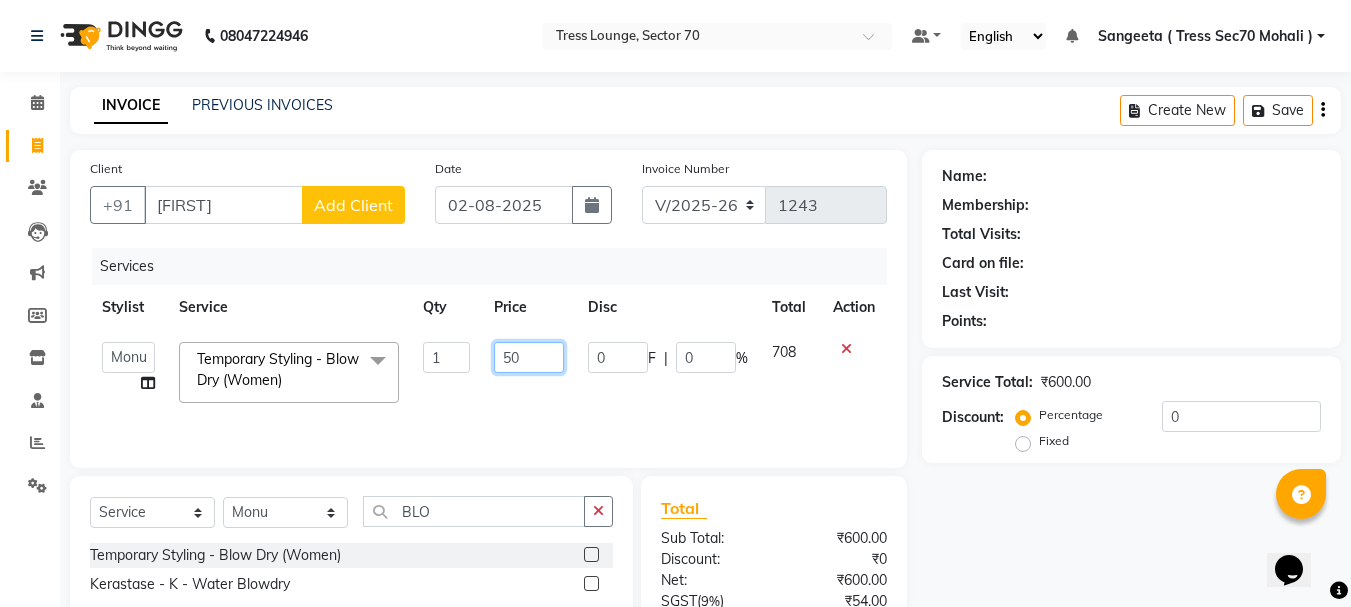 type on "500" 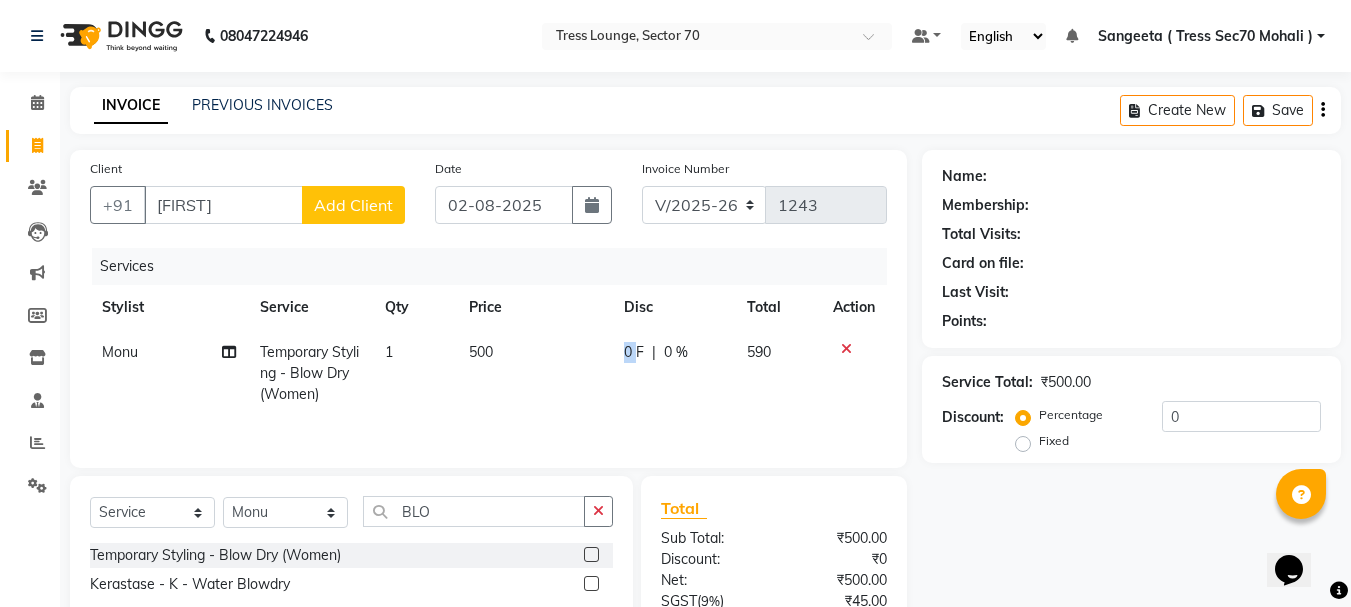 click on "0 F" 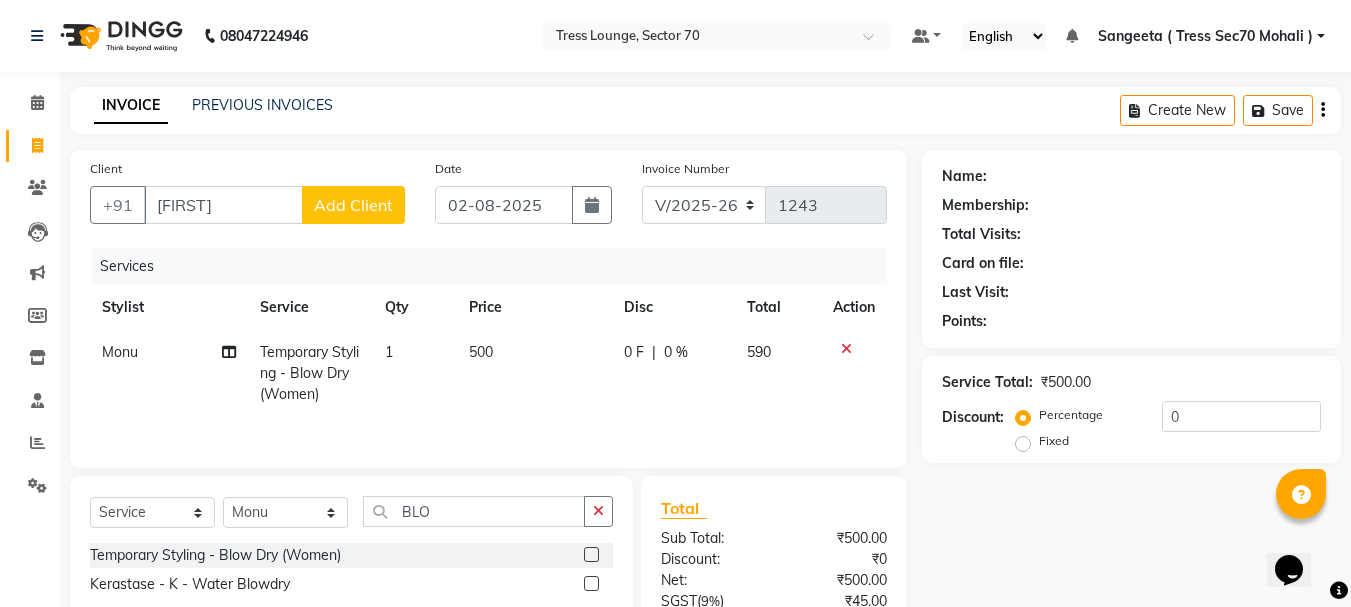 select on "46192" 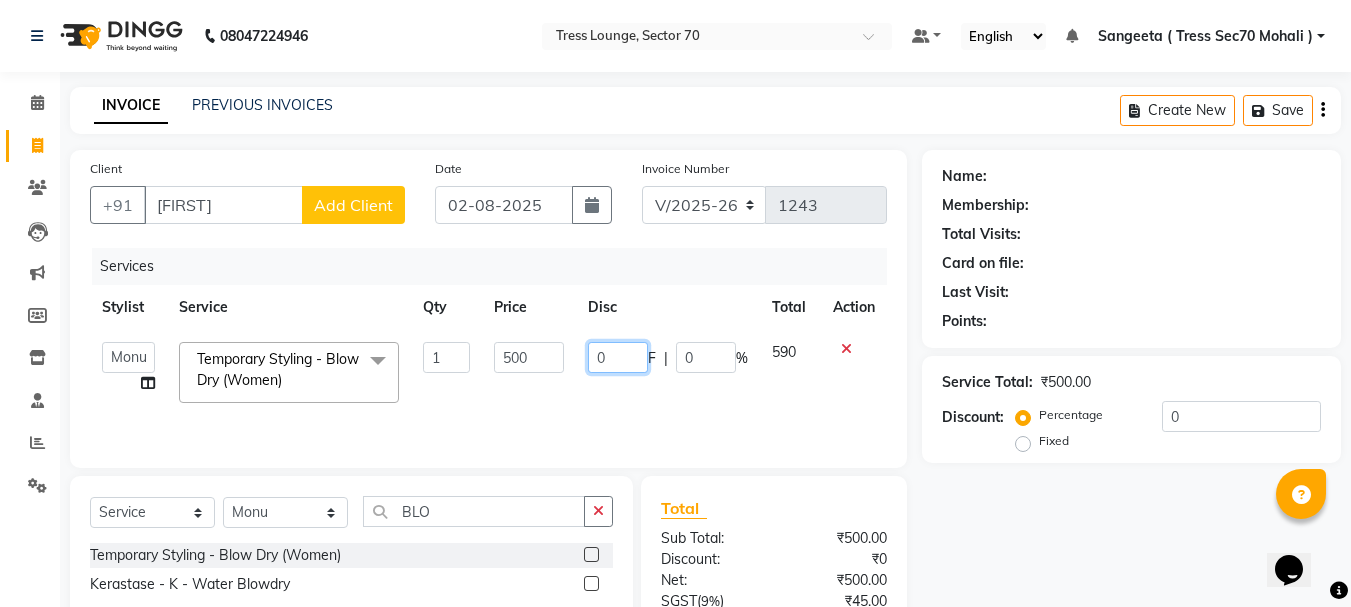 click on "0" 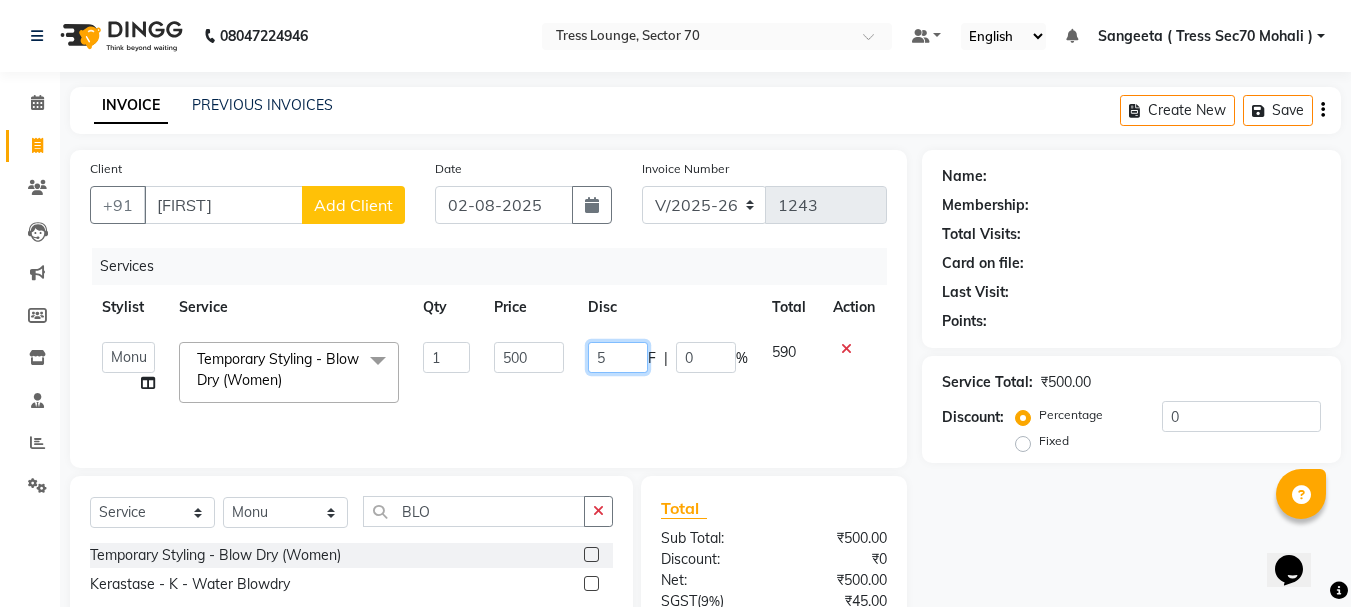 type on "50" 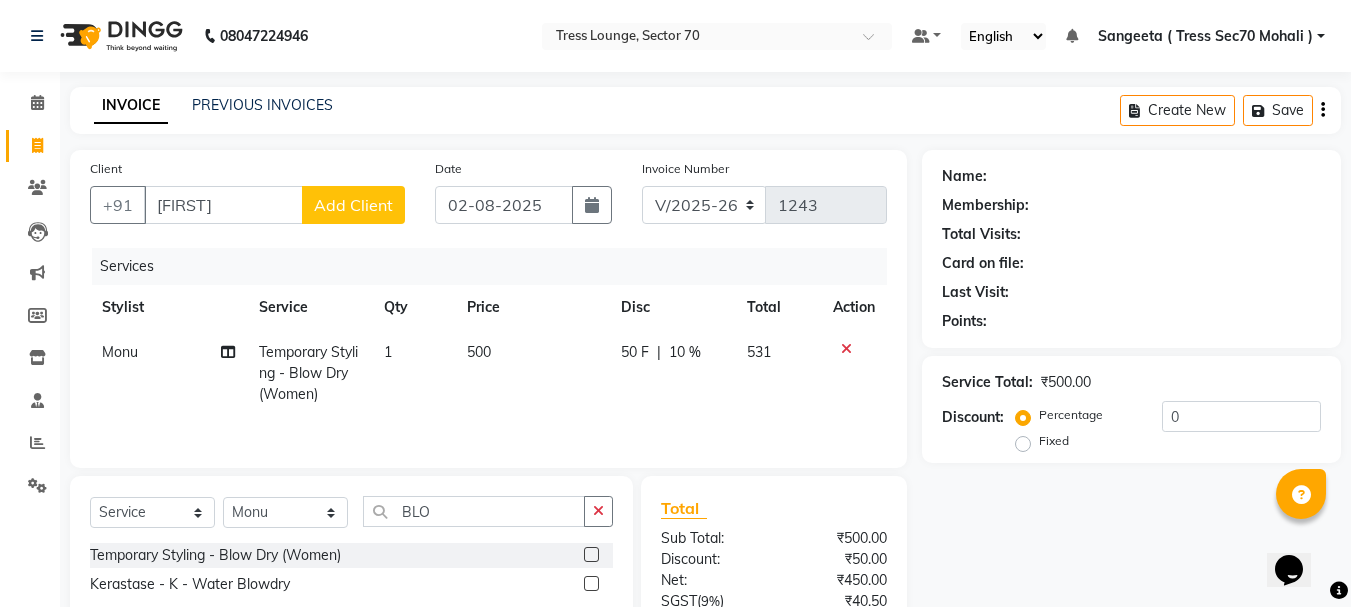 click 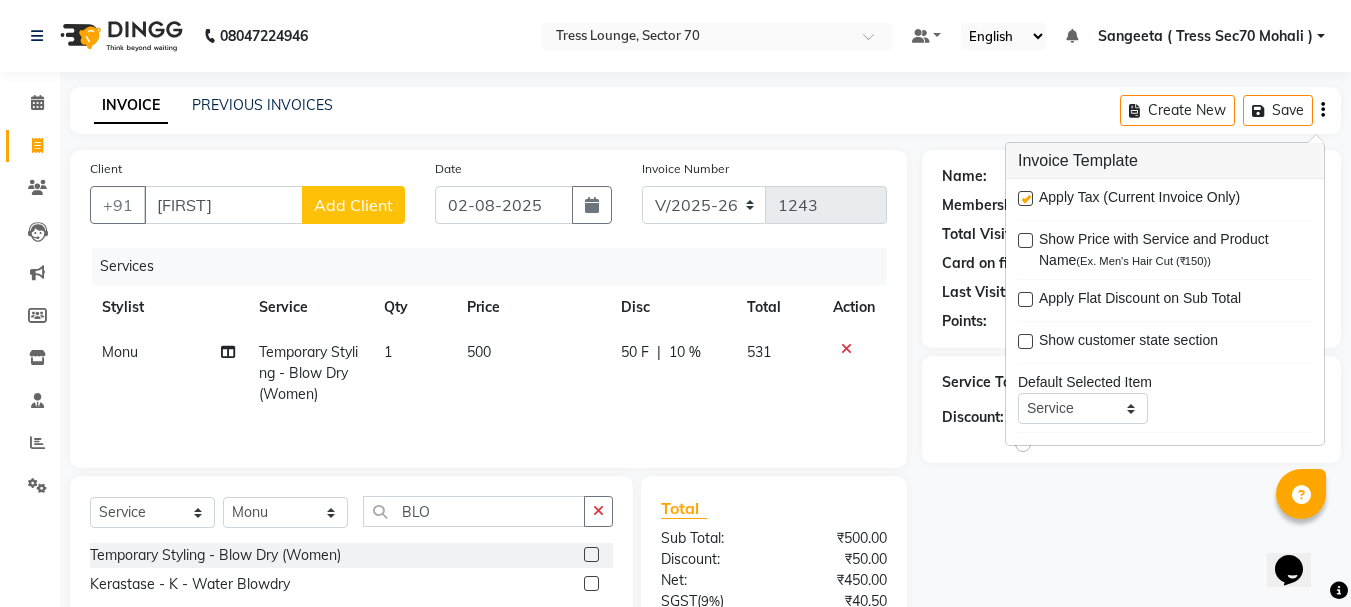 click at bounding box center (1025, 198) 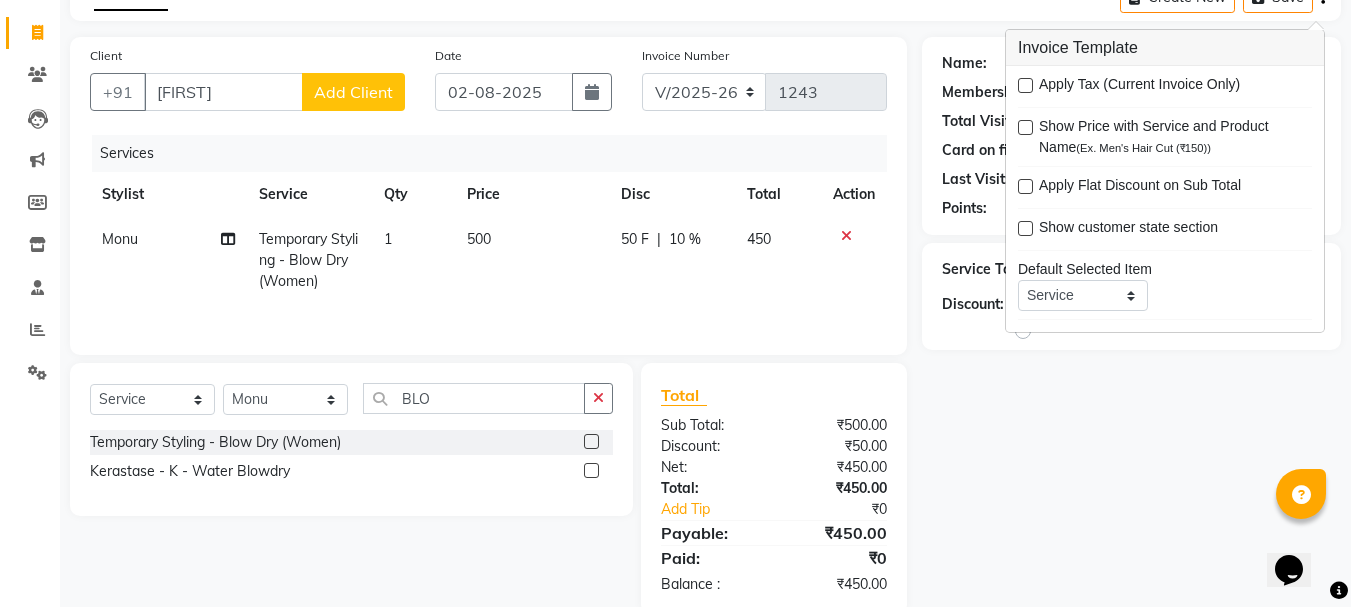 scroll, scrollTop: 151, scrollLeft: 0, axis: vertical 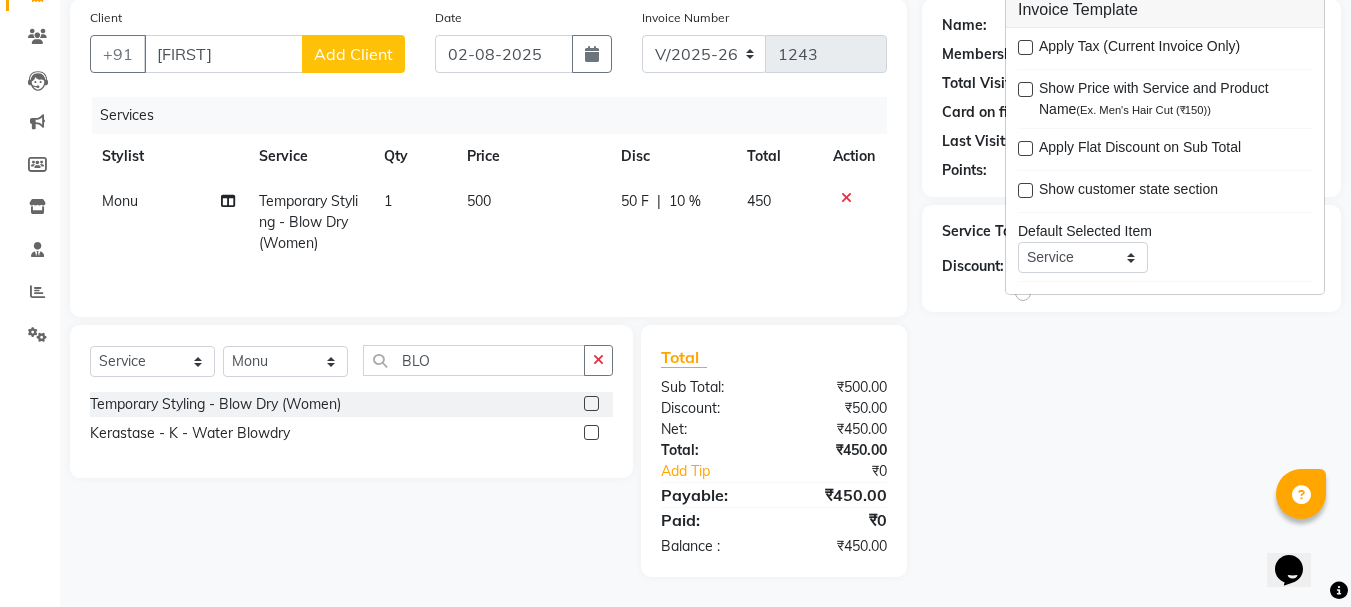 click on "50 F | 10 %" 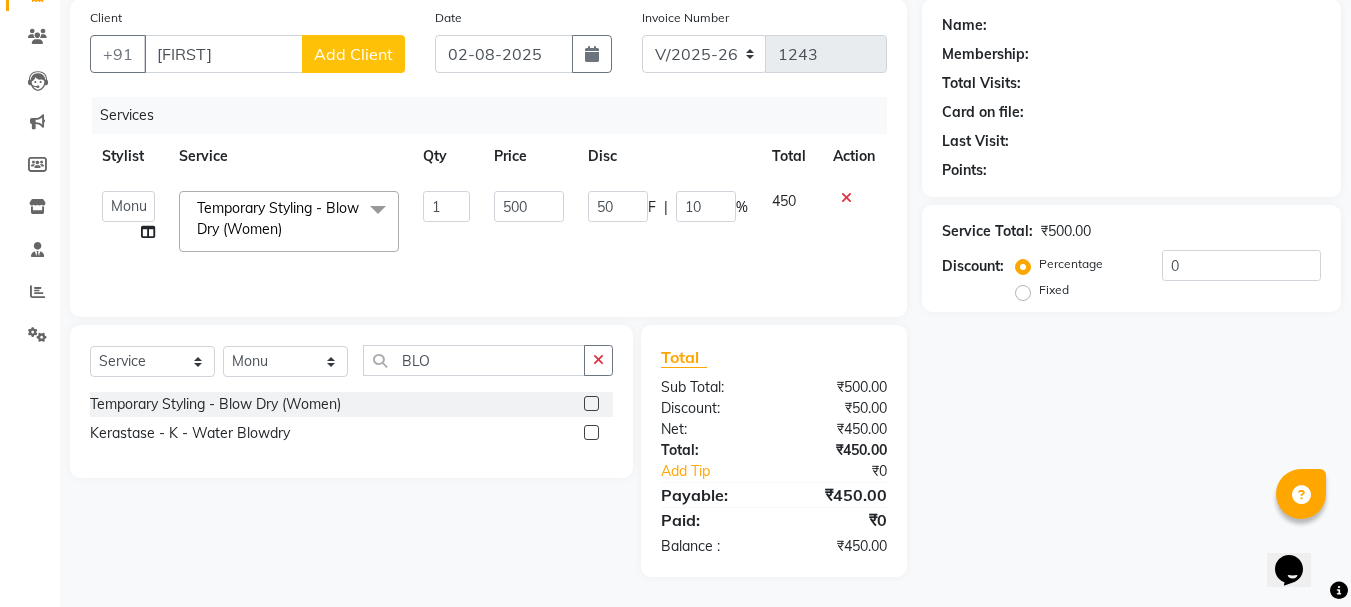 scroll, scrollTop: 0, scrollLeft: 0, axis: both 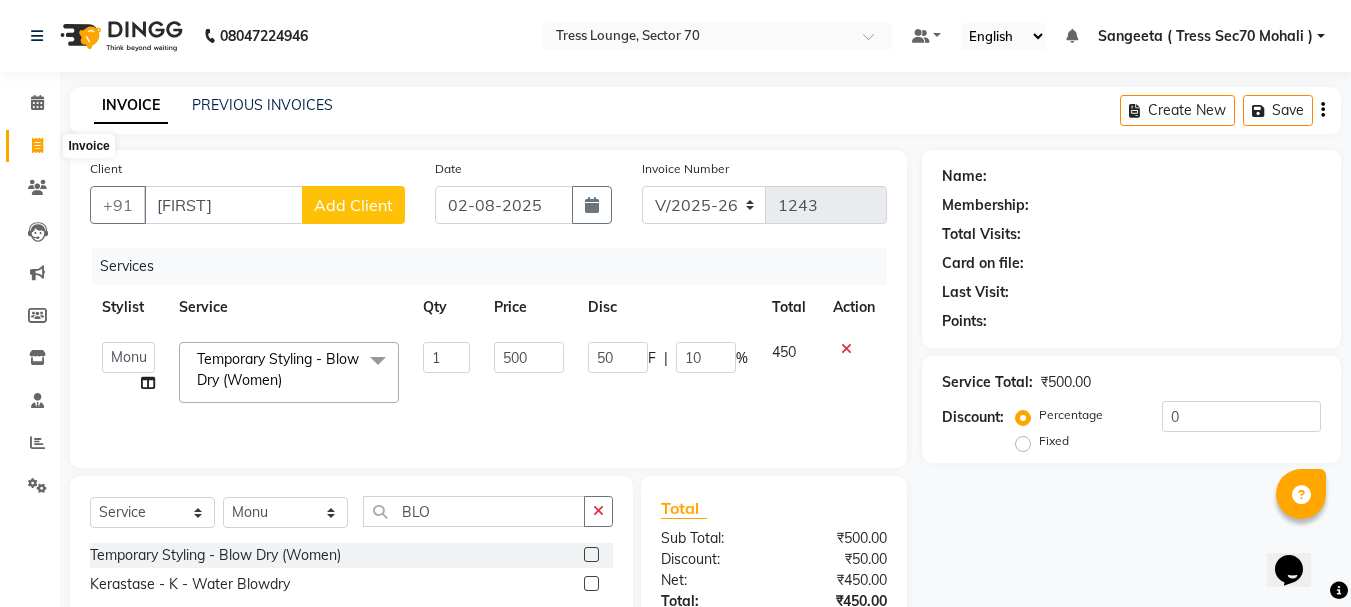 click 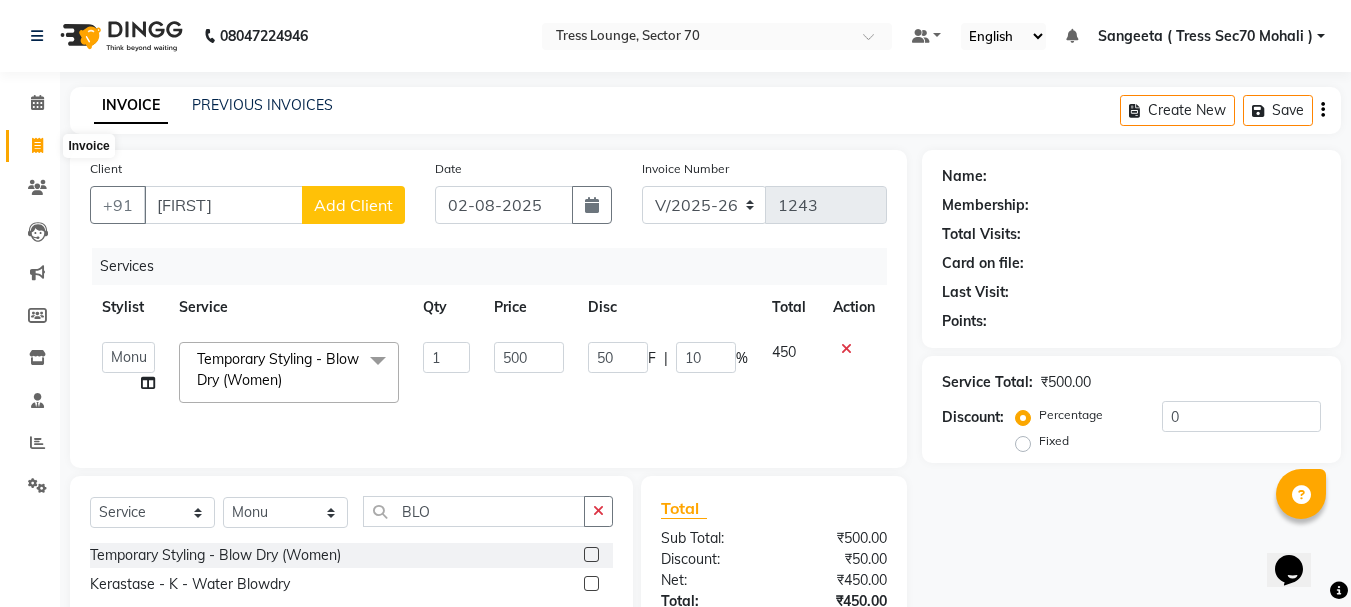 select on "service" 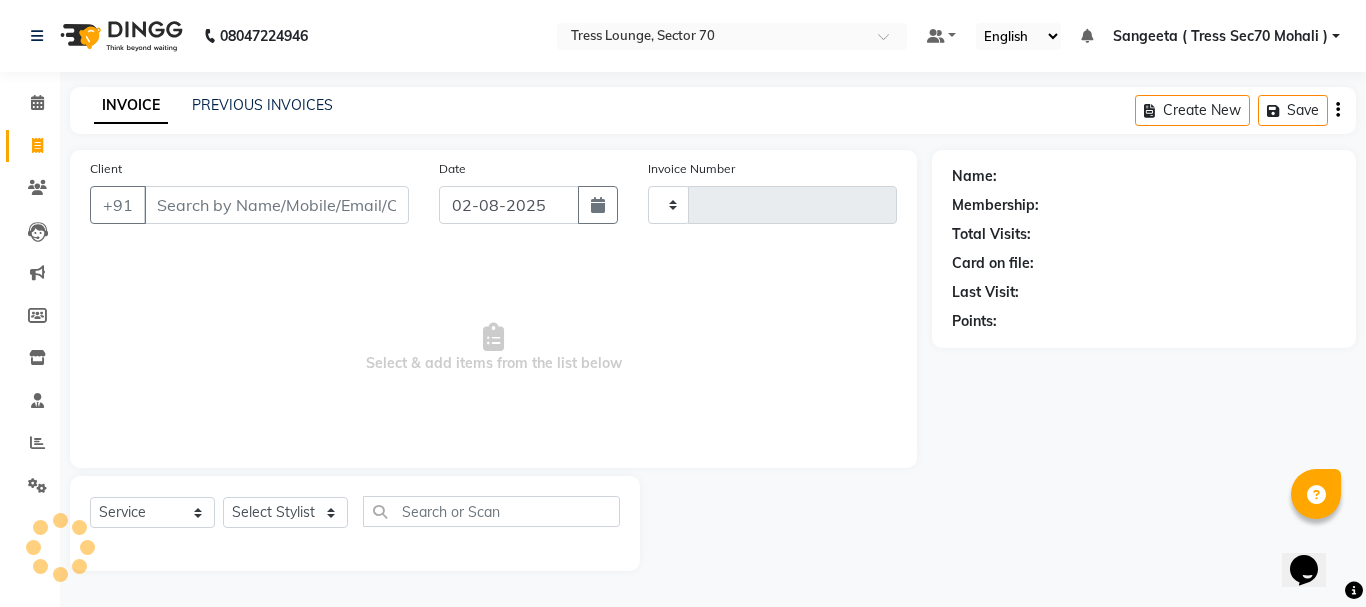 type on "1243" 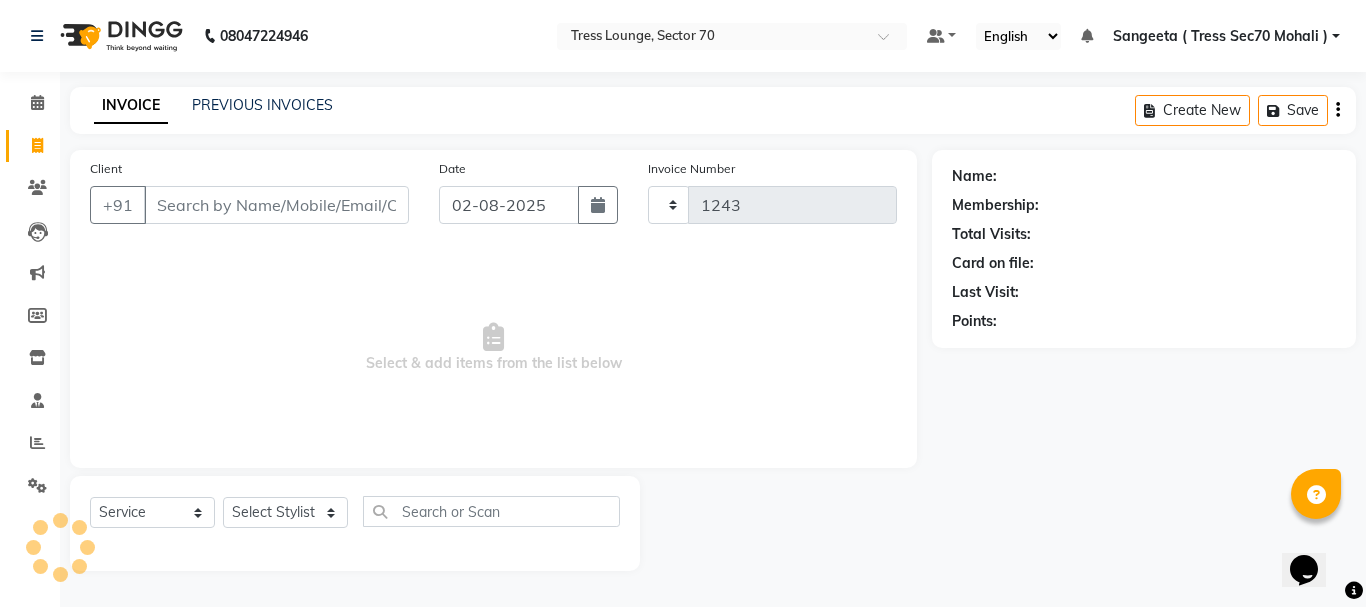 select on "6241" 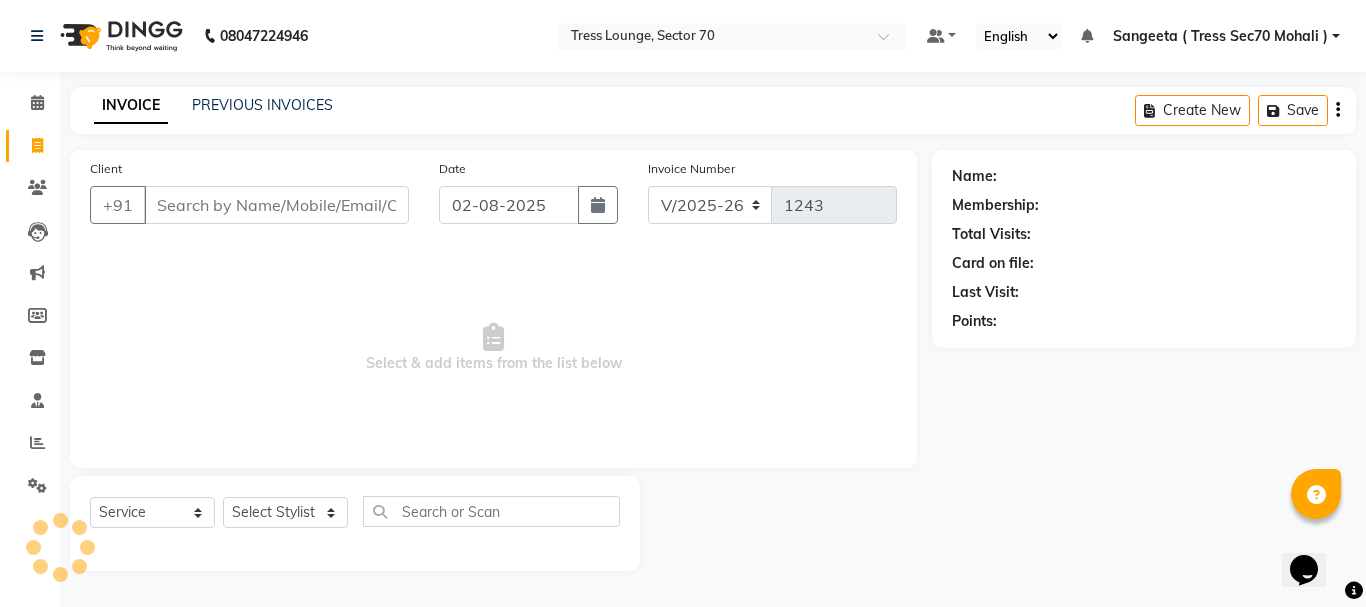 click on "Client" at bounding box center [276, 205] 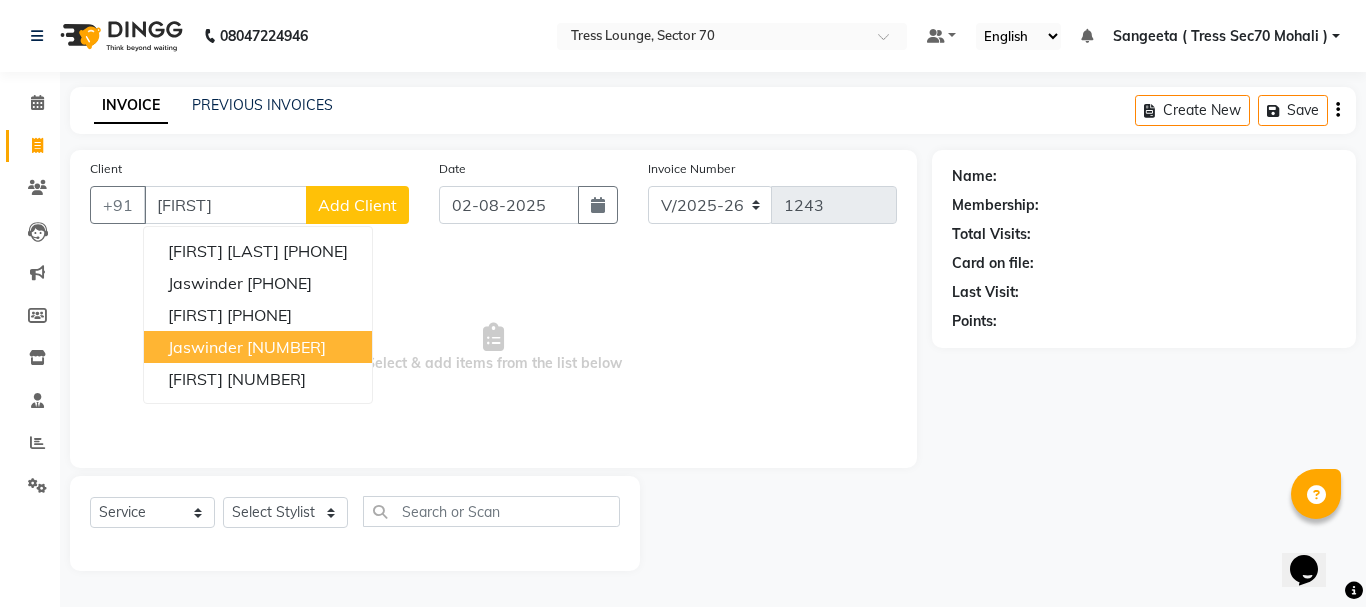 click on "[NUMBER]" at bounding box center (286, 347) 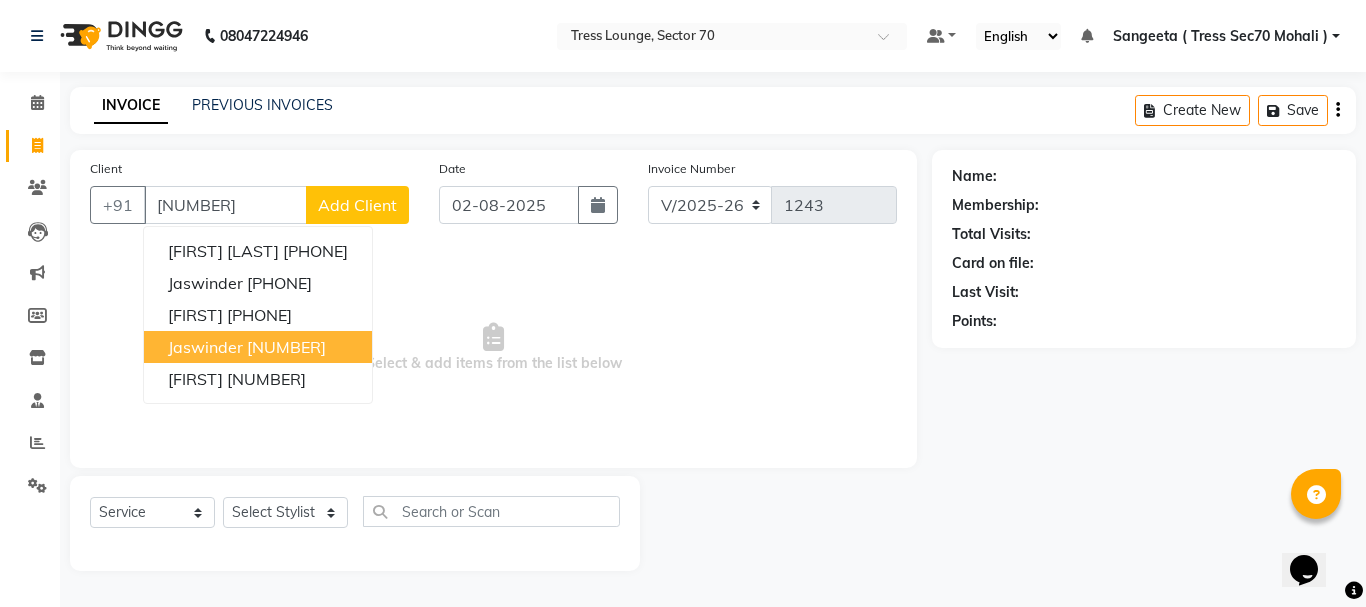 type on "[NUMBER]" 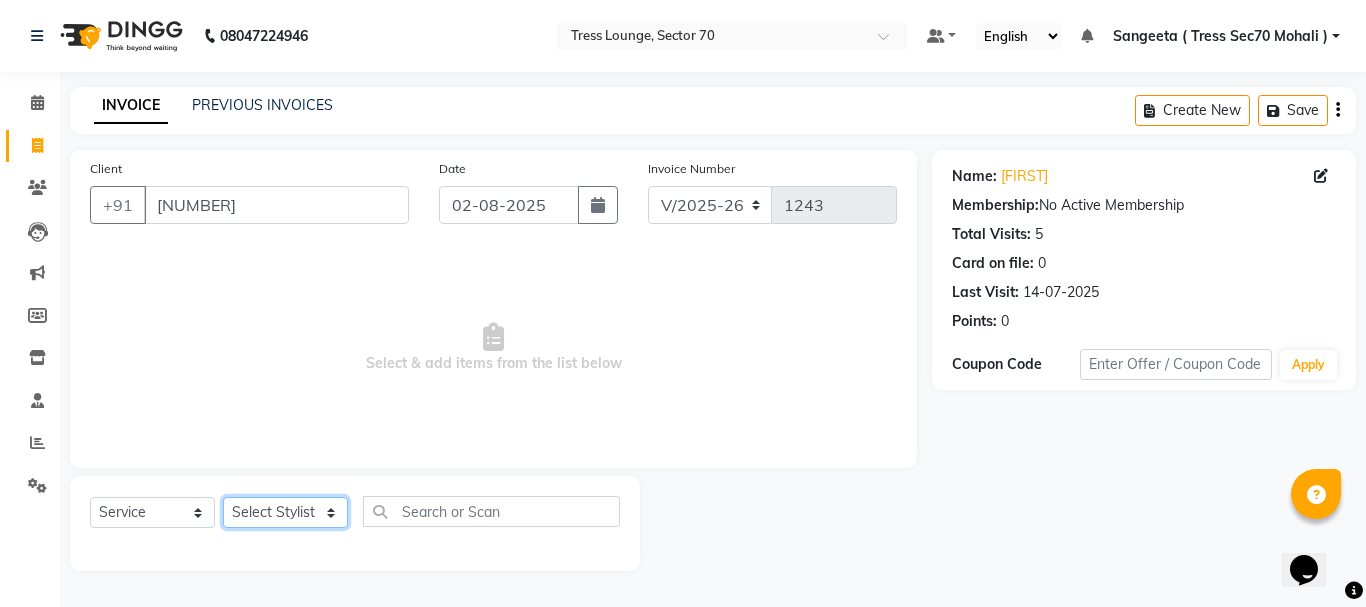 click on "Select Stylist [FIRST] [FIRST] [FIRST] [FIRST] [FIRST] [FIRST] [FIRST] [FIRST] [FIRST] [FIRST] [FIRST] [FIRST] [FIRST]" 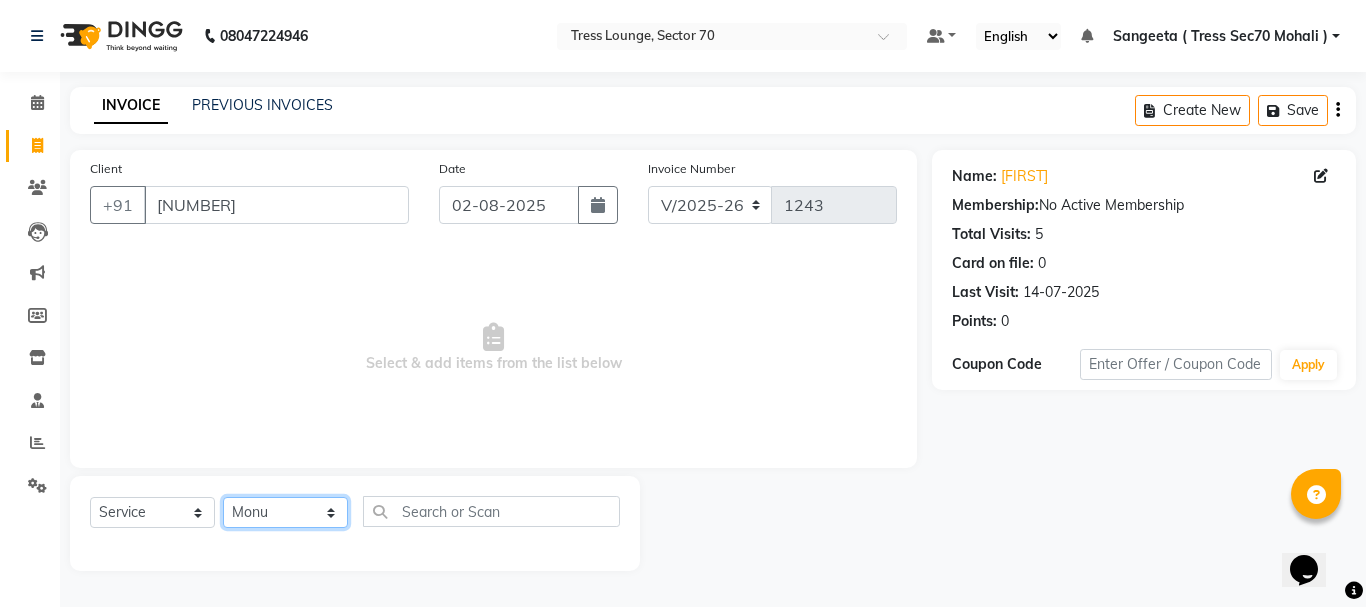 click on "Select Stylist [FIRST] [FIRST] [FIRST] [FIRST] [FIRST] [FIRST] [FIRST] [FIRST] [FIRST] [FIRST] [FIRST] [FIRST] [FIRST]" 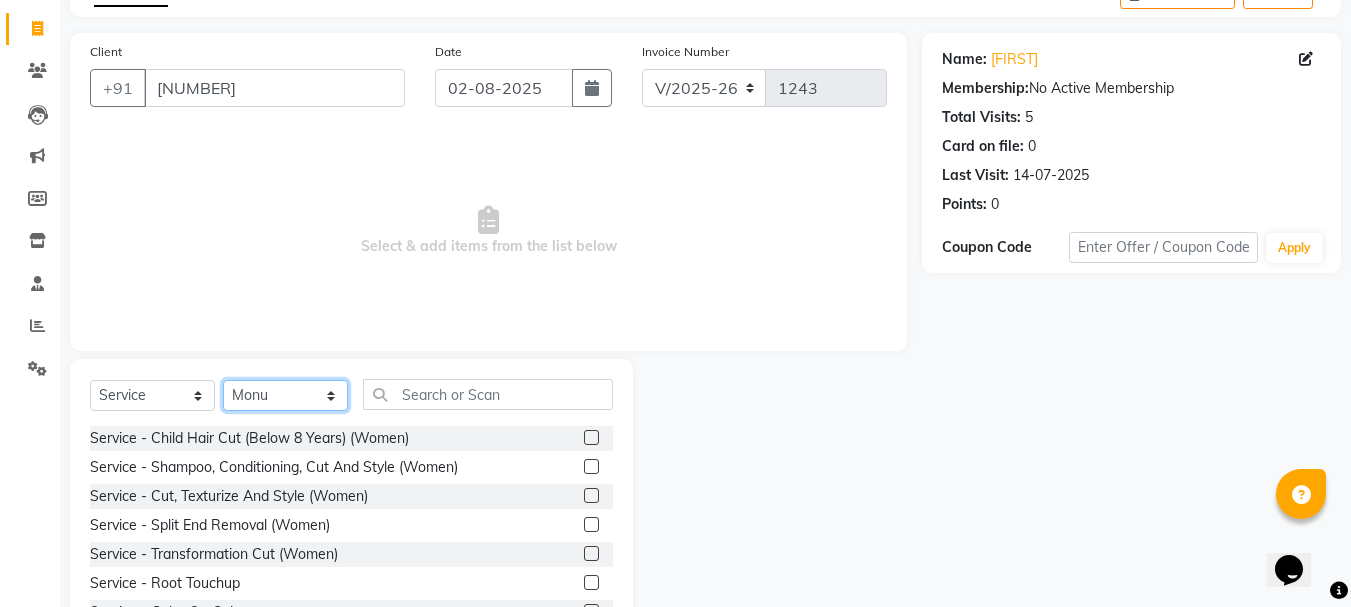 scroll, scrollTop: 194, scrollLeft: 0, axis: vertical 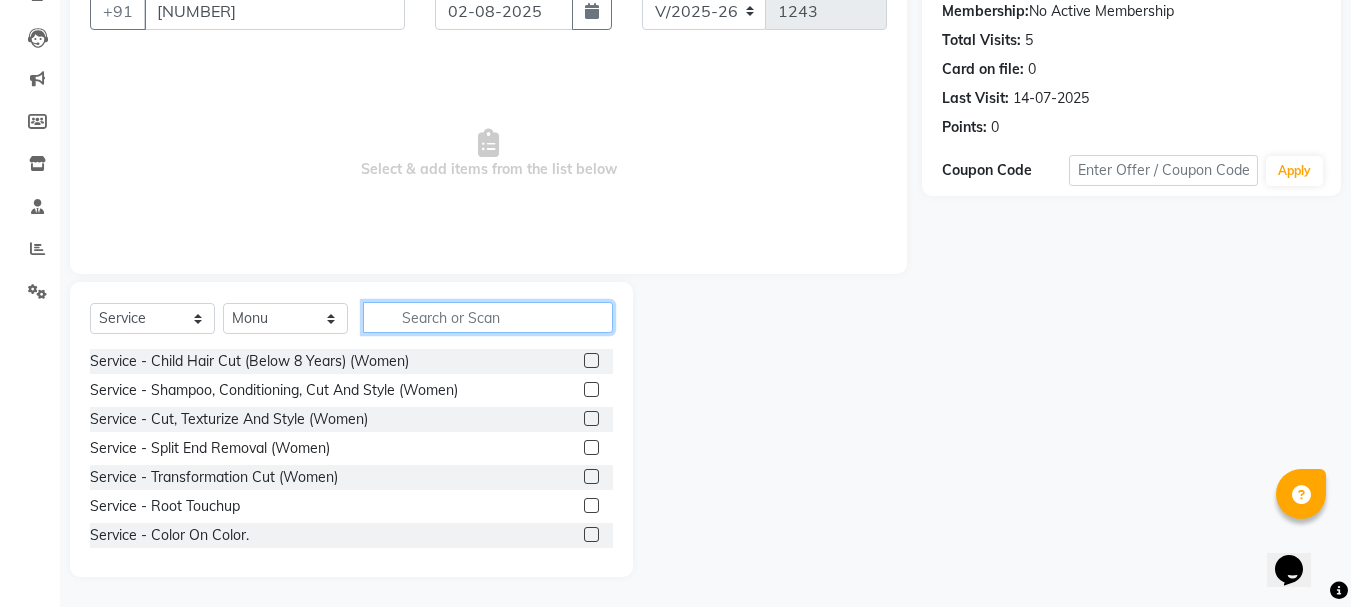 click 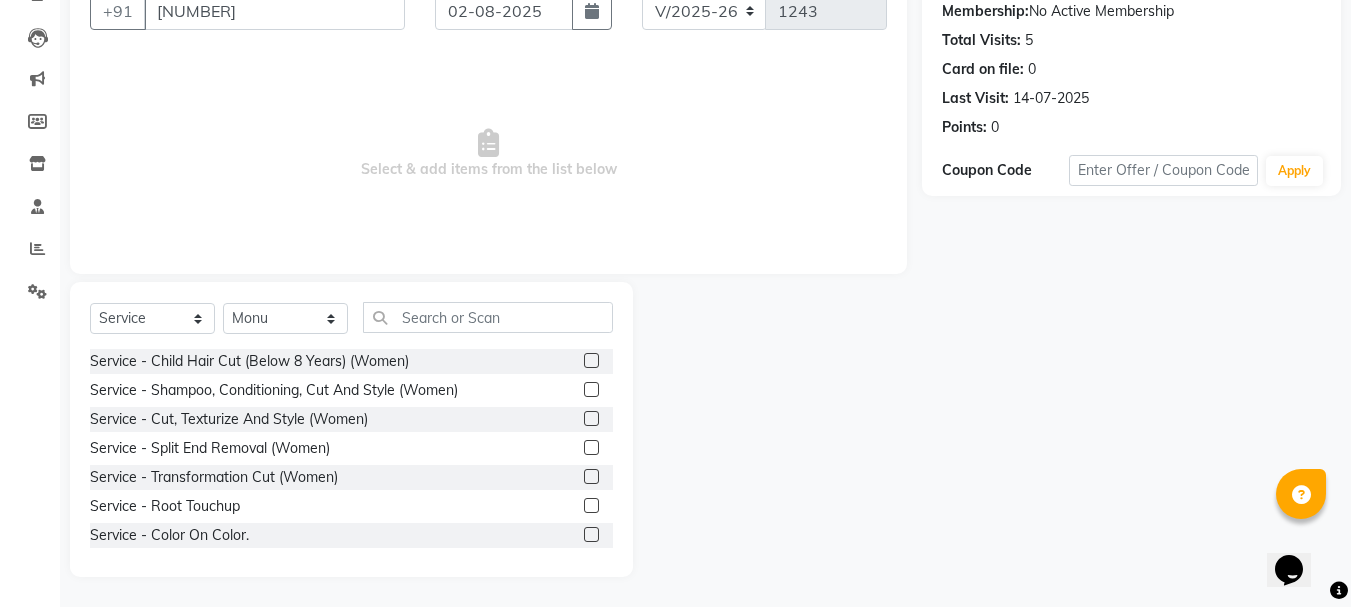 click 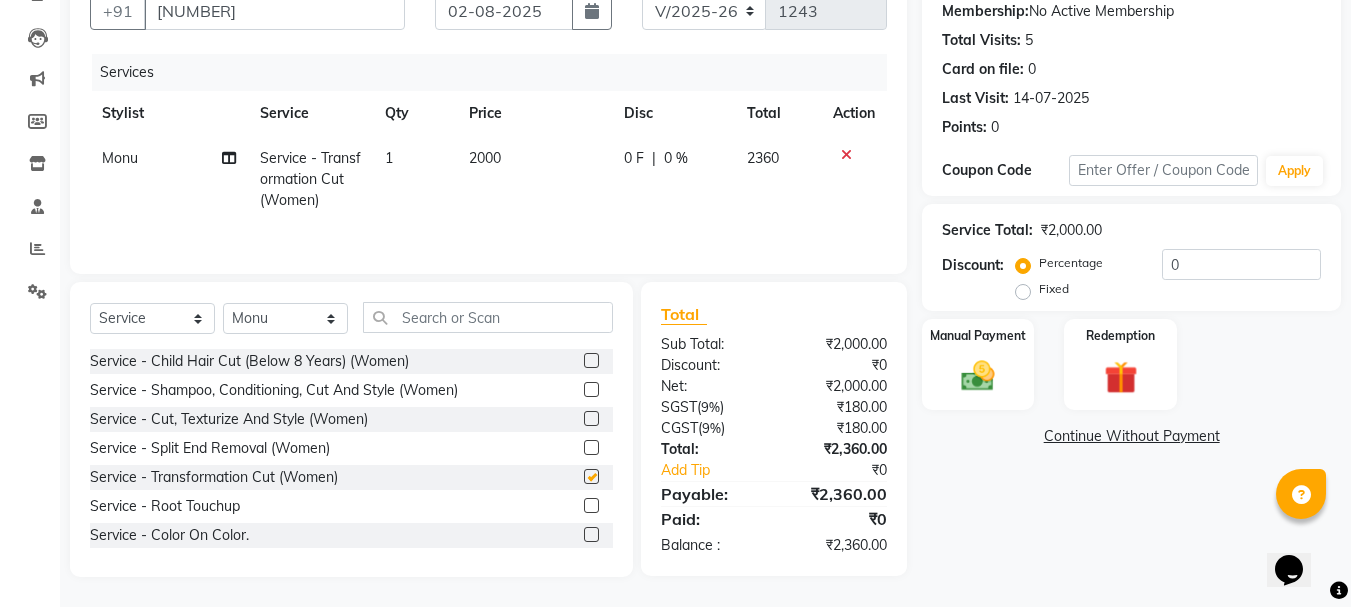 checkbox on "false" 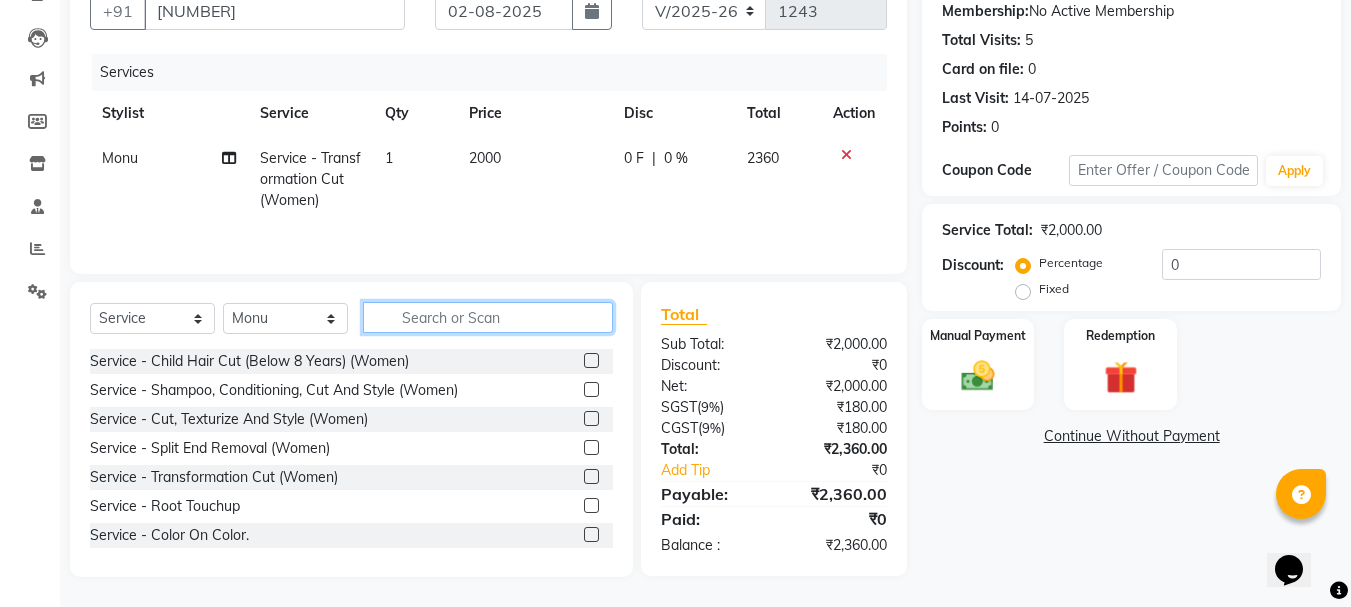click 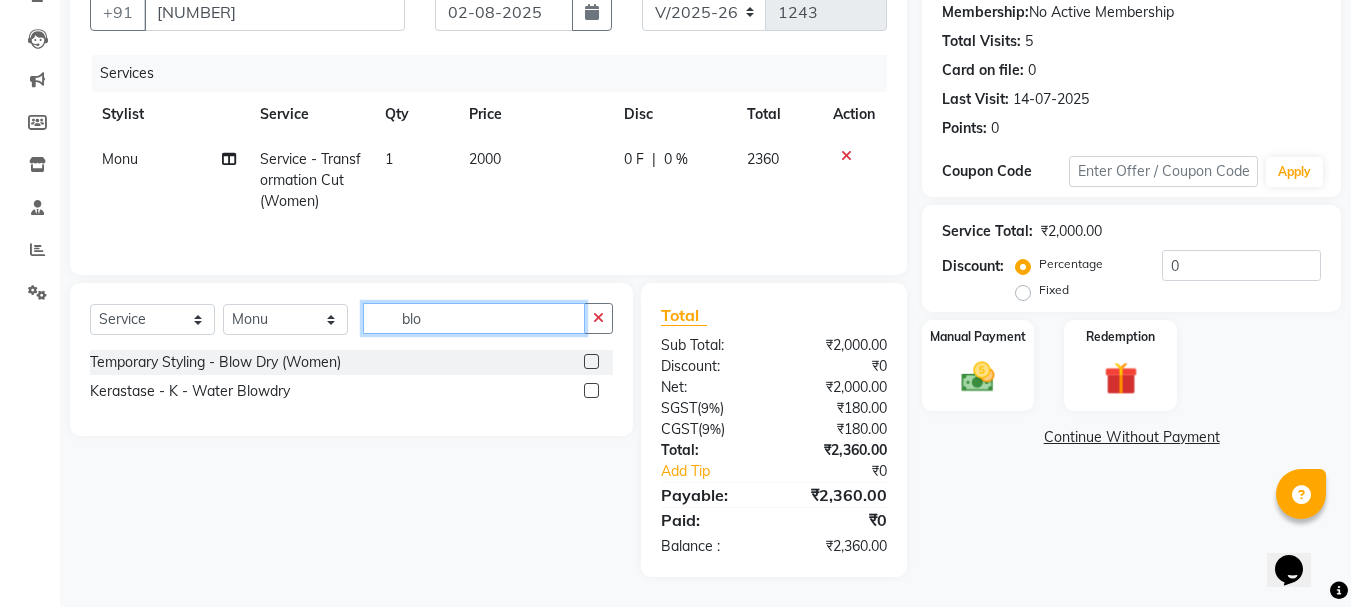 scroll, scrollTop: 193, scrollLeft: 0, axis: vertical 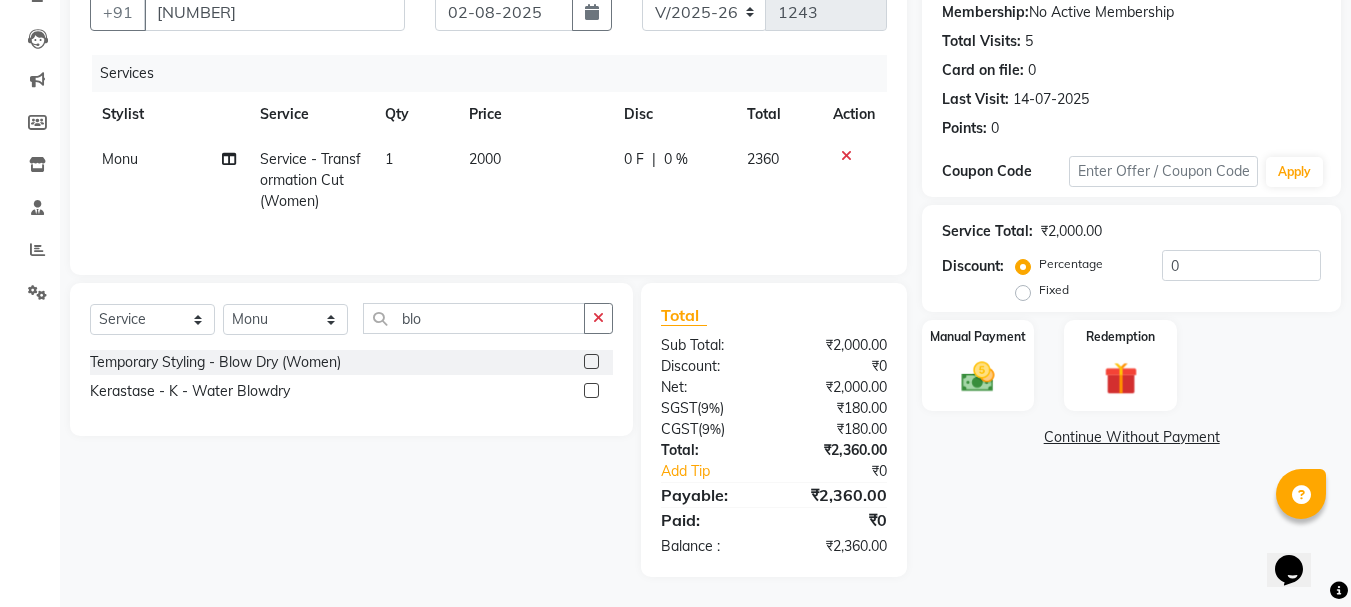 click 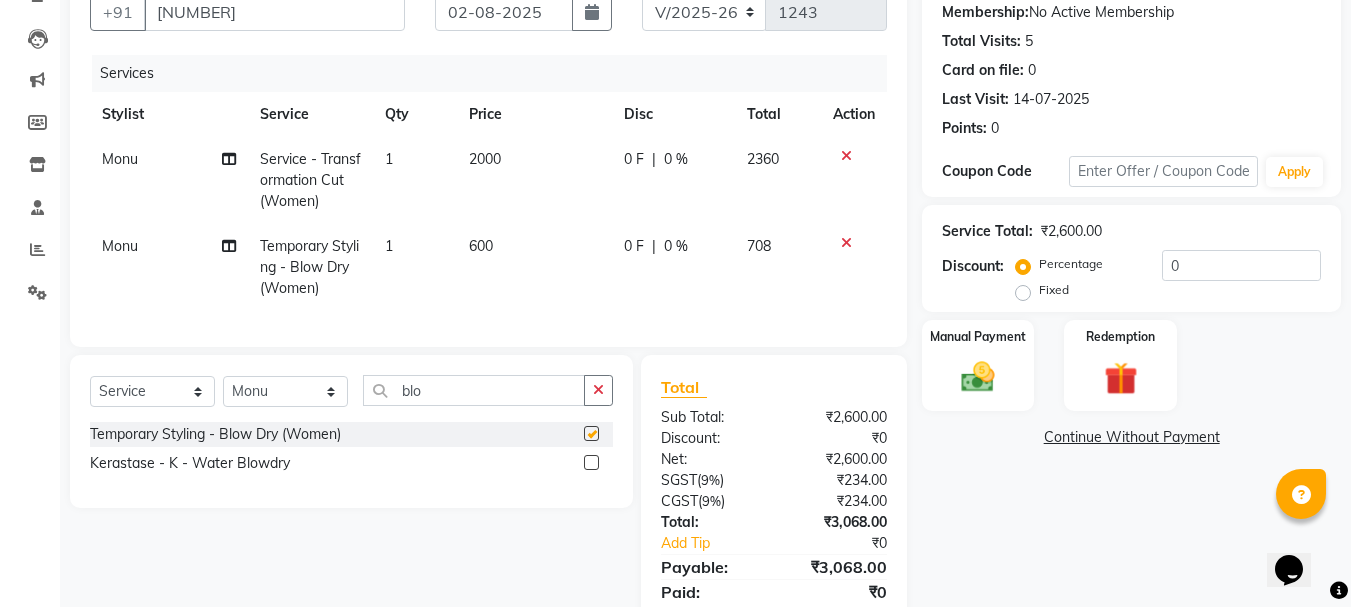 checkbox on "false" 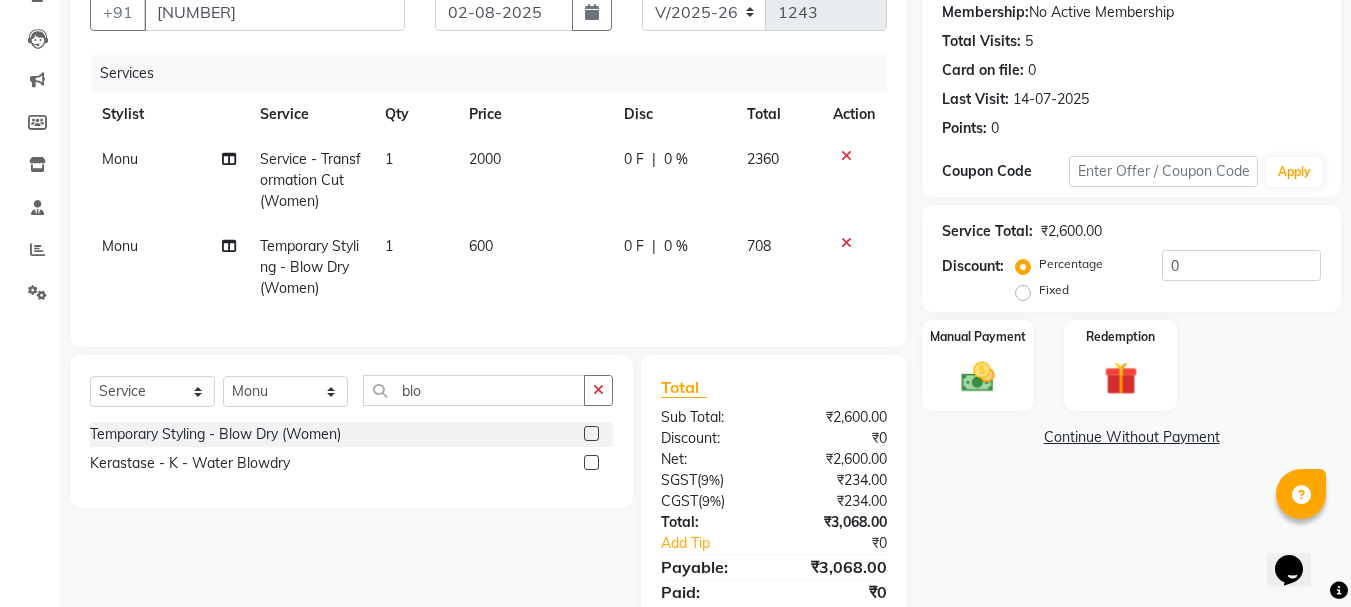 click 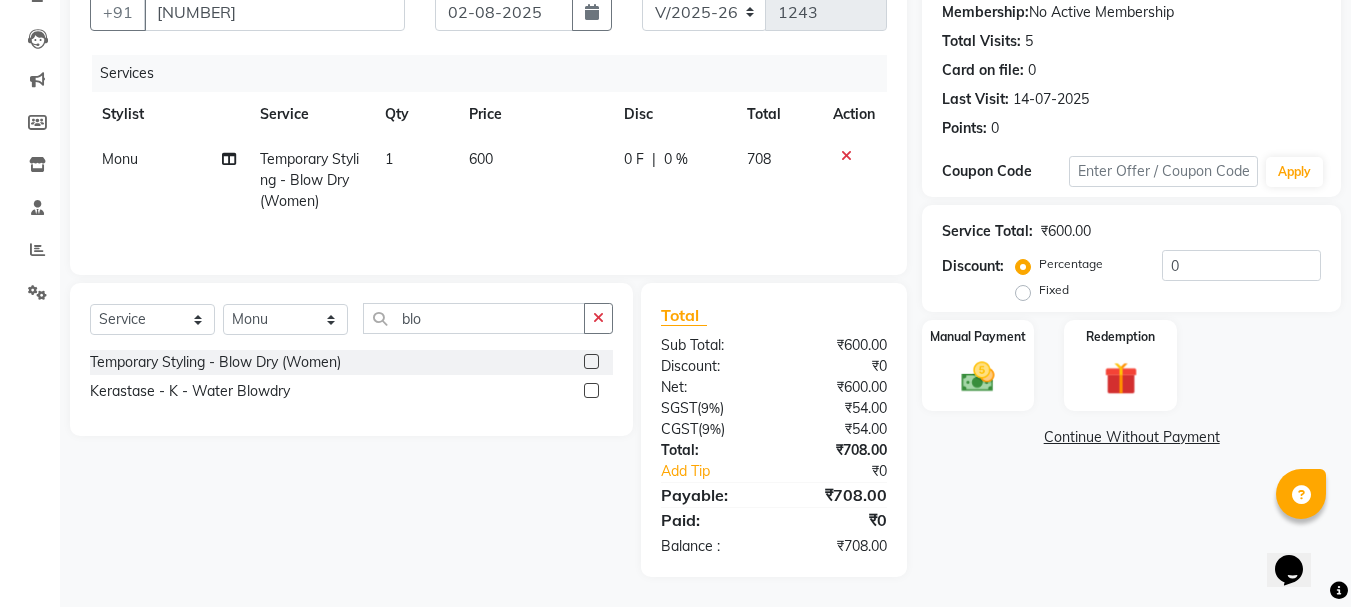 click on "600" 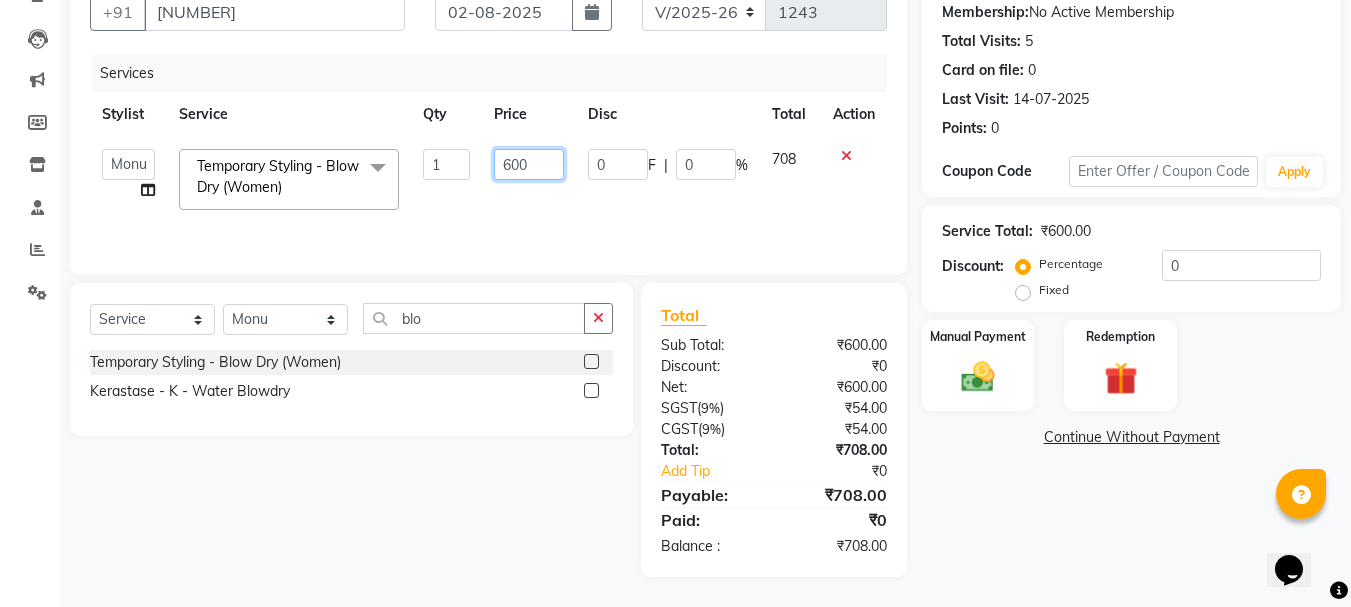 click on "600" 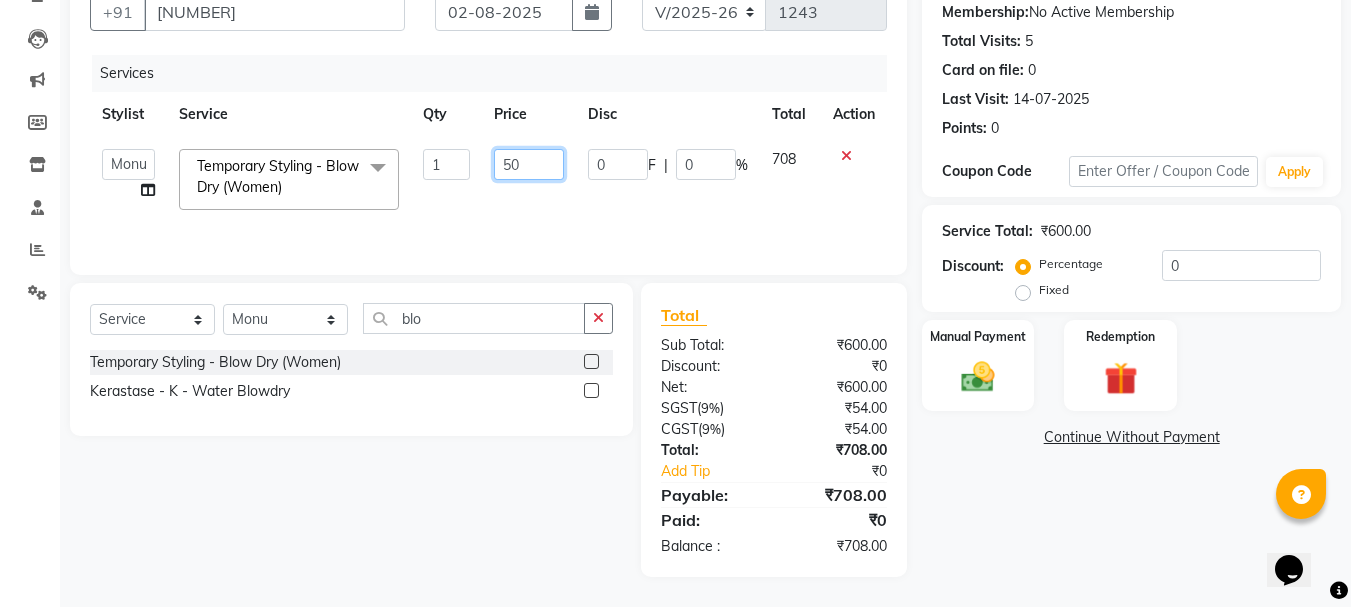 type on "500" 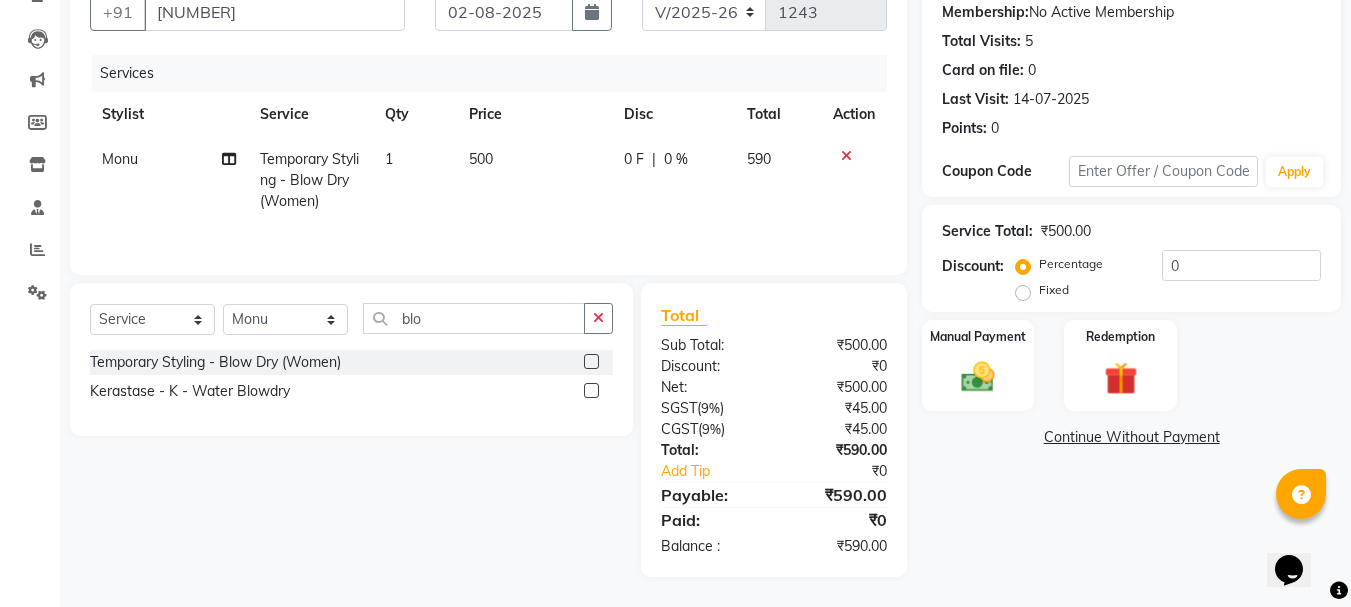 click on "0 F" 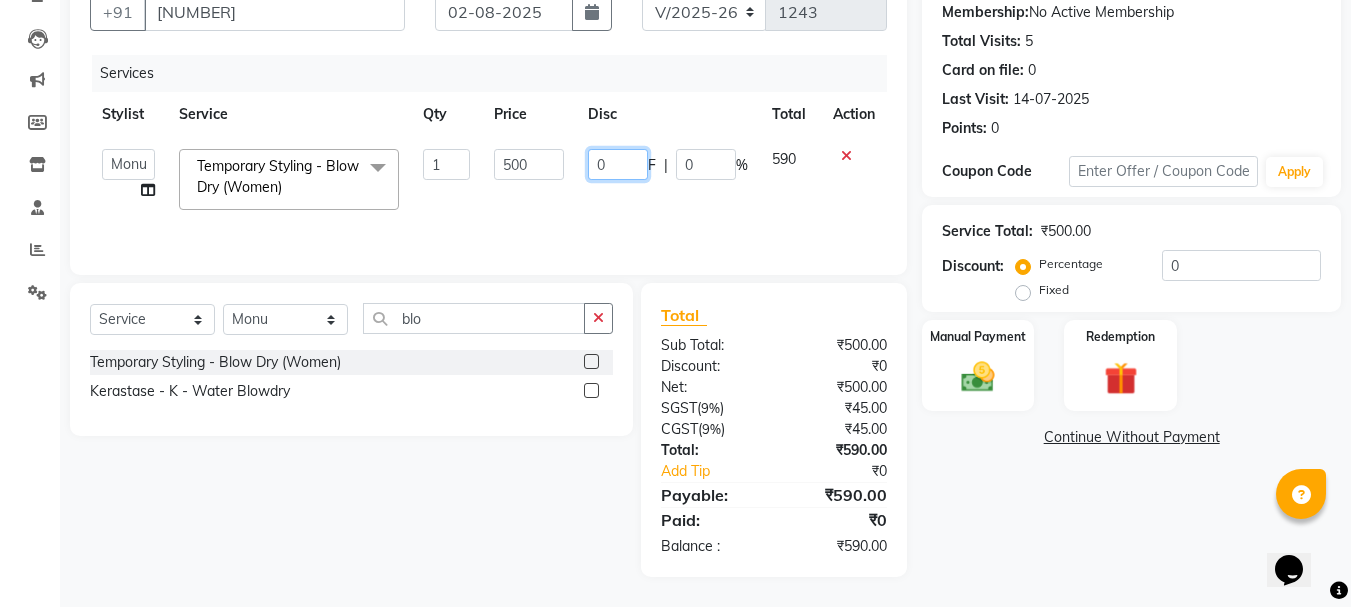 drag, startPoint x: 645, startPoint y: 167, endPoint x: 563, endPoint y: 202, distance: 89.157166 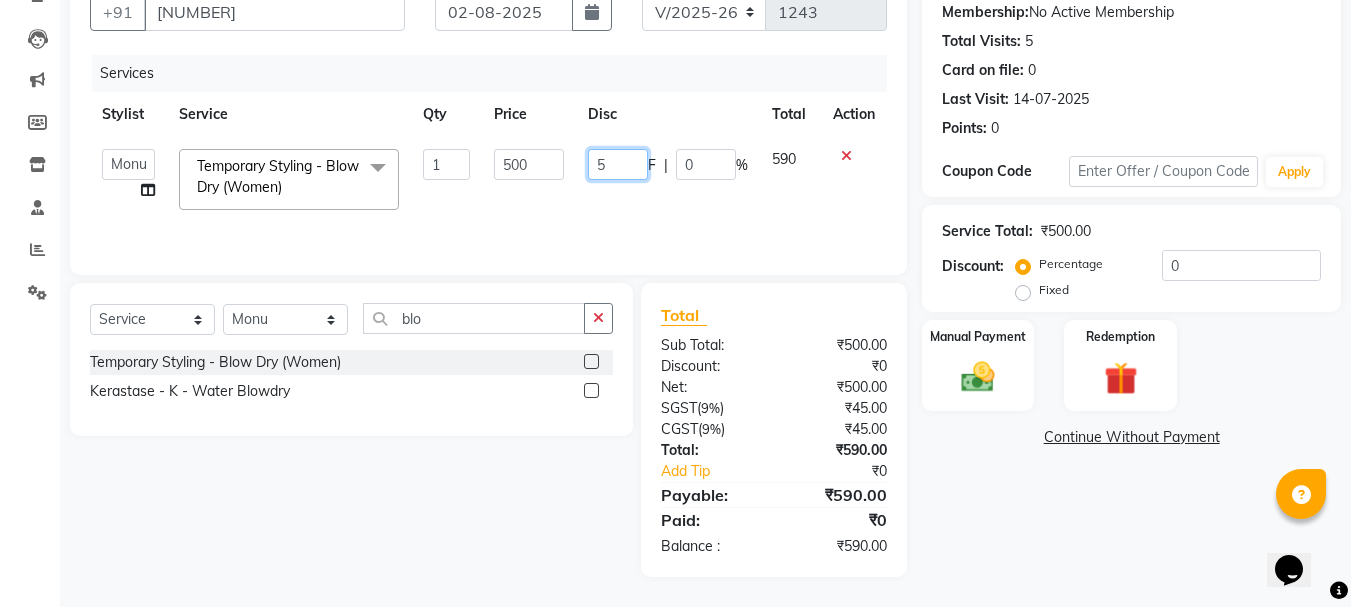 type on "50" 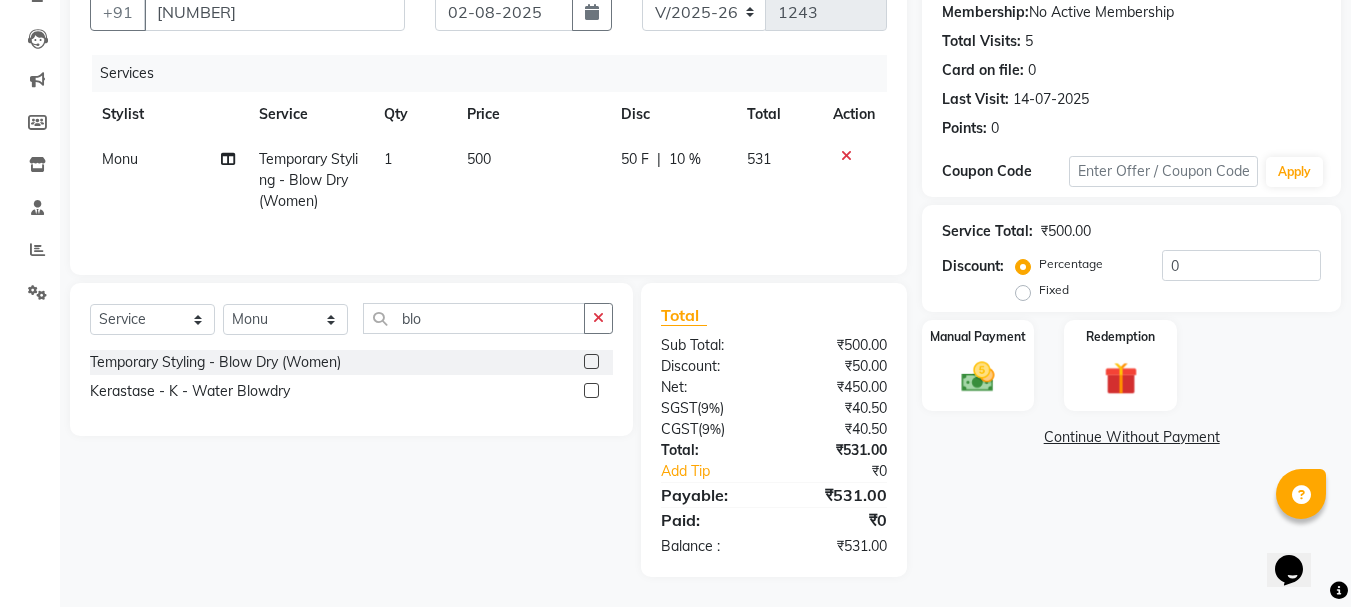 click 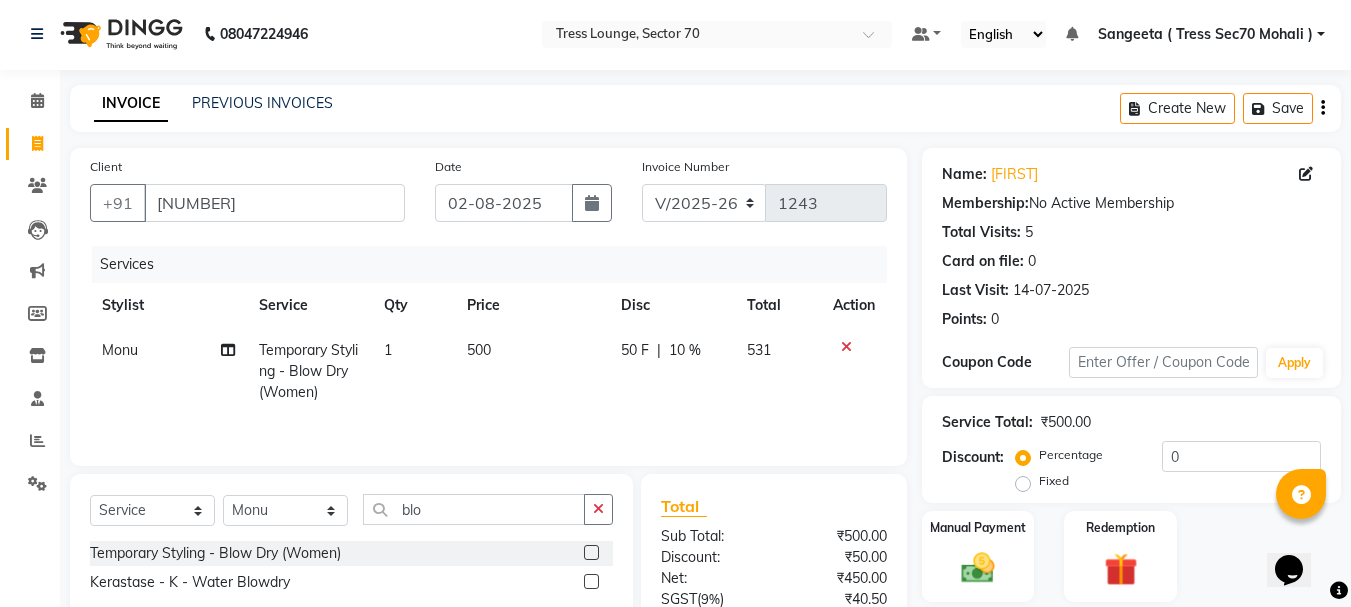 scroll, scrollTop: 0, scrollLeft: 0, axis: both 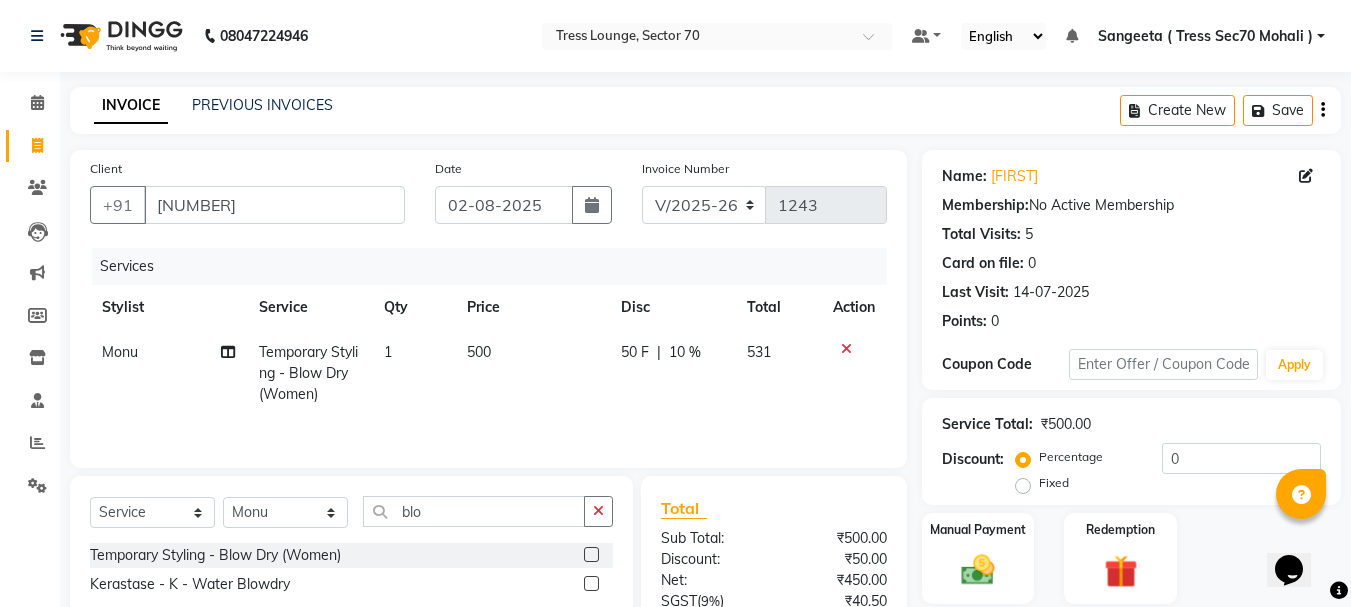 click 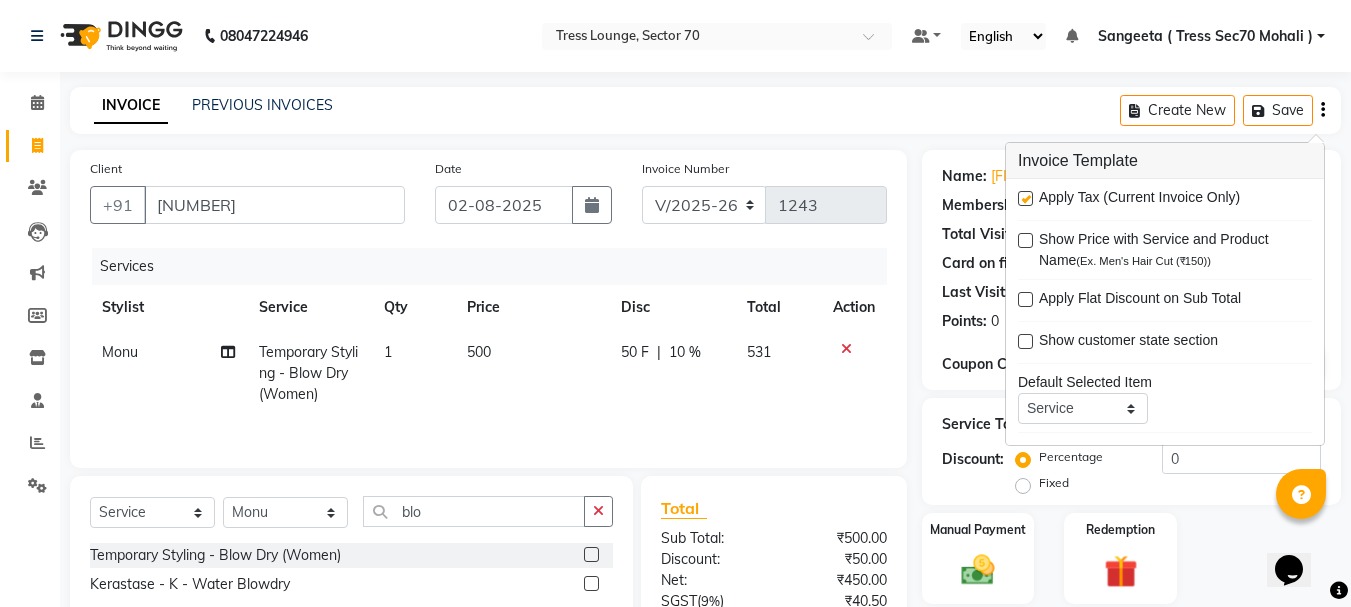 click at bounding box center [1025, 198] 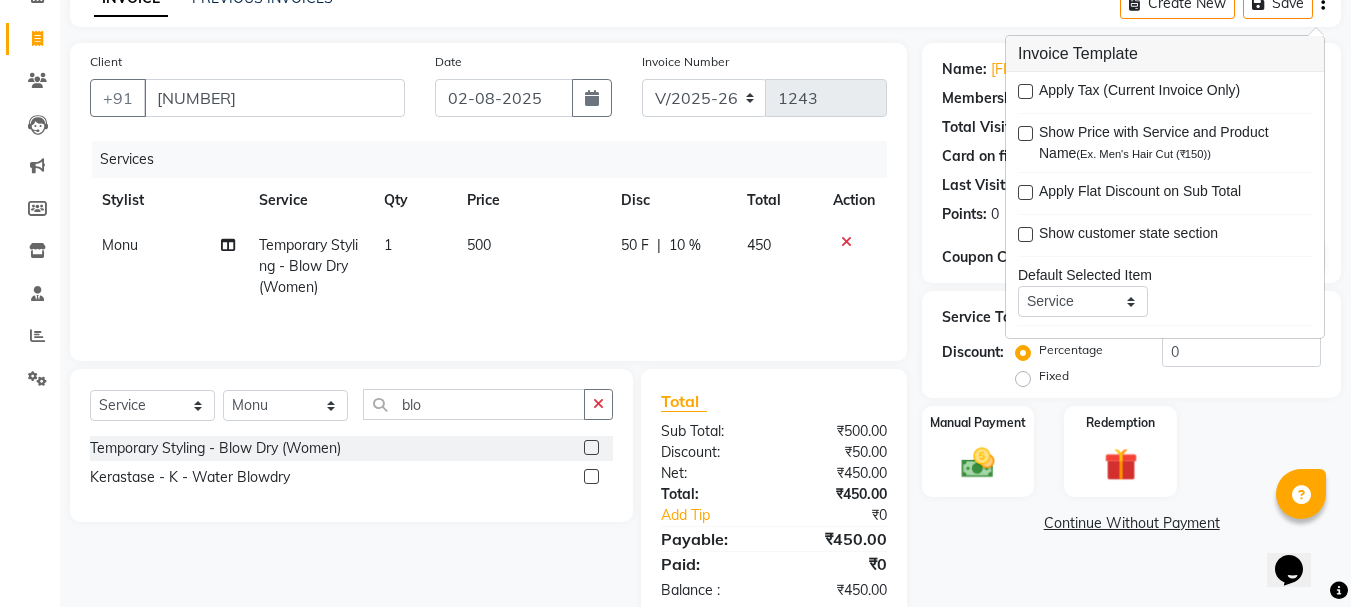 scroll, scrollTop: 151, scrollLeft: 0, axis: vertical 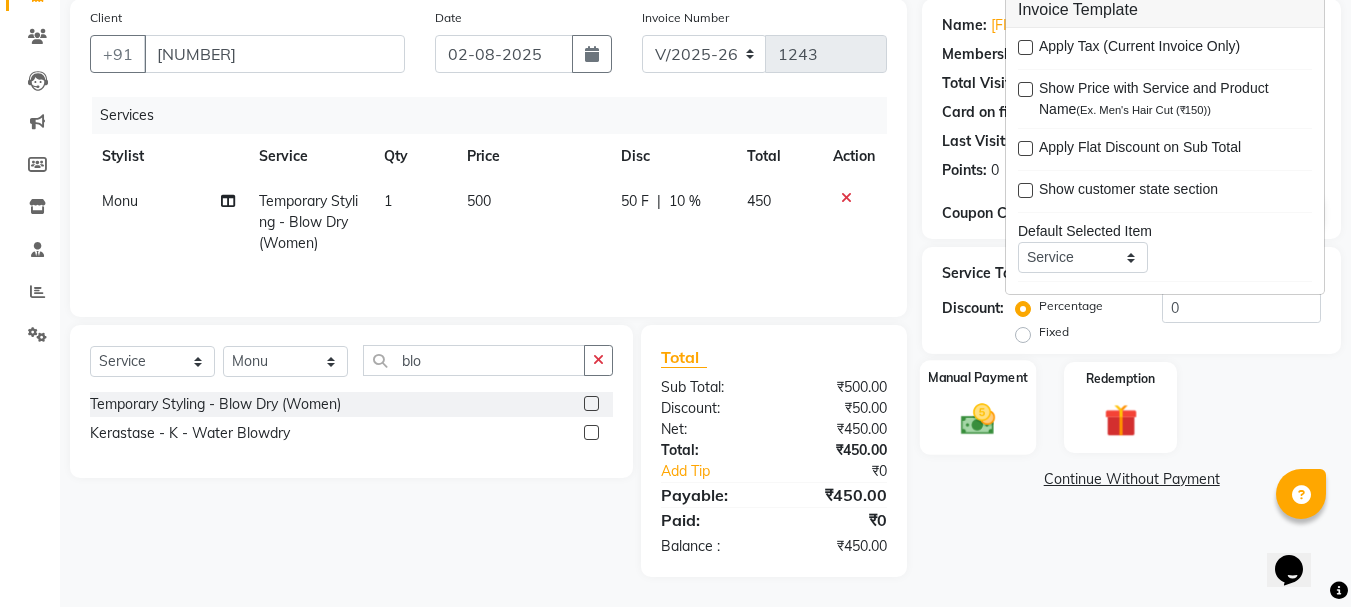 click 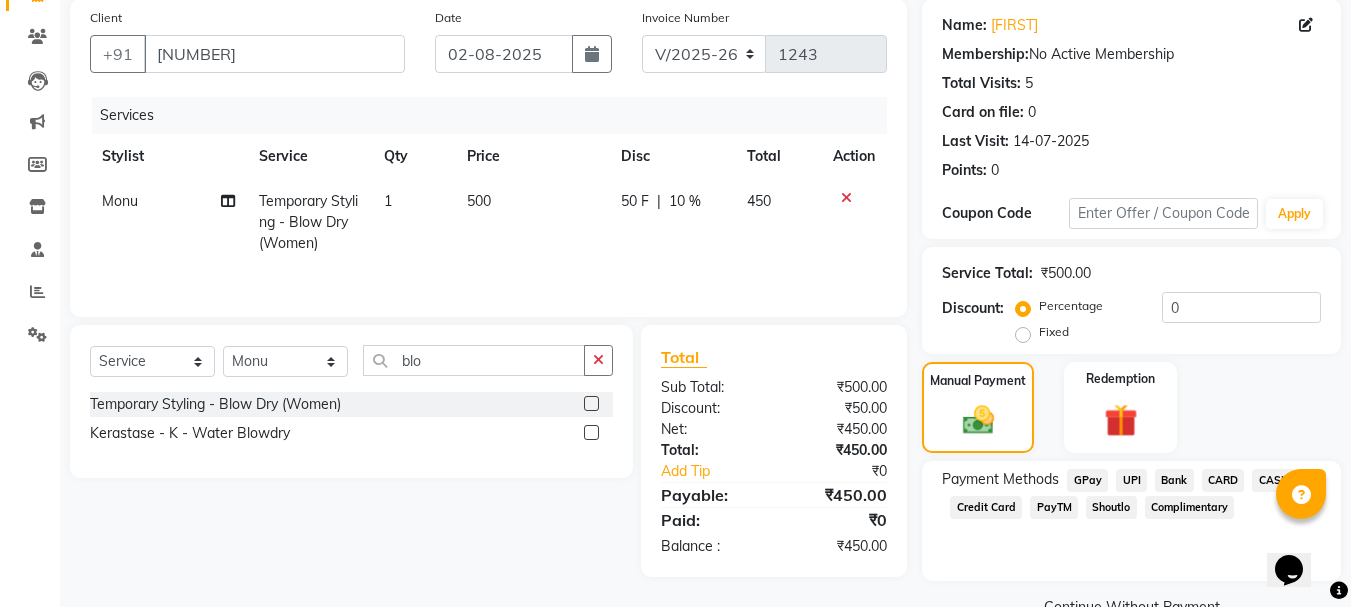 click on "CARD" 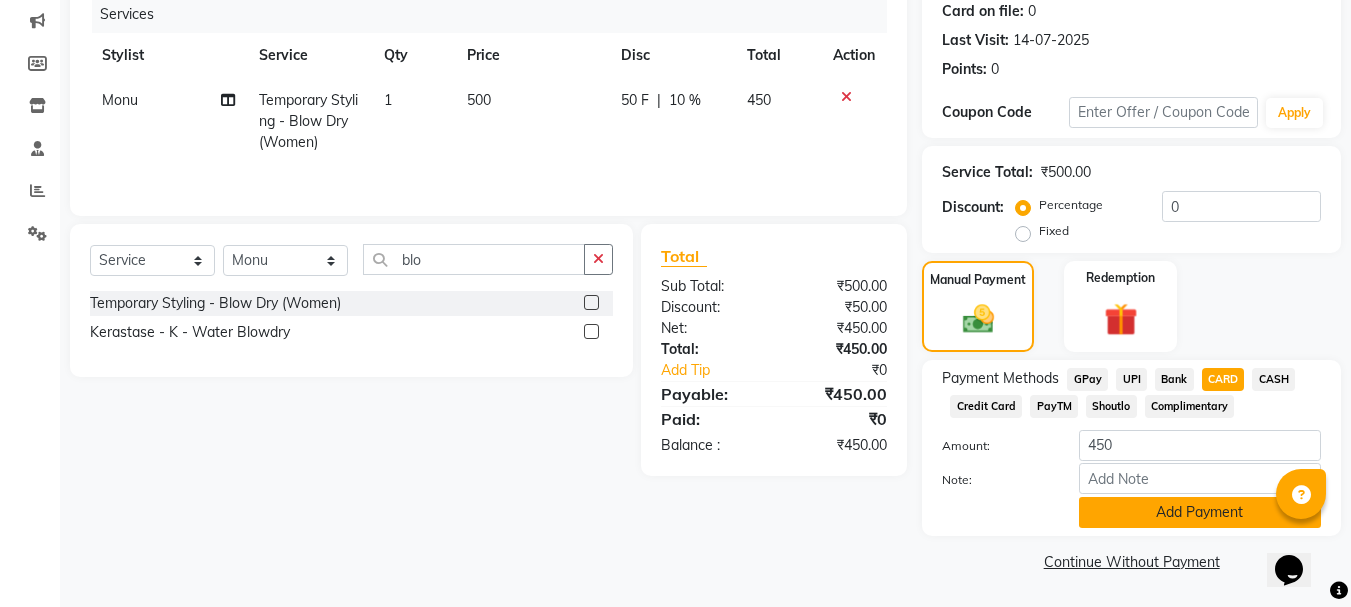 click on "Add Payment" 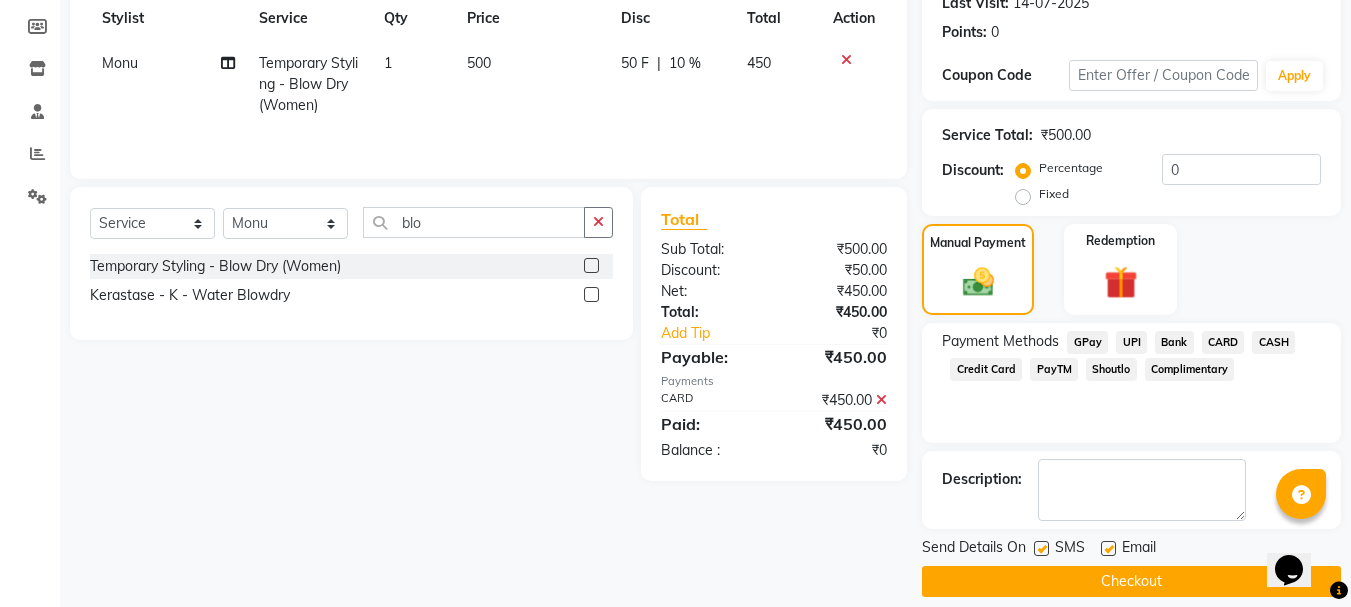 scroll, scrollTop: 309, scrollLeft: 0, axis: vertical 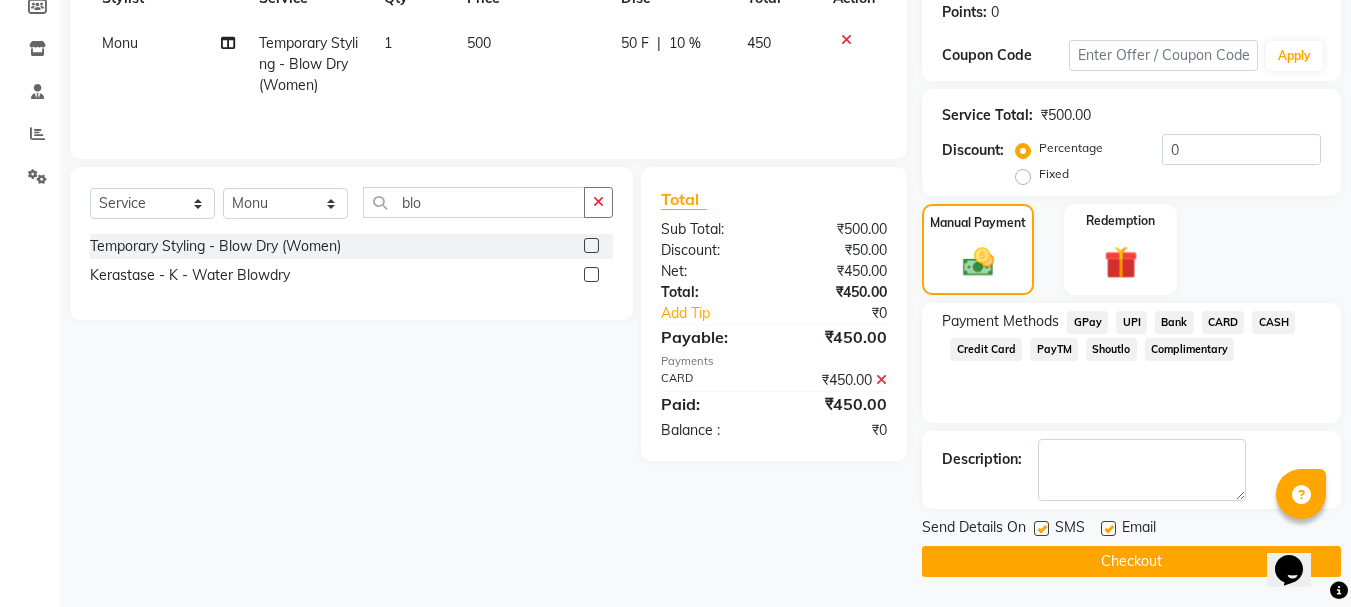 click 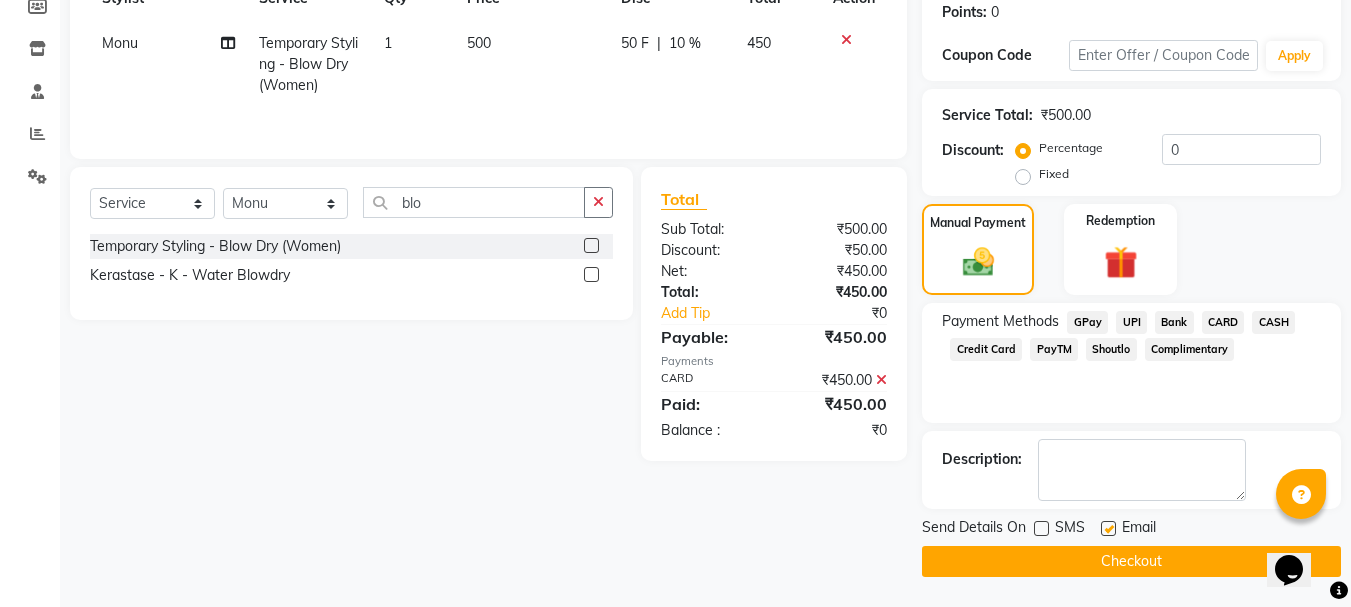 click on "Checkout" 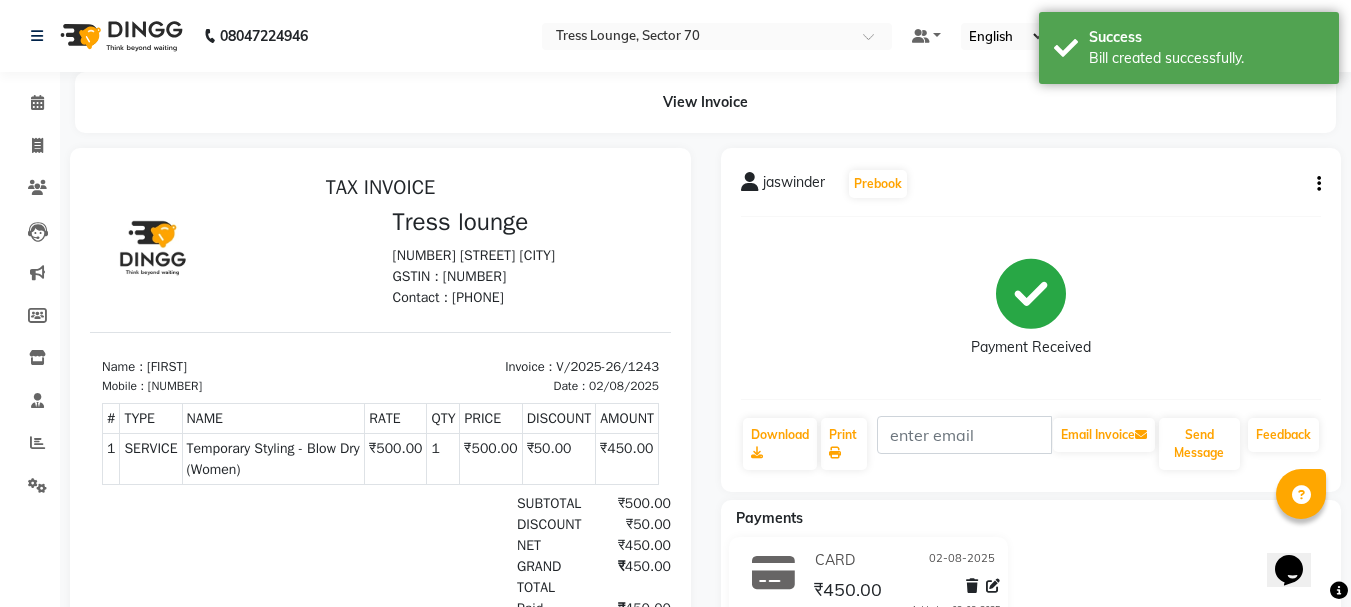 scroll, scrollTop: 0, scrollLeft: 0, axis: both 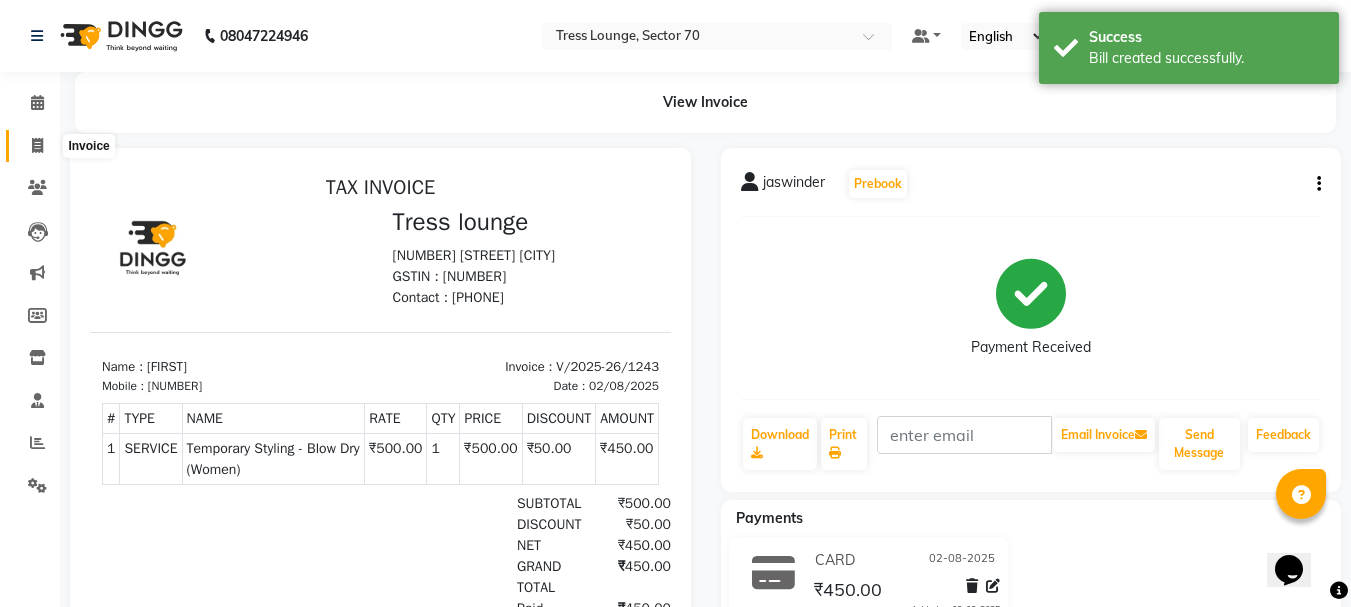 click 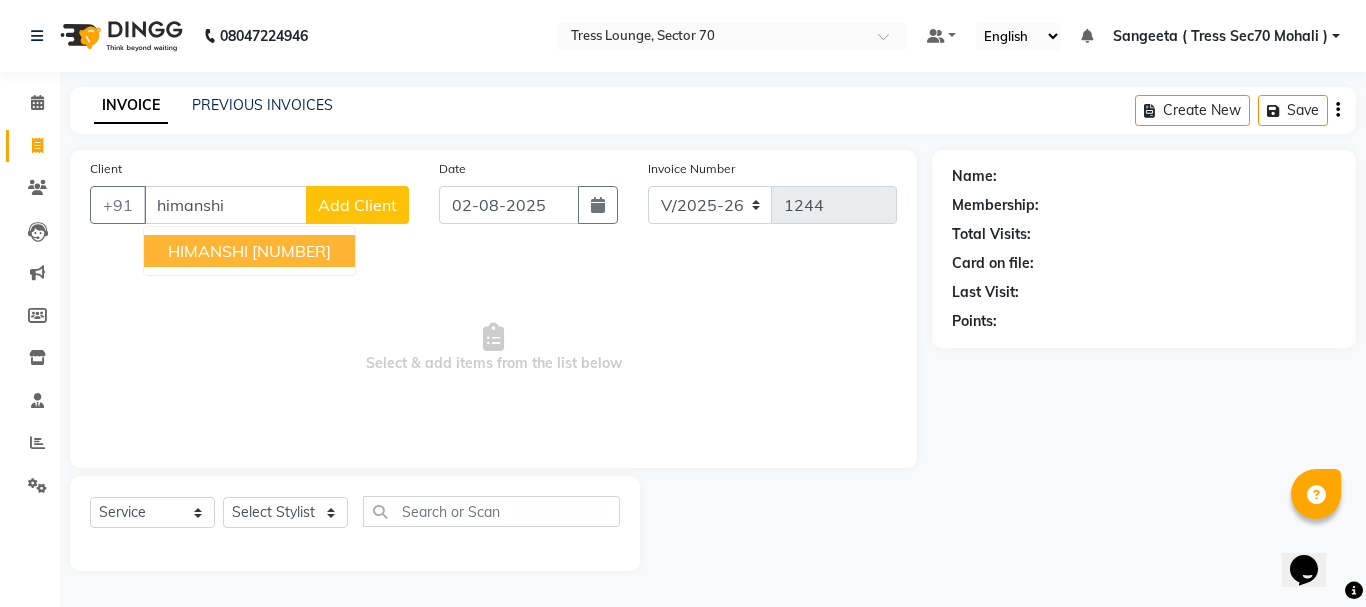 click on "[NUMBER]" at bounding box center [291, 251] 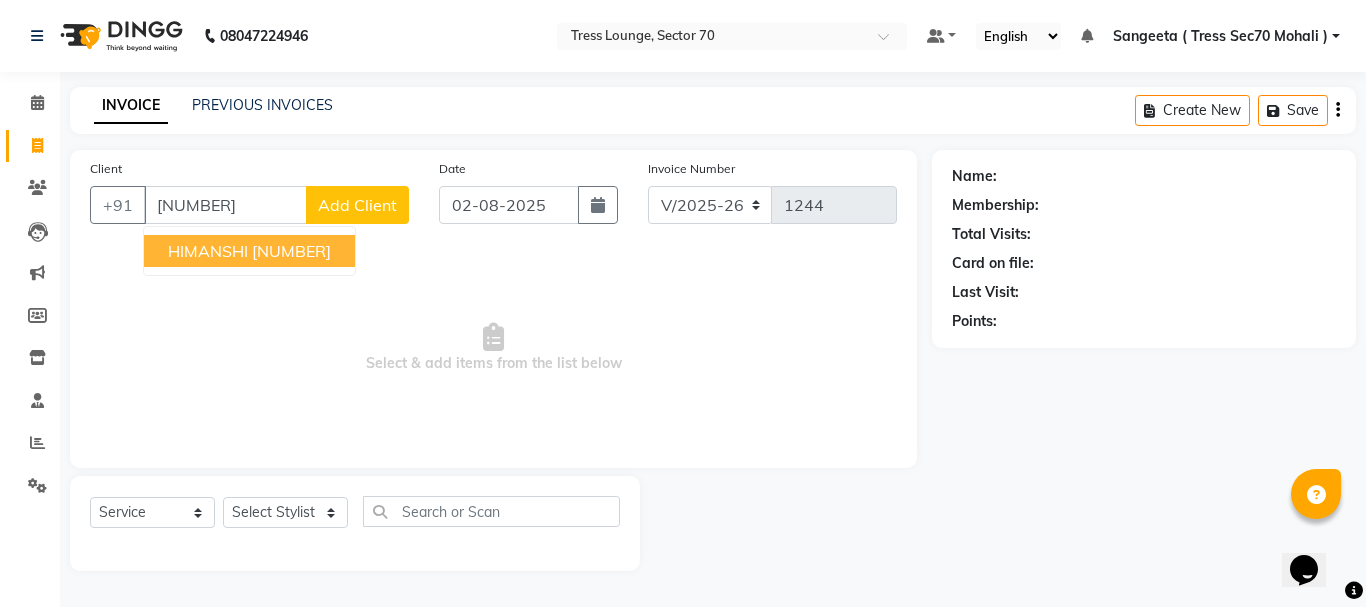 type on "[NUMBER]" 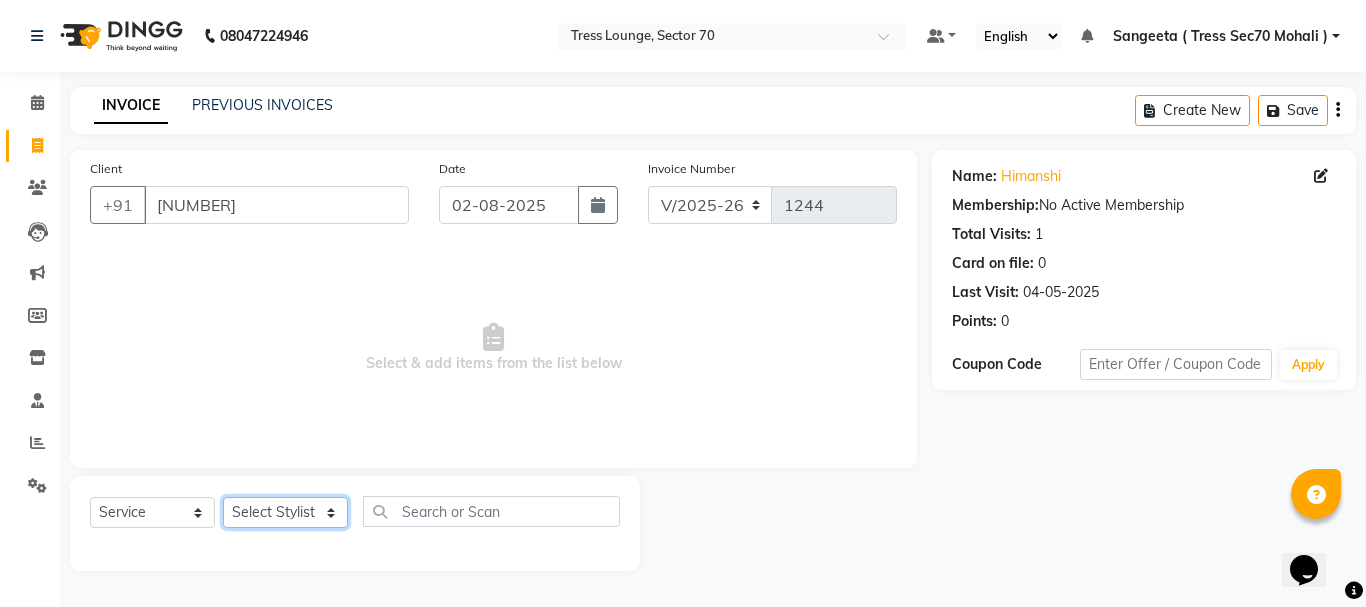 click on "Select Stylist [FIRST] [FIRST] [FIRST] [FIRST] [FIRST] [FIRST] [FIRST] [FIRST] [FIRST] [FIRST] [FIRST] [FIRST] [FIRST]" 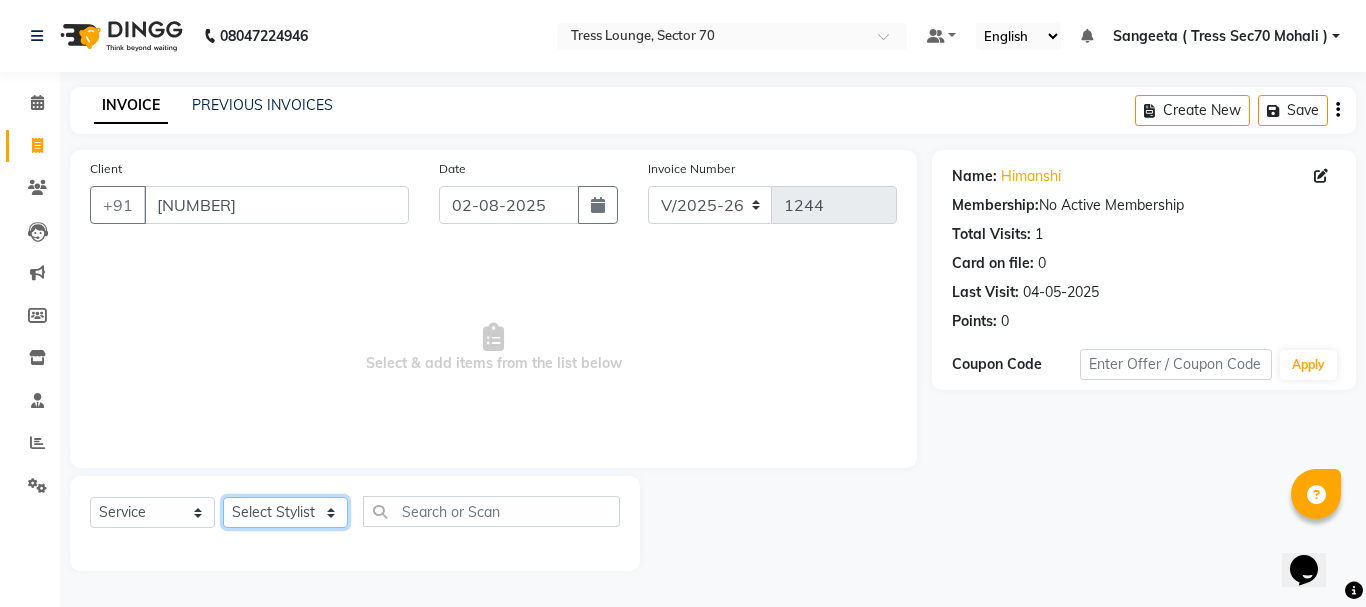 select on "46201" 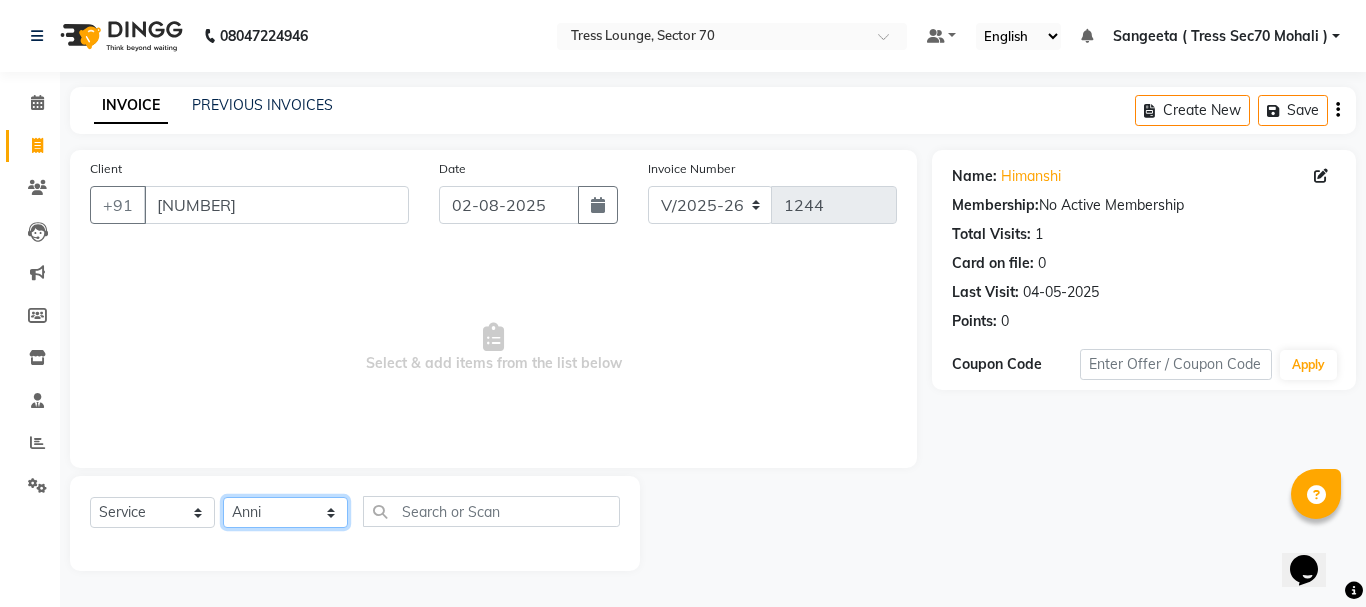 click on "Select Stylist [FIRST] [FIRST] [FIRST] [FIRST] [FIRST] [FIRST] [FIRST] [FIRST] [FIRST] [FIRST] [FIRST] [FIRST] [FIRST]" 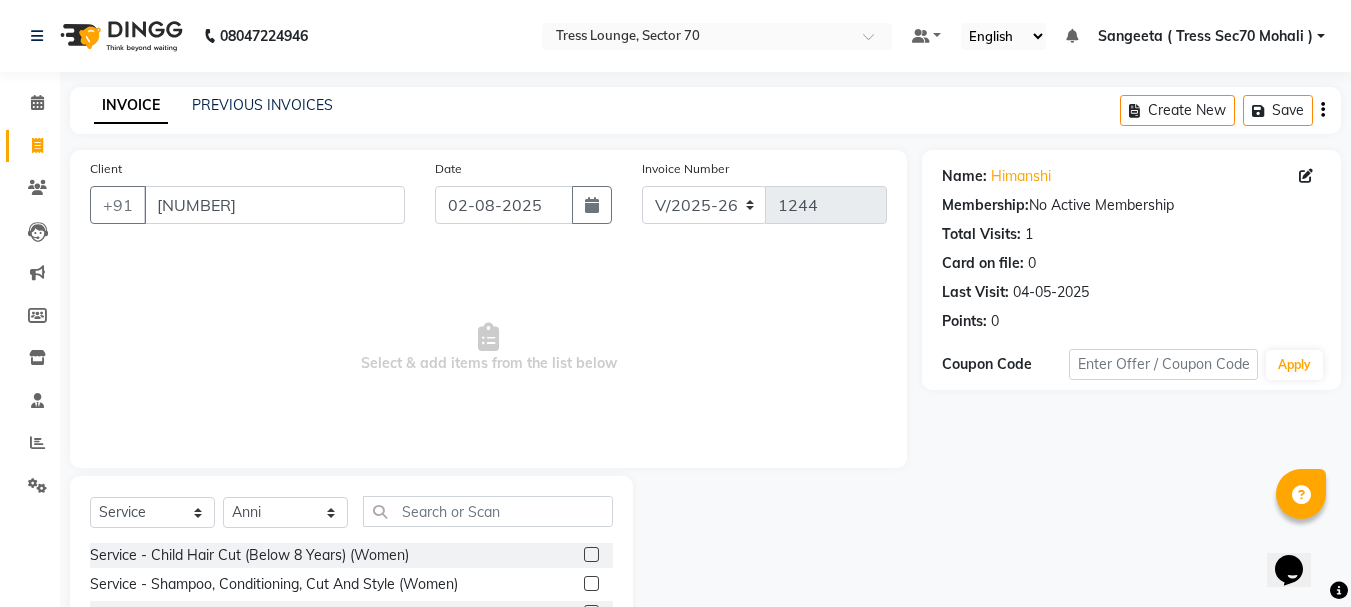click on "Select Service Product Membership Package Voucher Prepaid Gift Card Select Stylist [FIRST] [FIRST] [FIRST] [FIRST] [FIRST] [FIRST] [FIRST] [FIRST] [FIRST] [FIRST] [FIRST] [FIRST] [FIRST]" 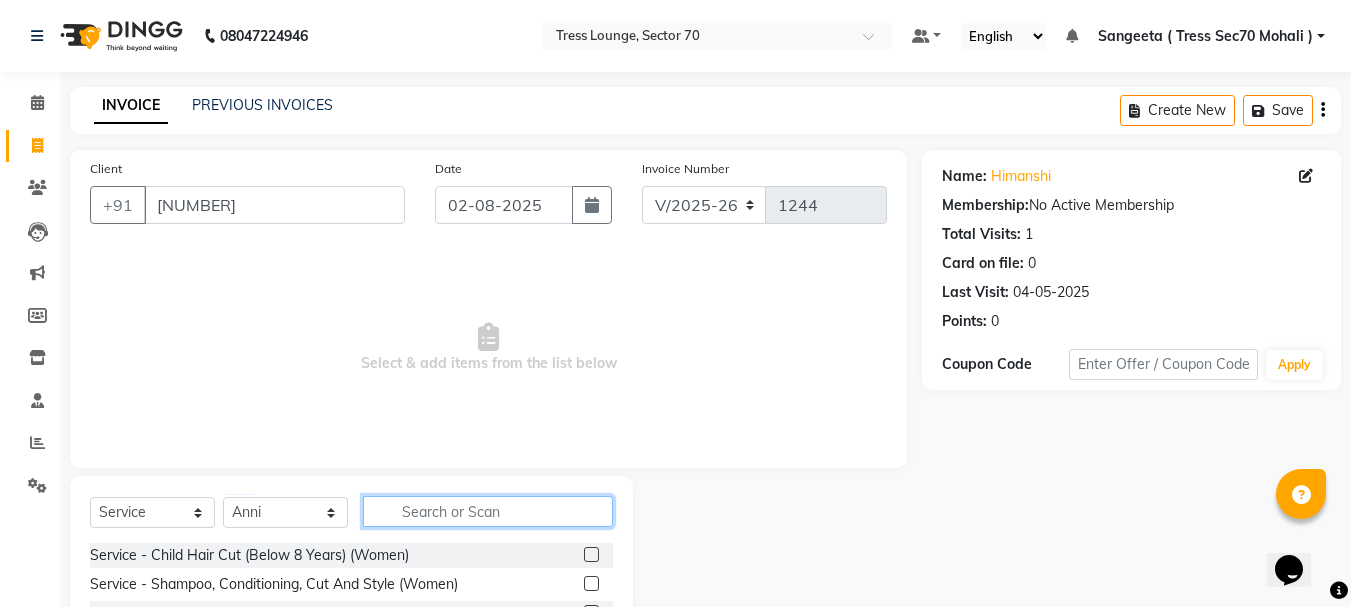 click 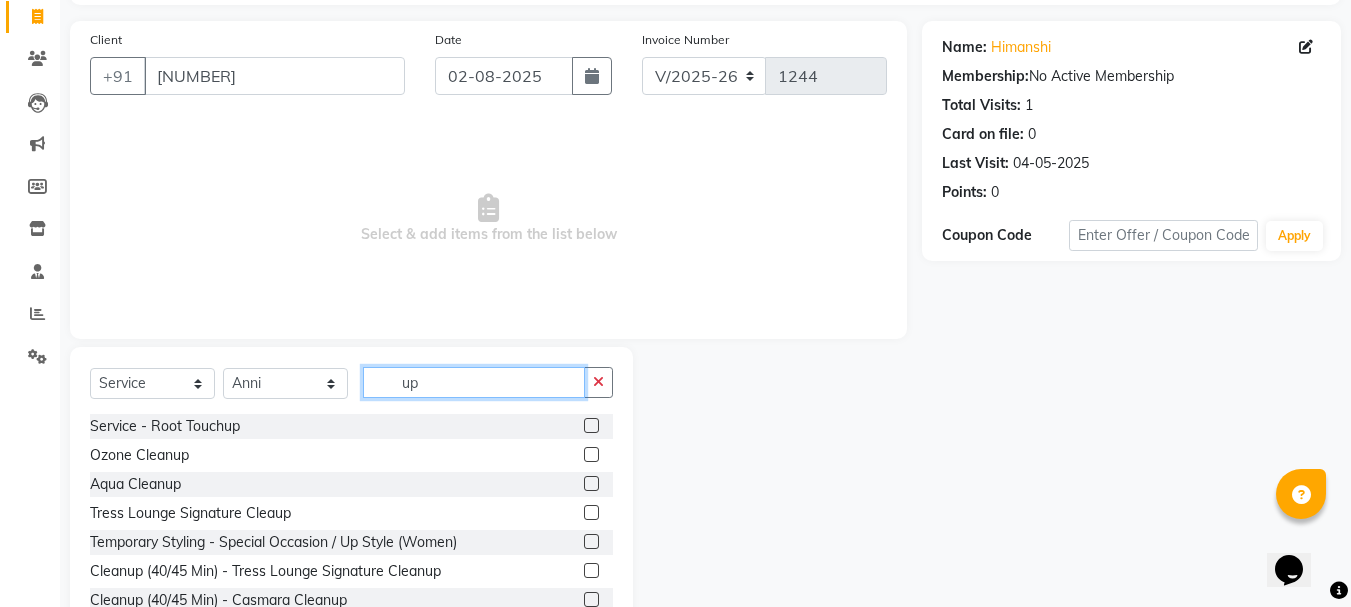 scroll, scrollTop: 194, scrollLeft: 0, axis: vertical 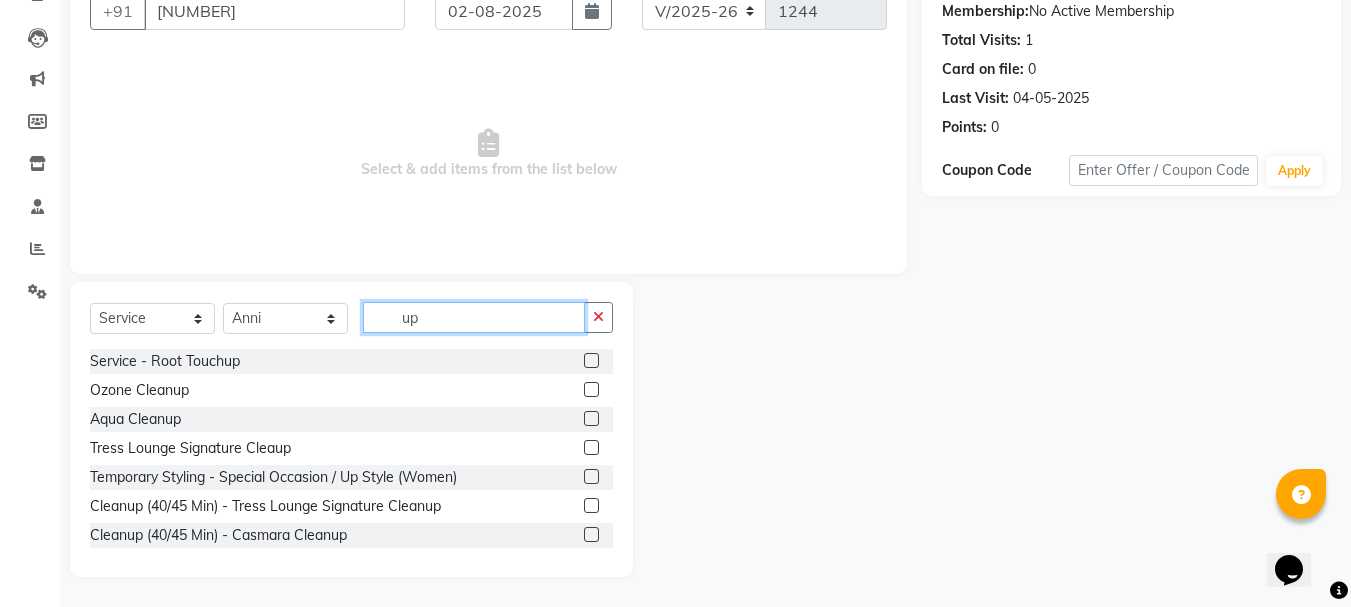 type on "u" 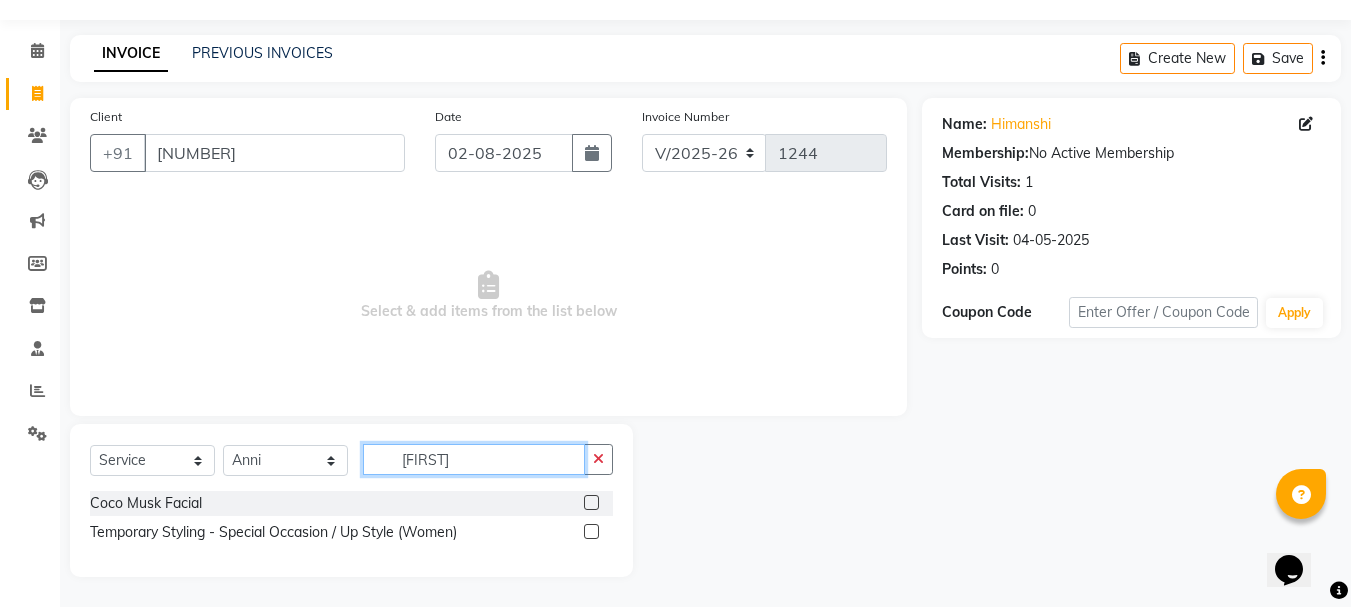 scroll, scrollTop: 23, scrollLeft: 0, axis: vertical 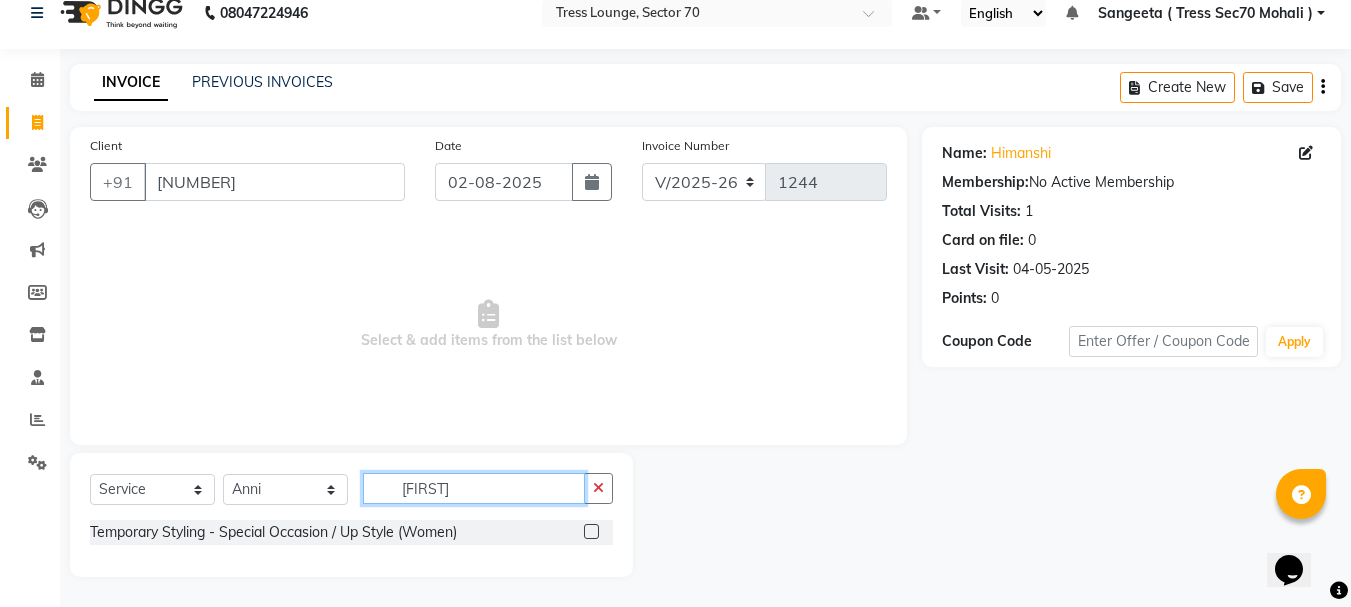 type on "[FIRST]" 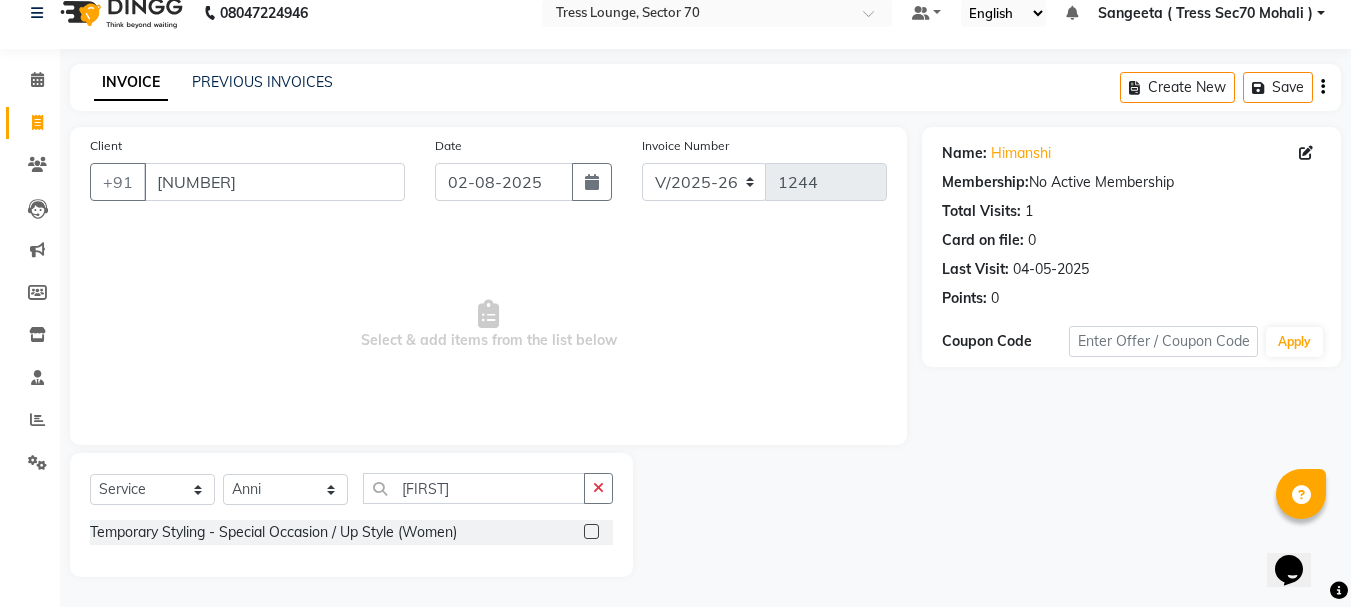 click 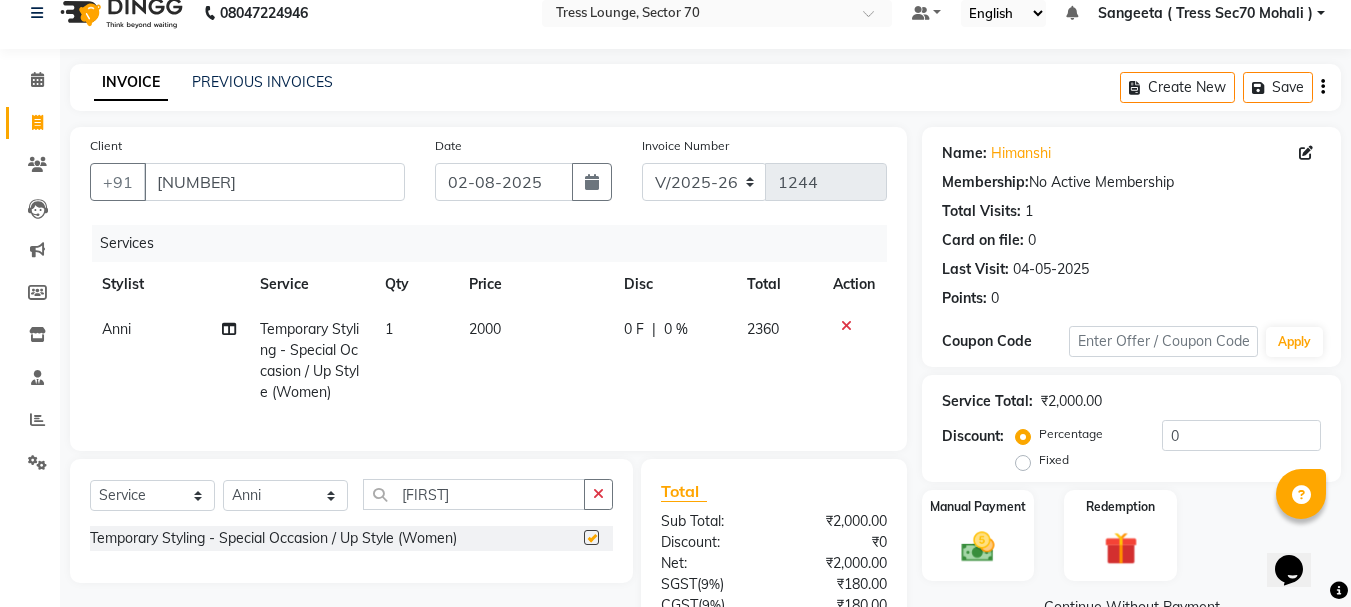 click on "2000" 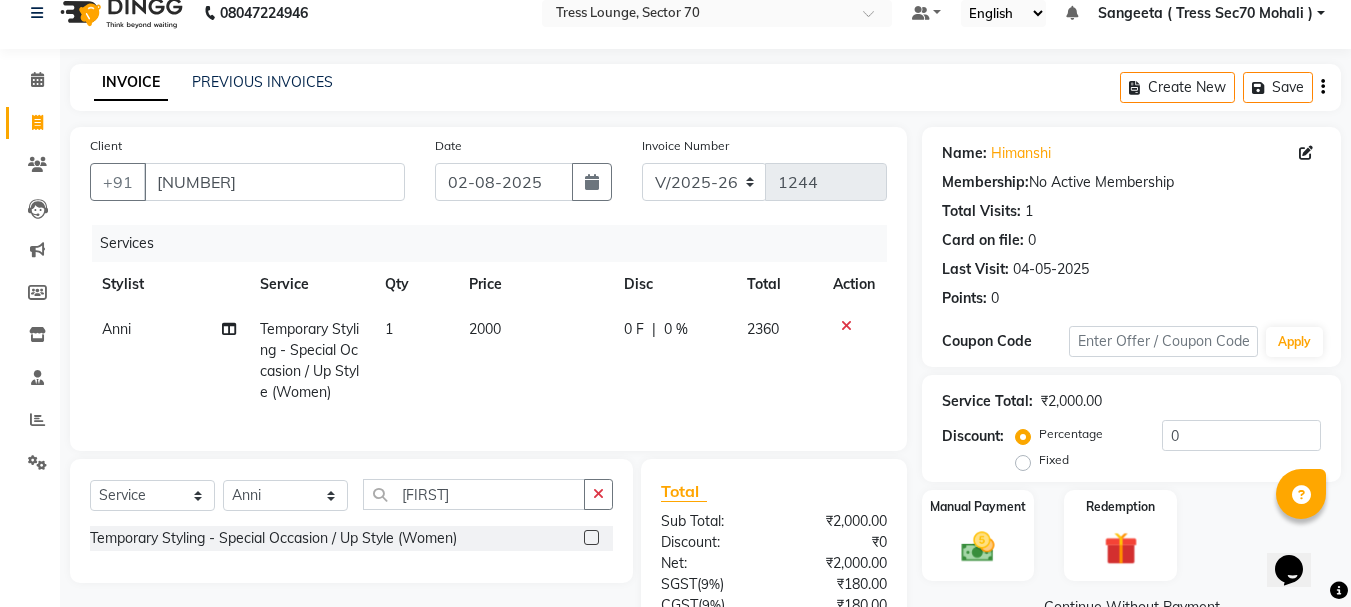 checkbox on "false" 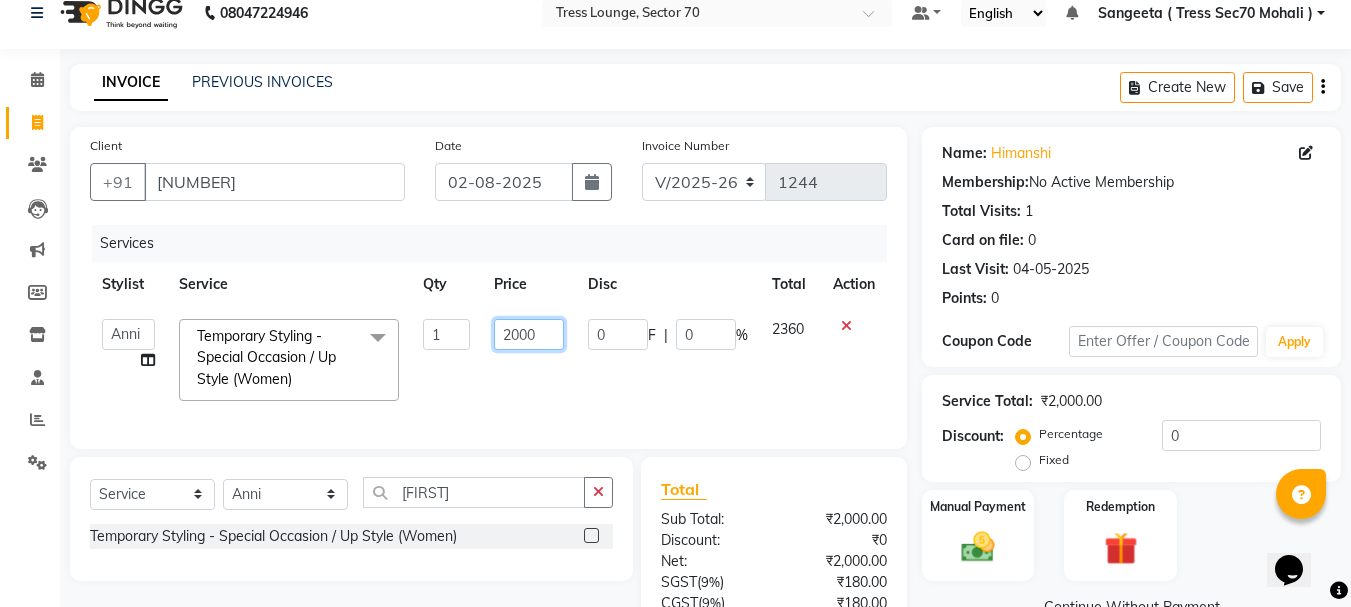 click on "2000" 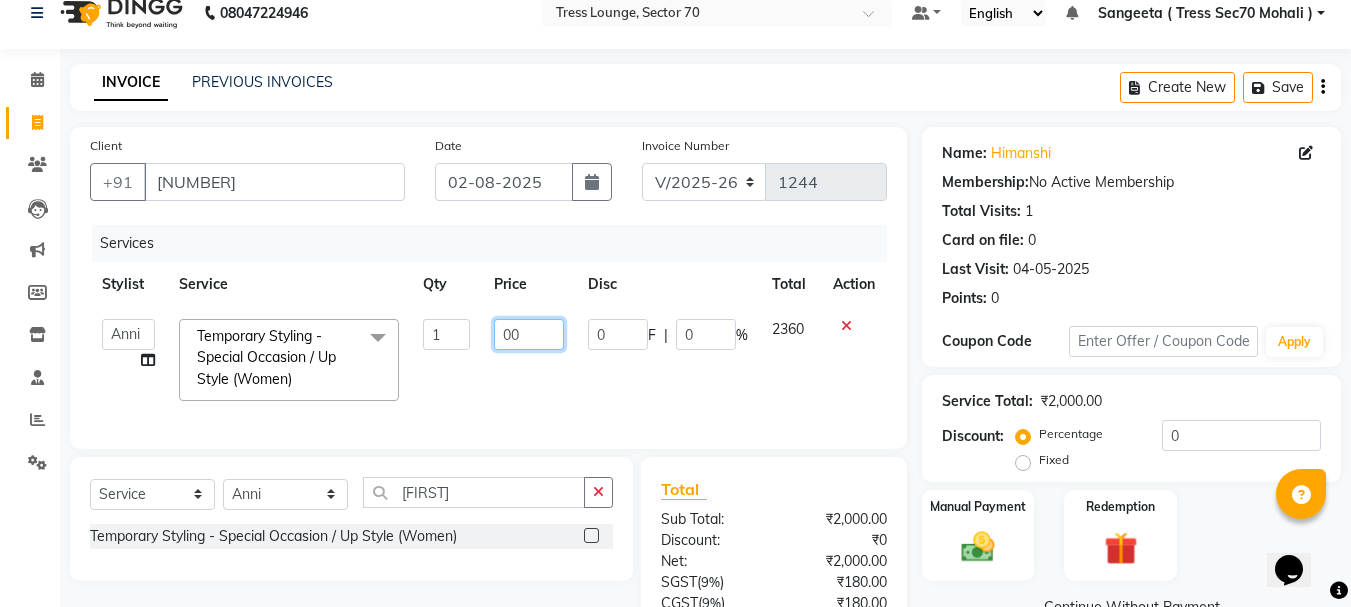 type on "600" 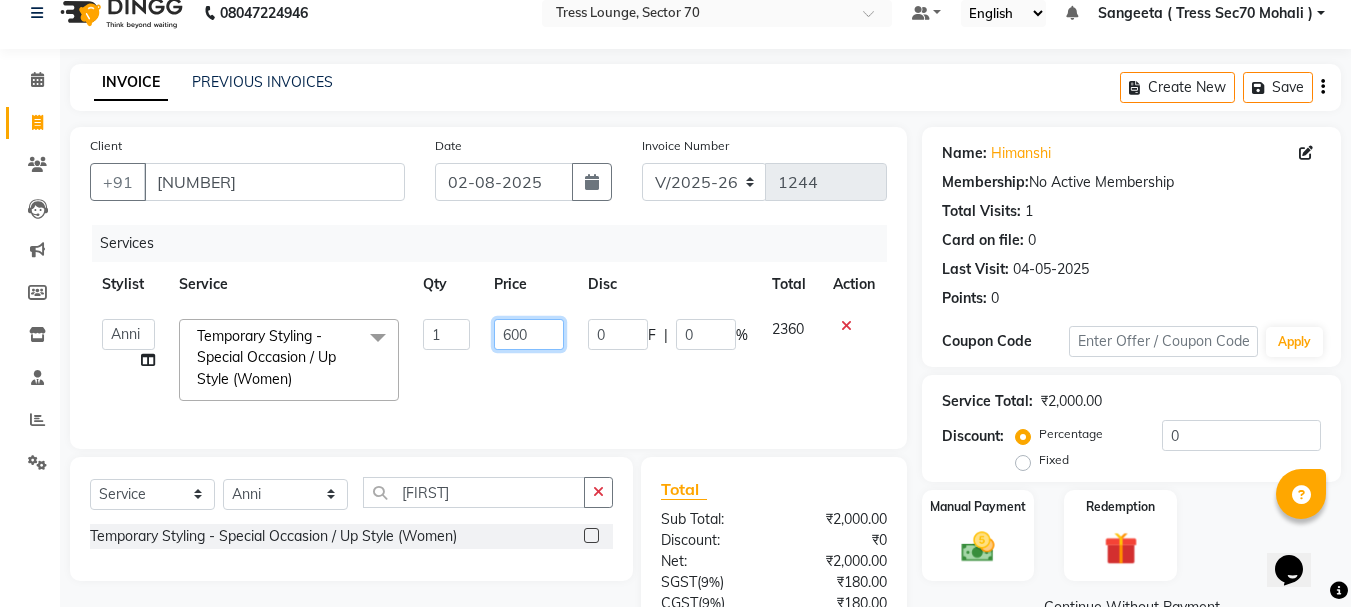 scroll, scrollTop: 0, scrollLeft: 0, axis: both 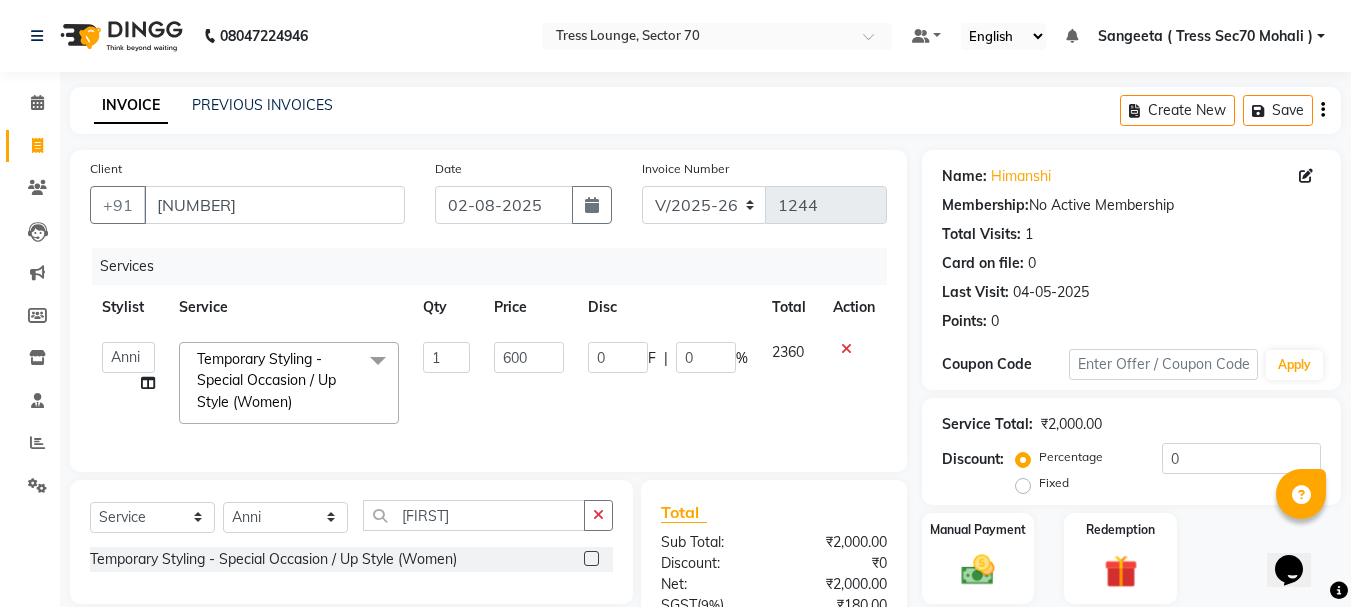 click on "Disc" 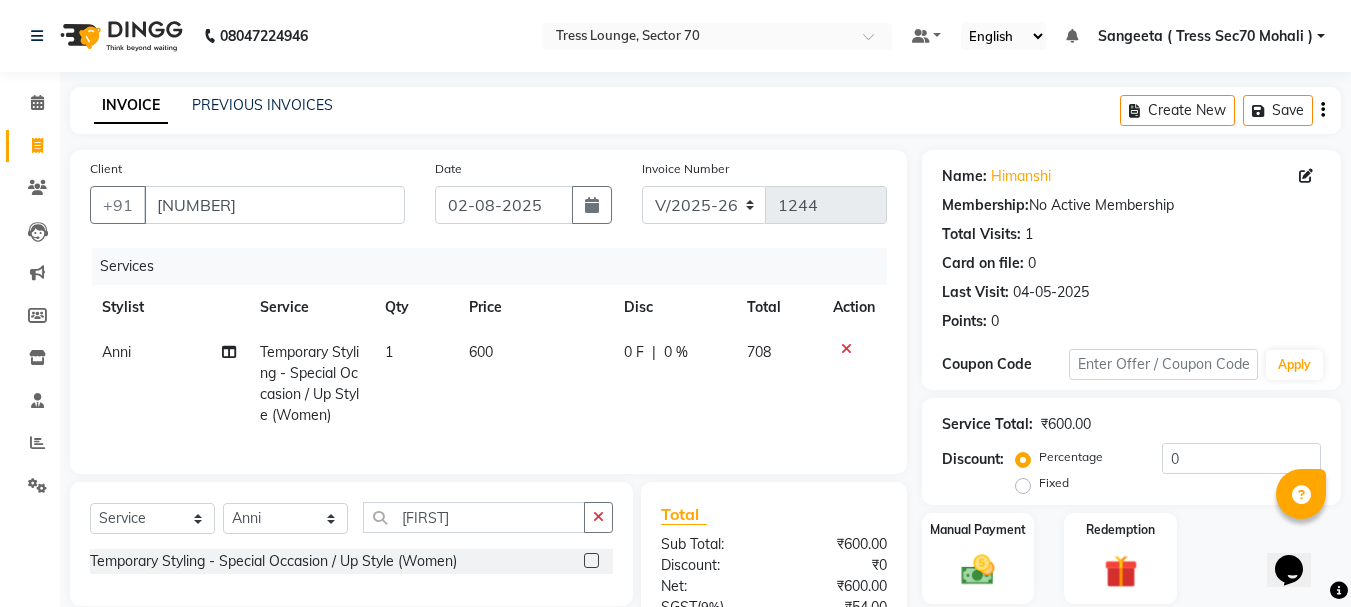 click 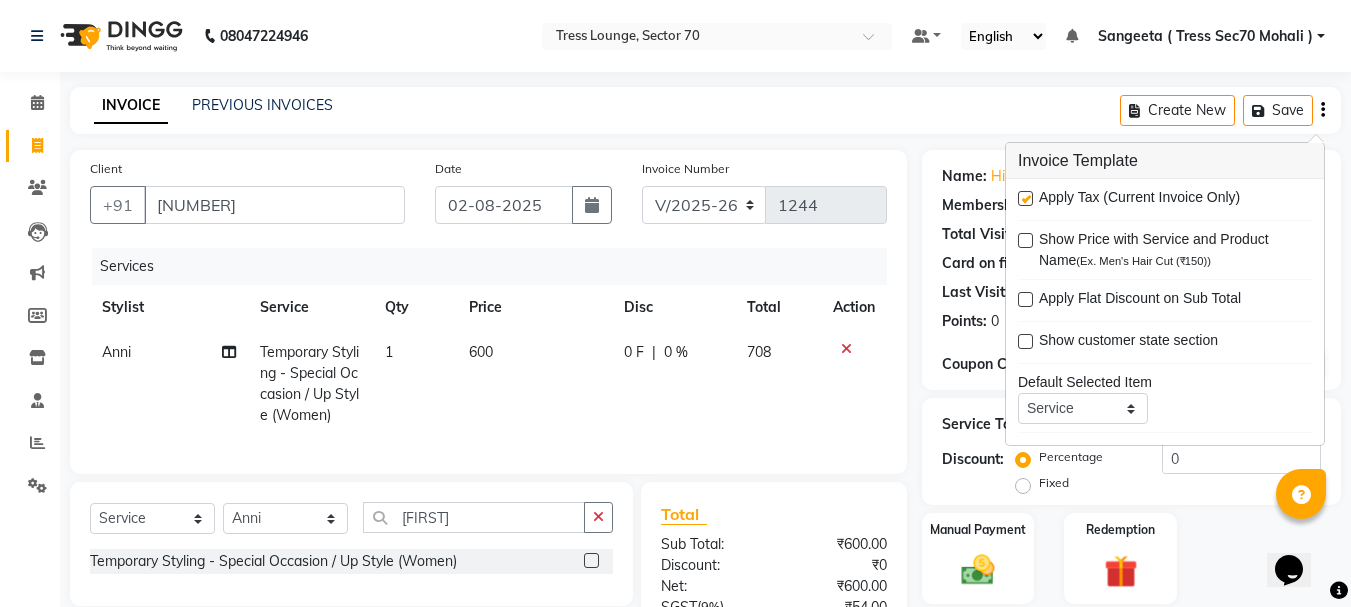 click at bounding box center [1025, 198] 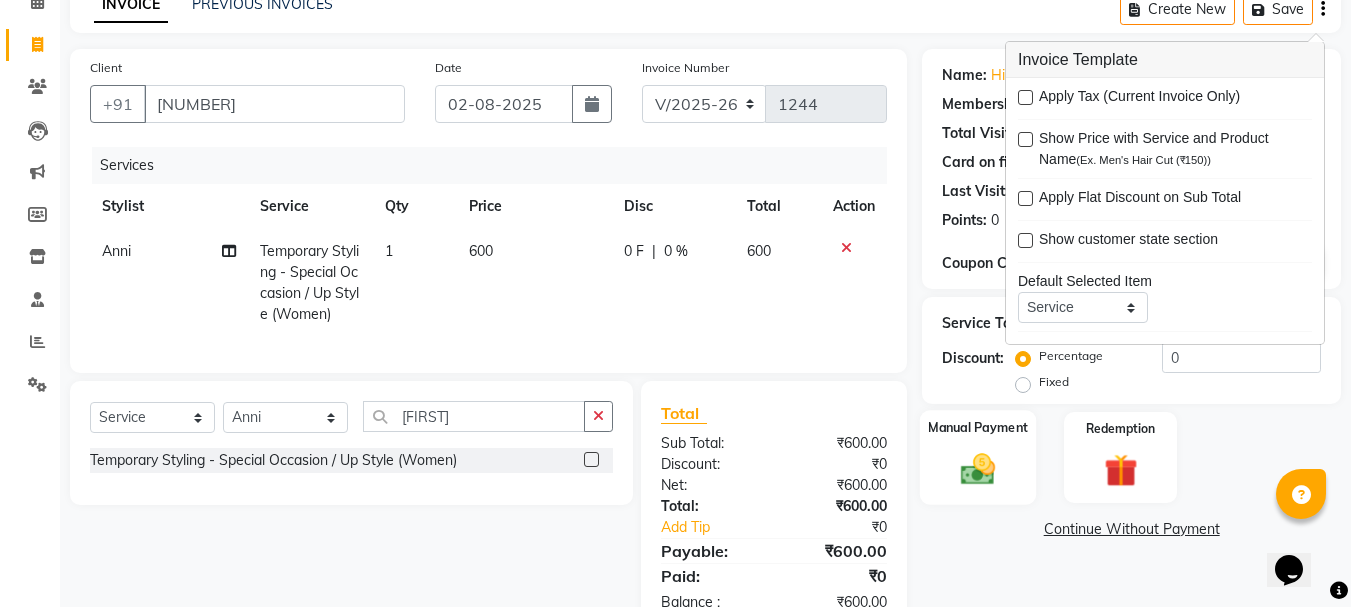 scroll, scrollTop: 172, scrollLeft: 0, axis: vertical 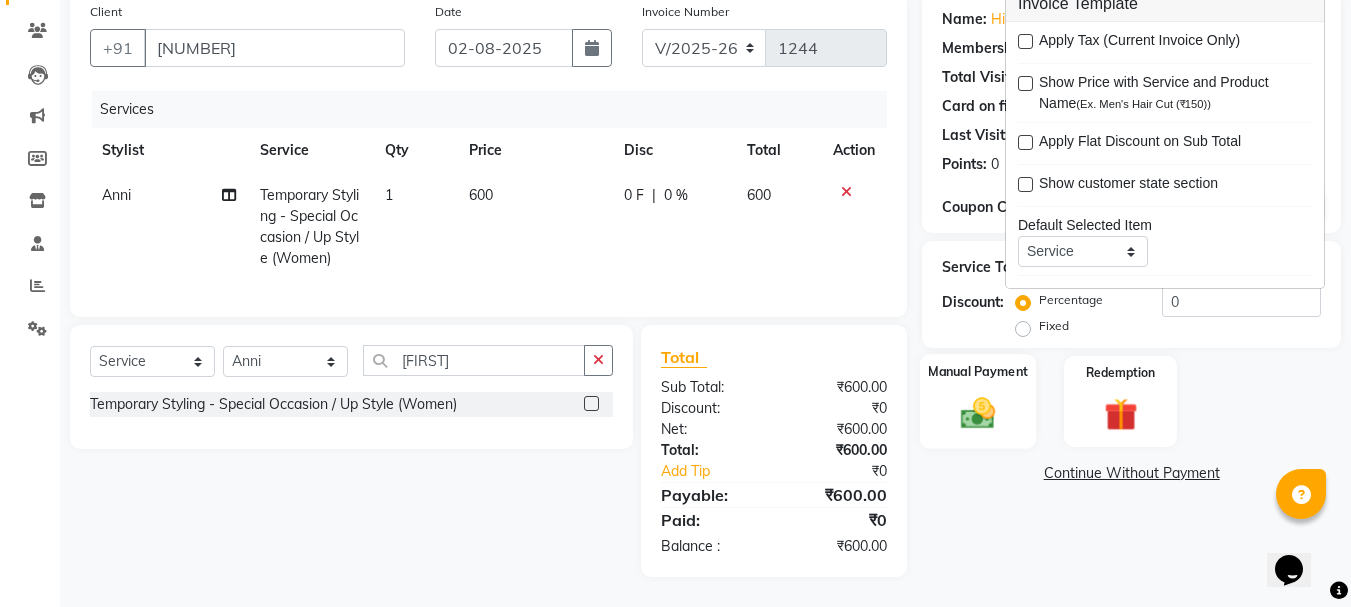 click 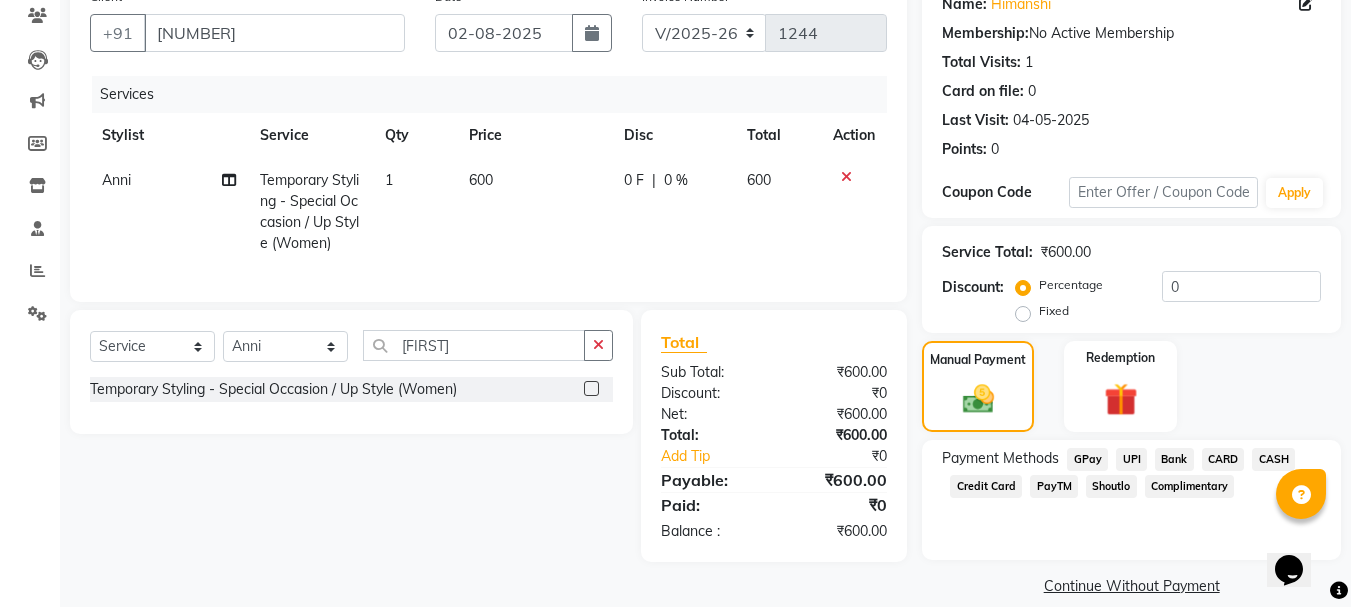 click on "CARD" 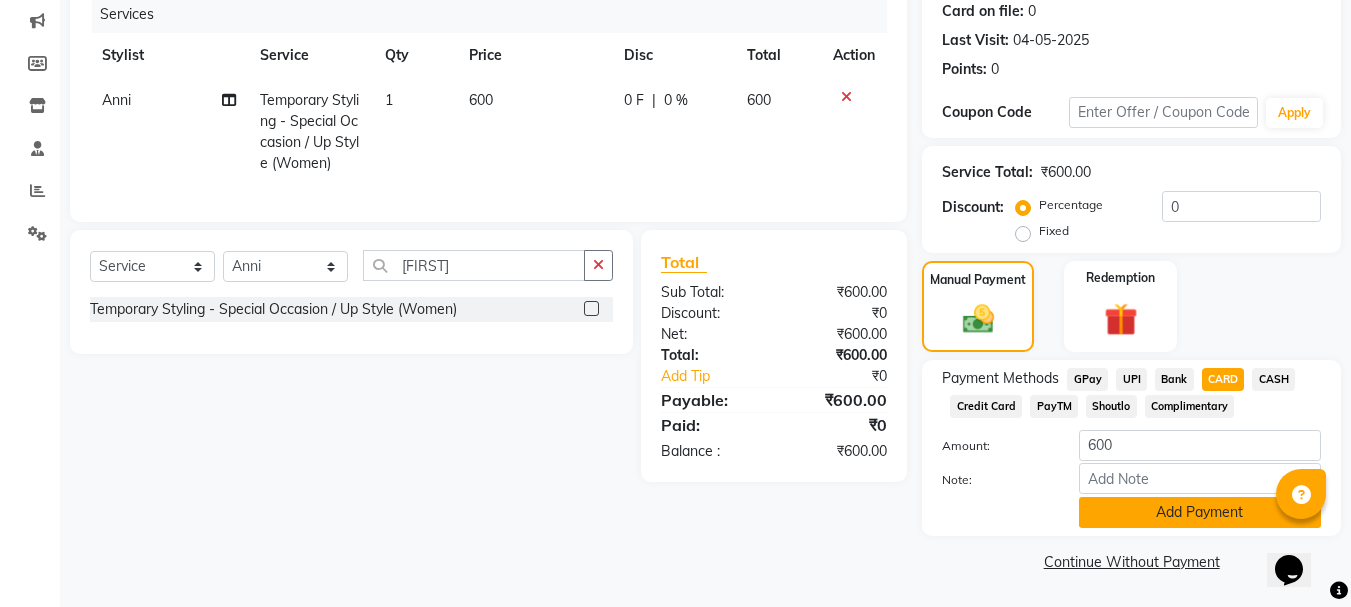 click on "Add Payment" 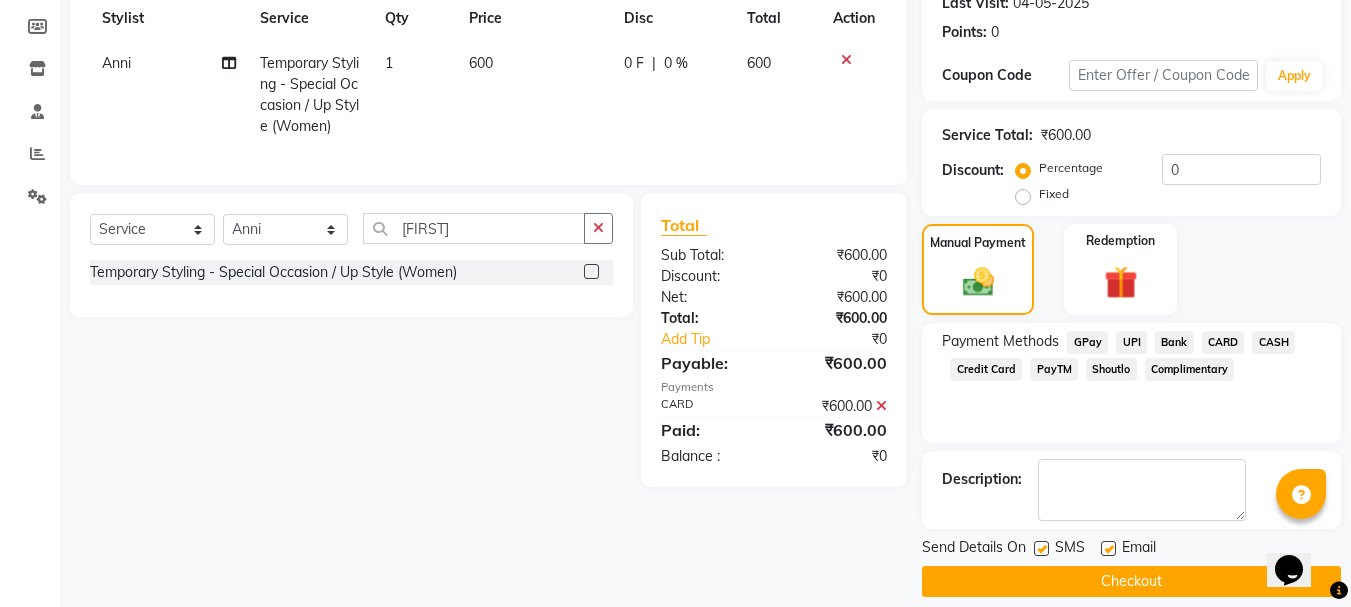 scroll, scrollTop: 309, scrollLeft: 0, axis: vertical 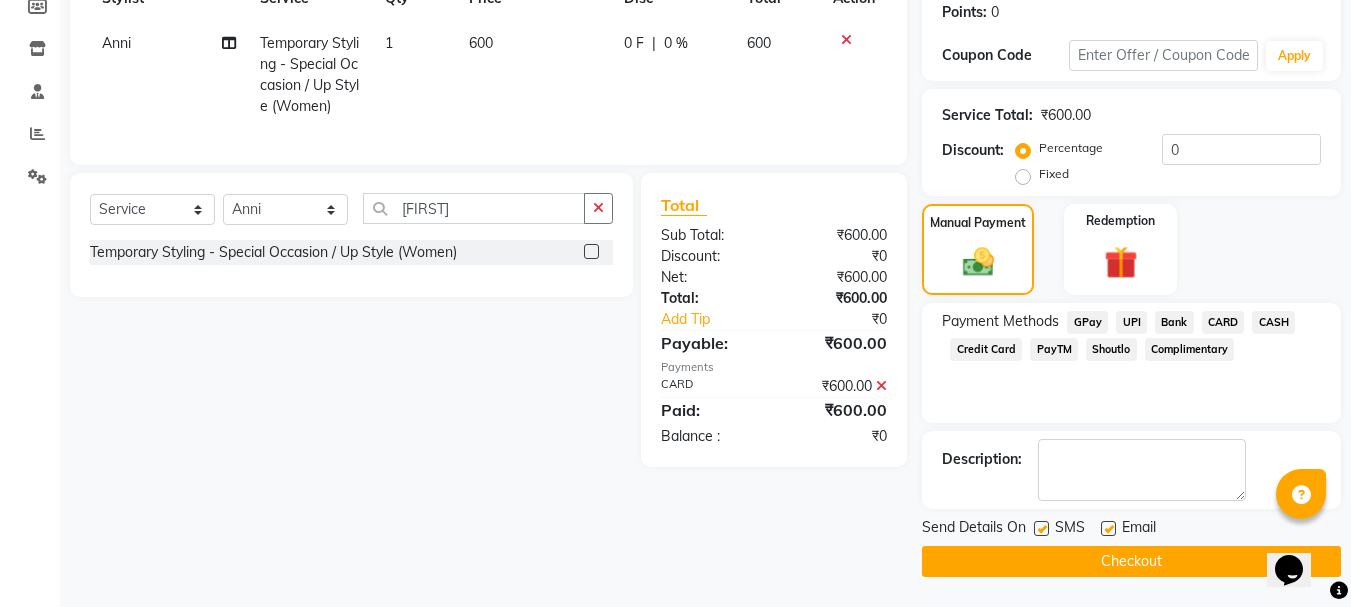 click 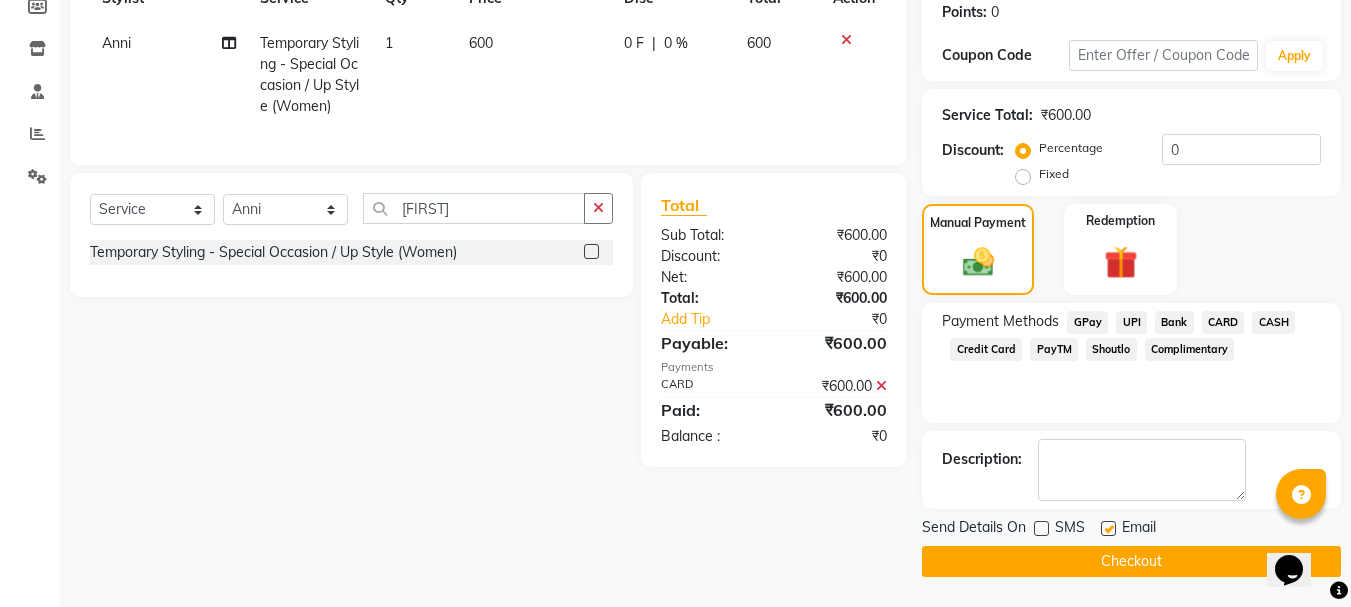click on "Checkout" 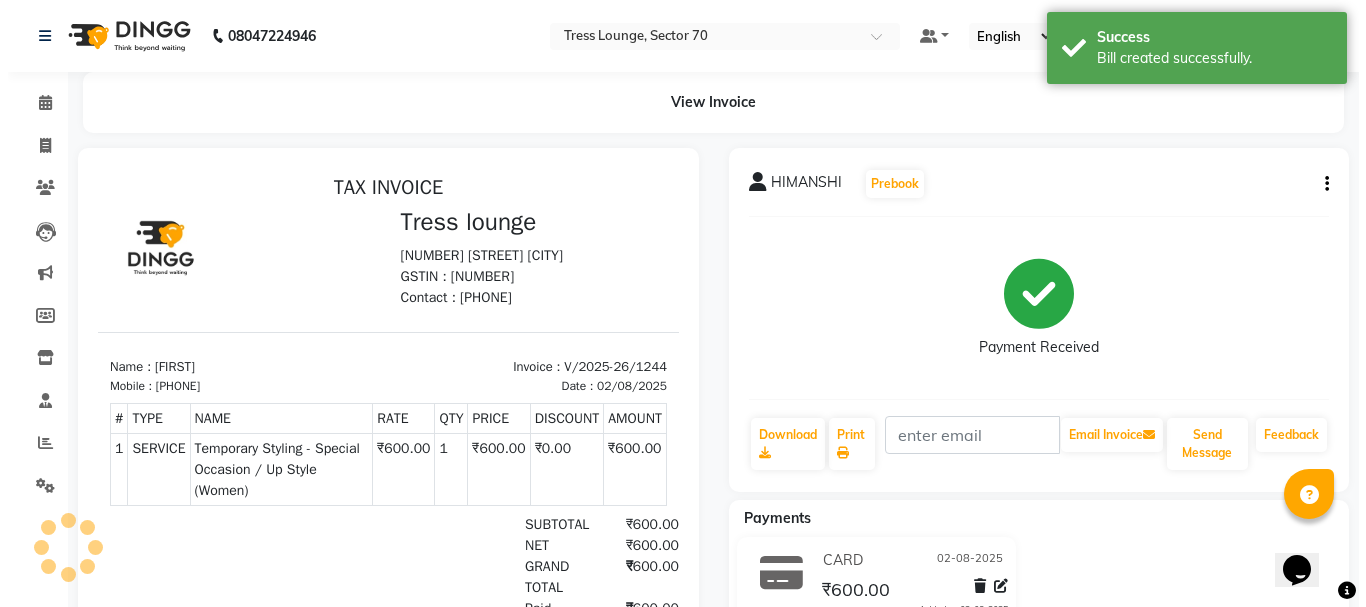 scroll, scrollTop: 0, scrollLeft: 0, axis: both 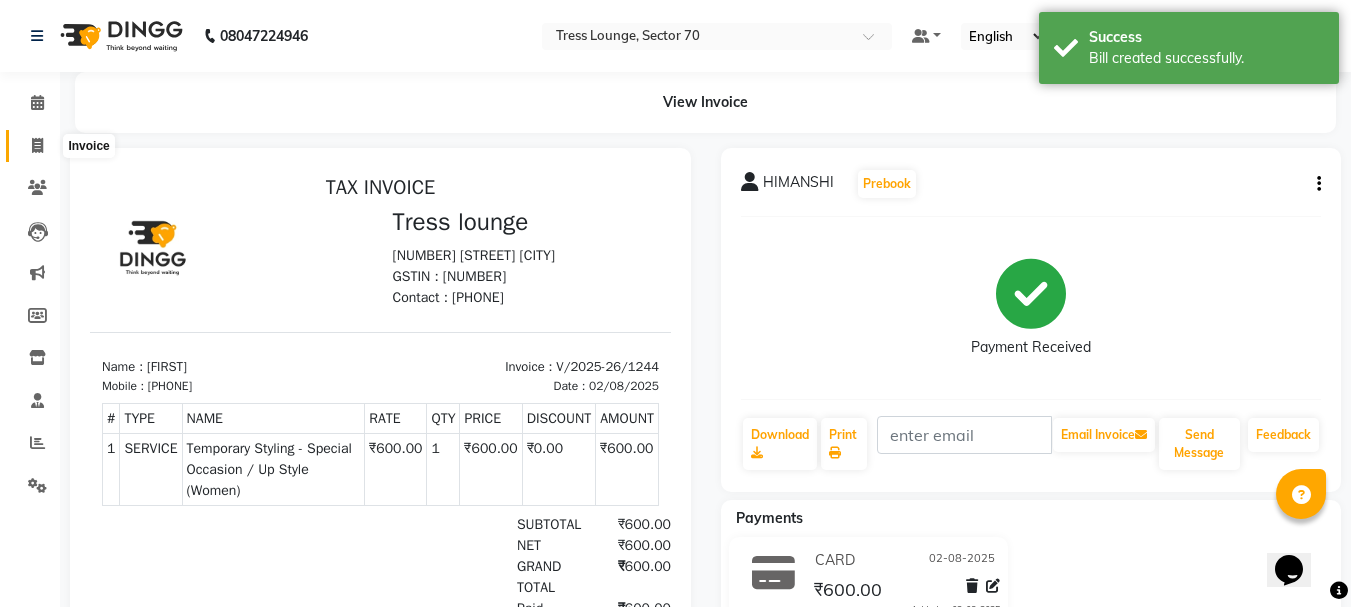 click 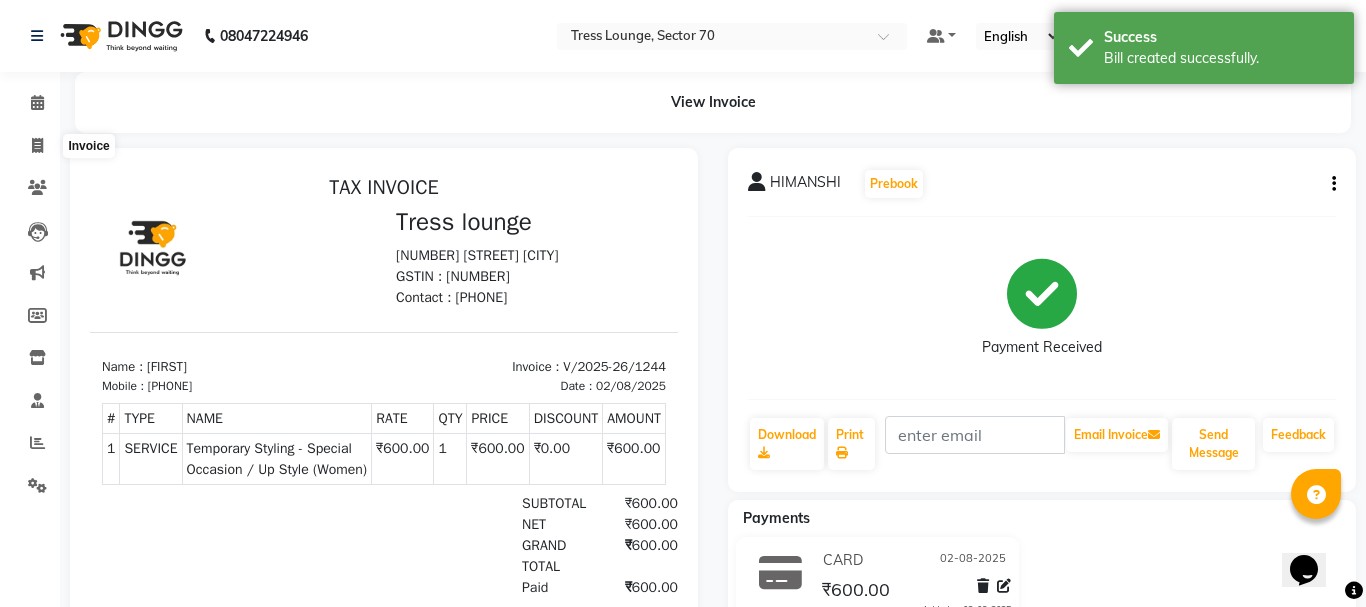 select on "6241" 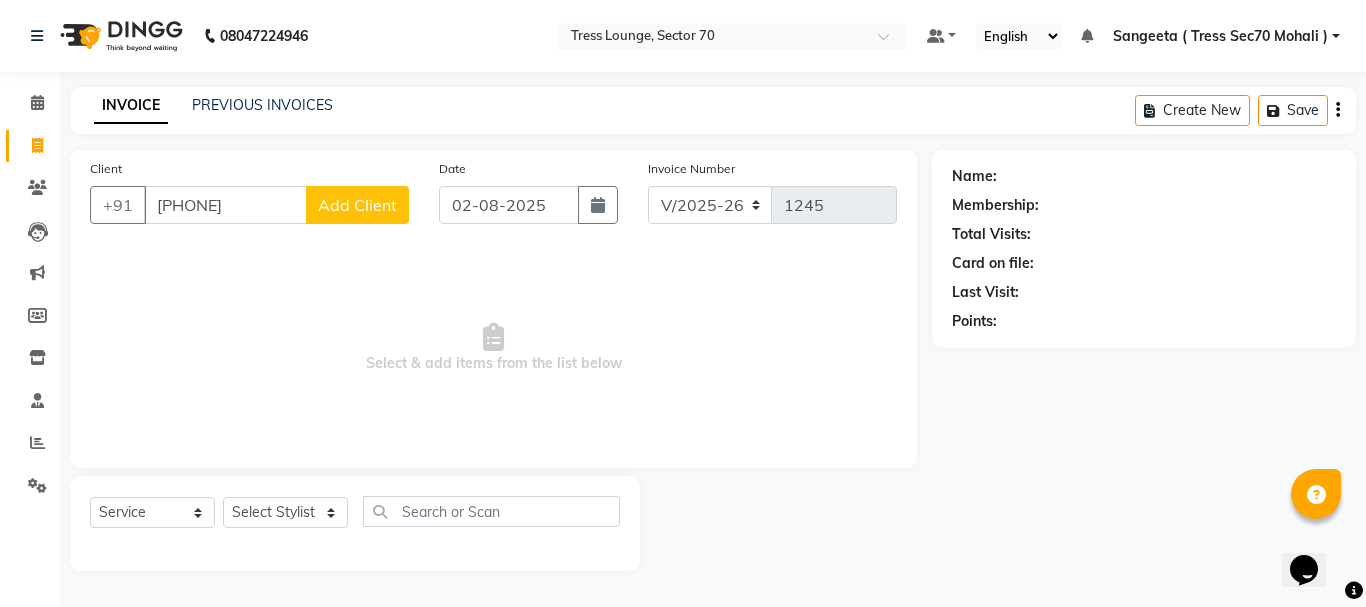 type on "[PHONE]" 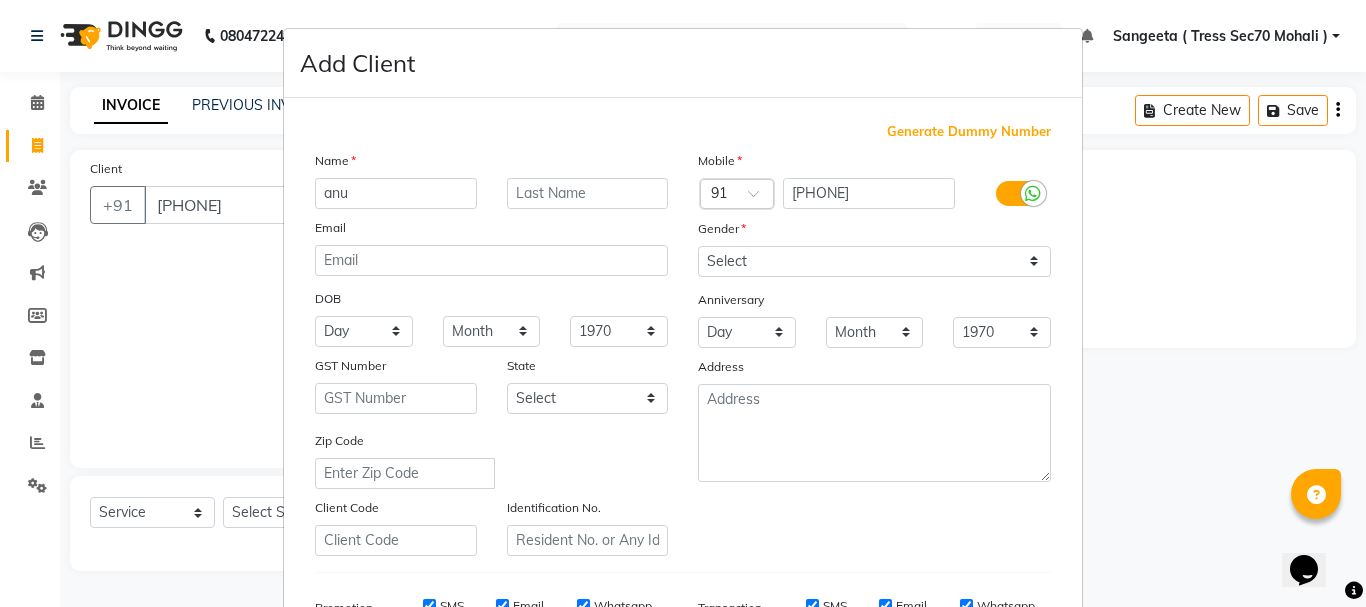 type on "anu" 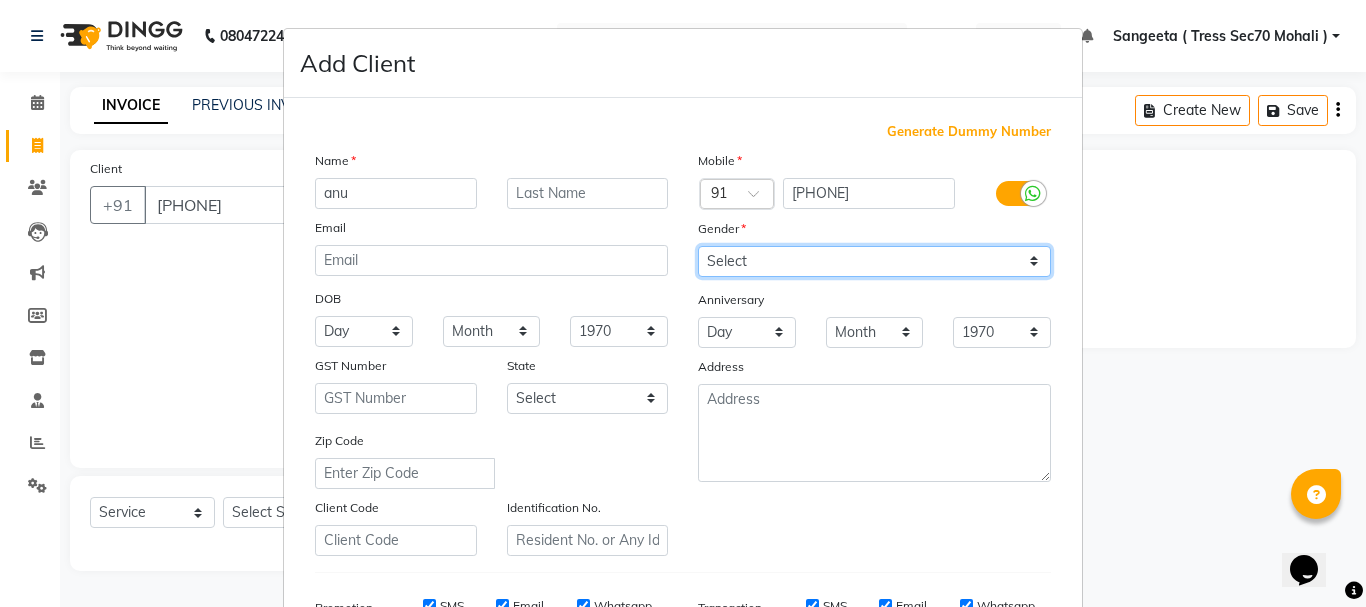 click on "Select Male Female Other Prefer Not To Say" at bounding box center (874, 261) 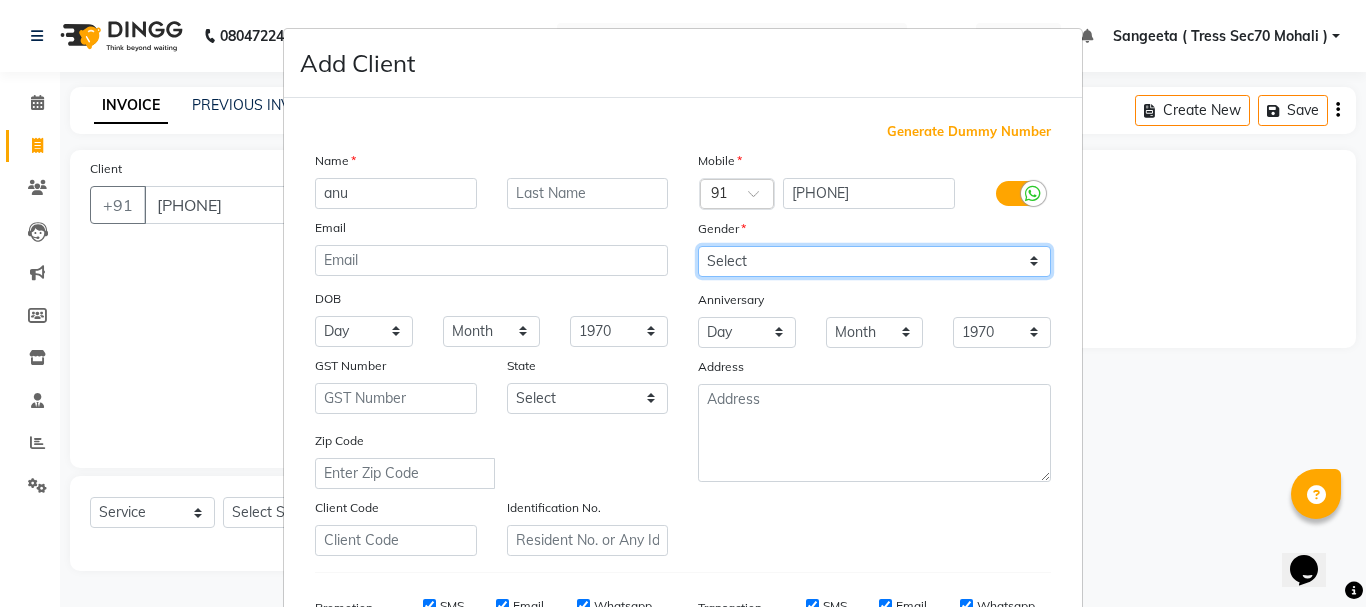select on "female" 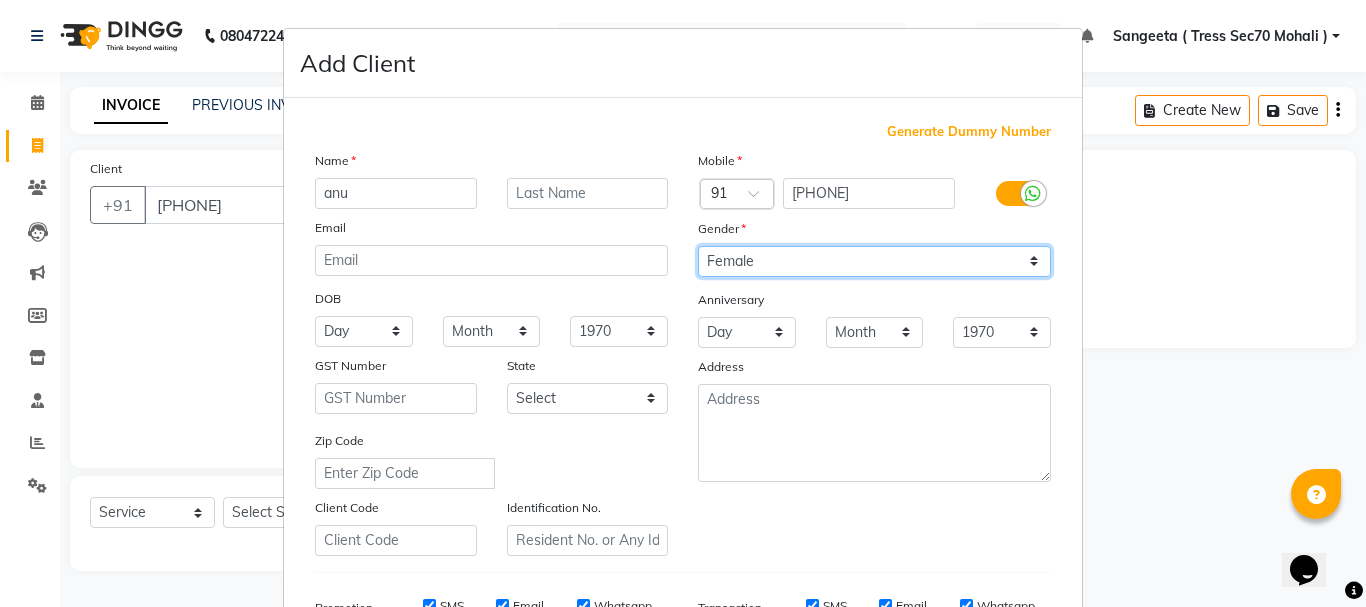 click on "Select Male Female Other Prefer Not To Say" at bounding box center [874, 261] 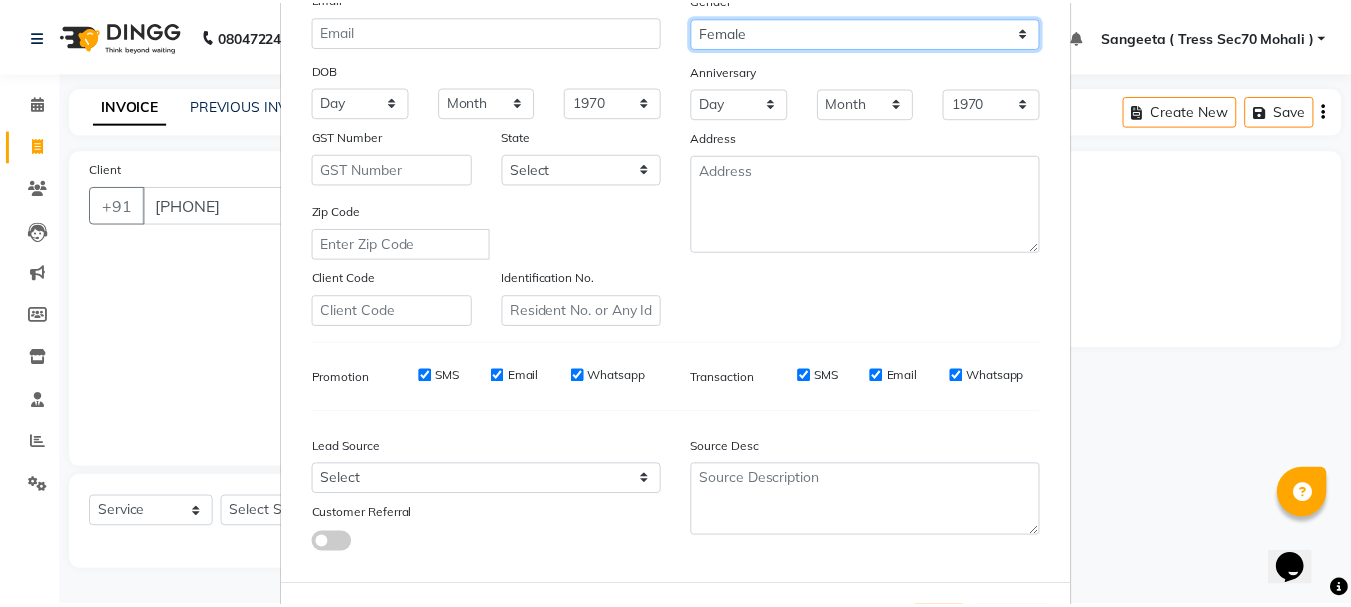 scroll, scrollTop: 316, scrollLeft: 0, axis: vertical 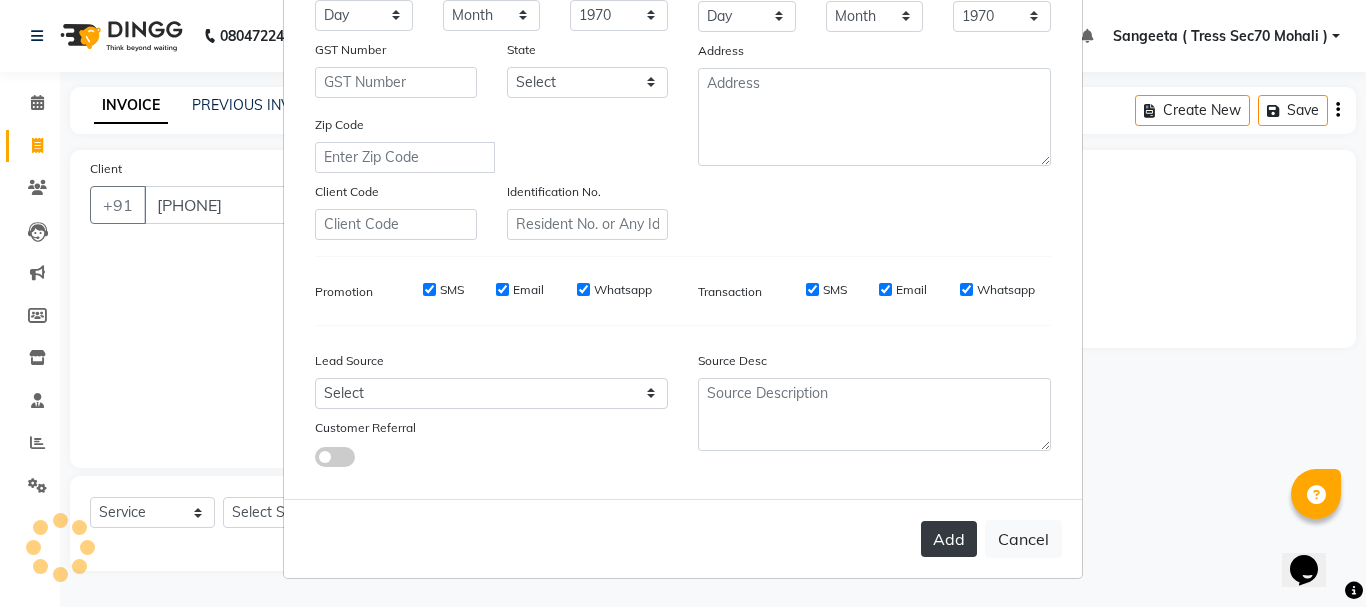 click on "Add" at bounding box center [949, 539] 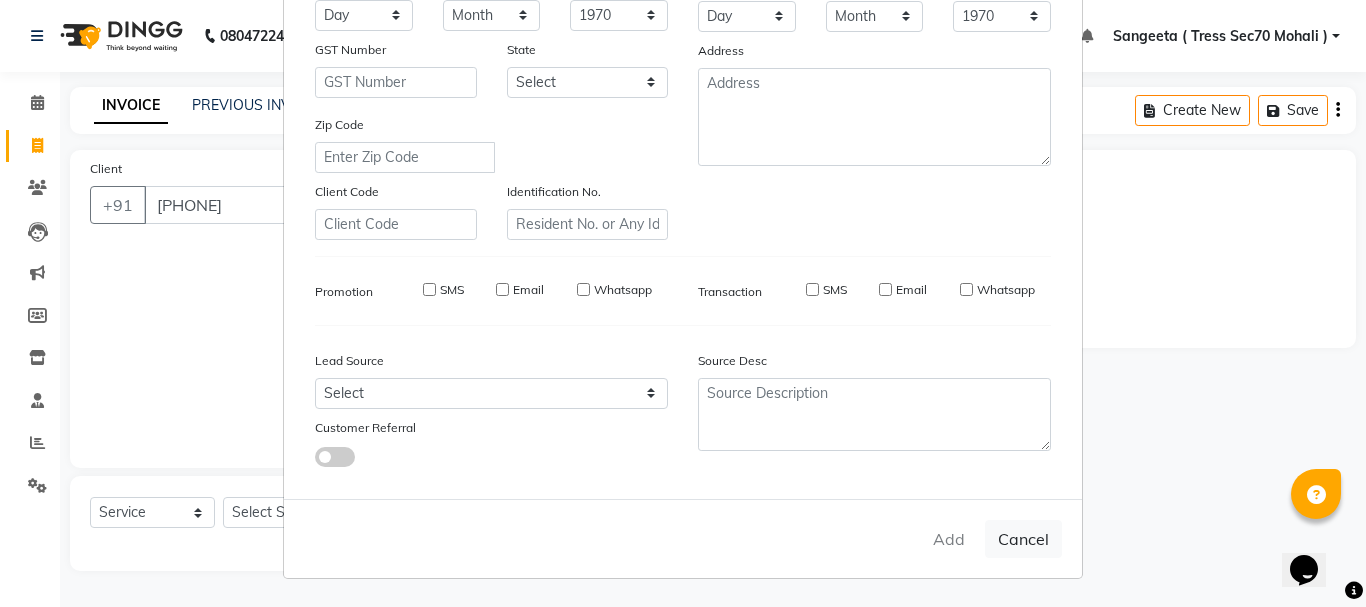 type 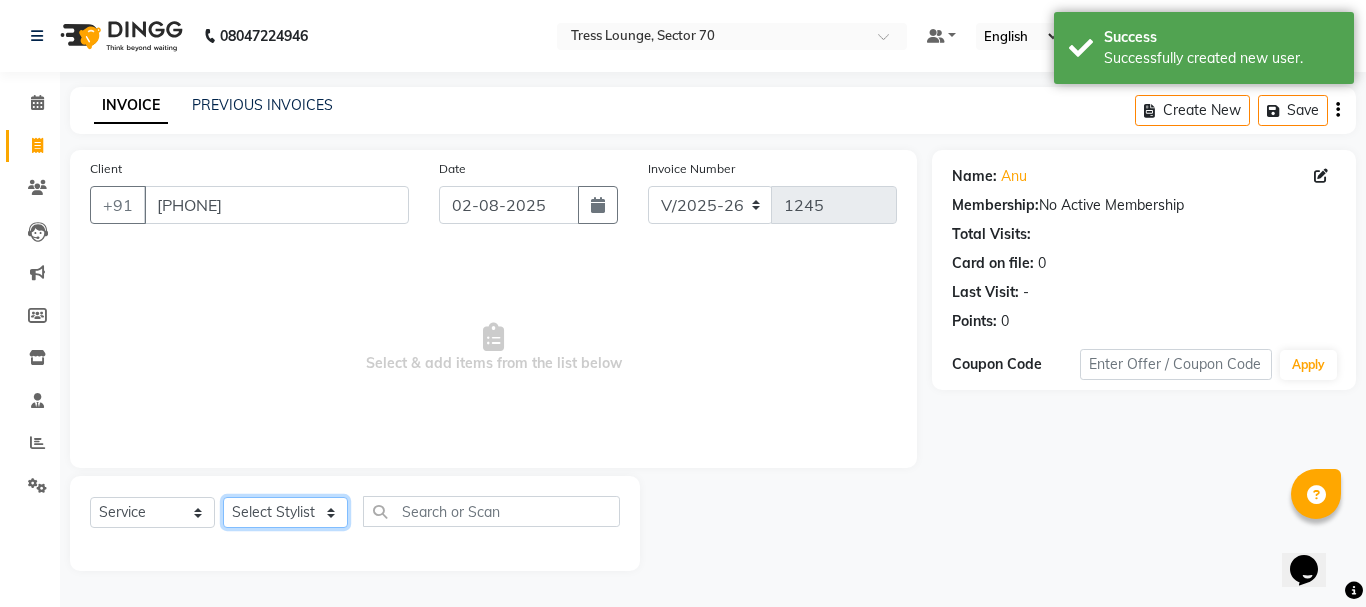 click on "Select Stylist [FIRST] [FIRST] [FIRST] [FIRST] [FIRST] [FIRST] [FIRST] [FIRST] [FIRST] [FIRST] [FIRST] [FIRST] [FIRST]" 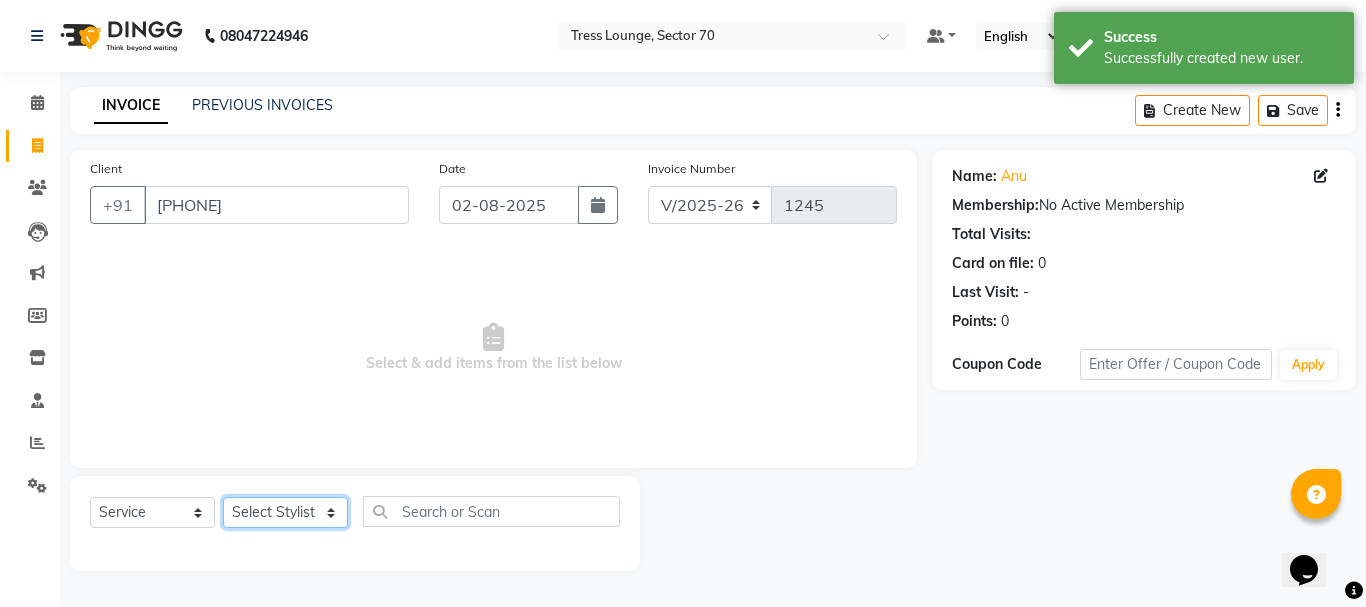 select on "[NUMBER]" 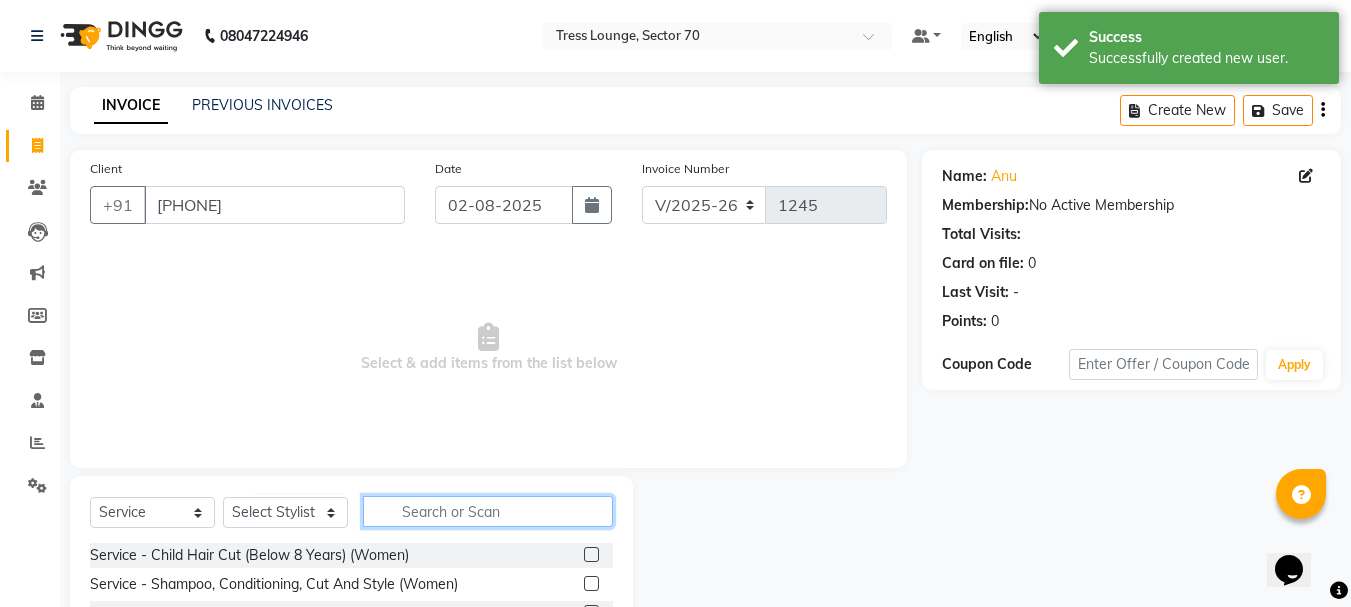 click 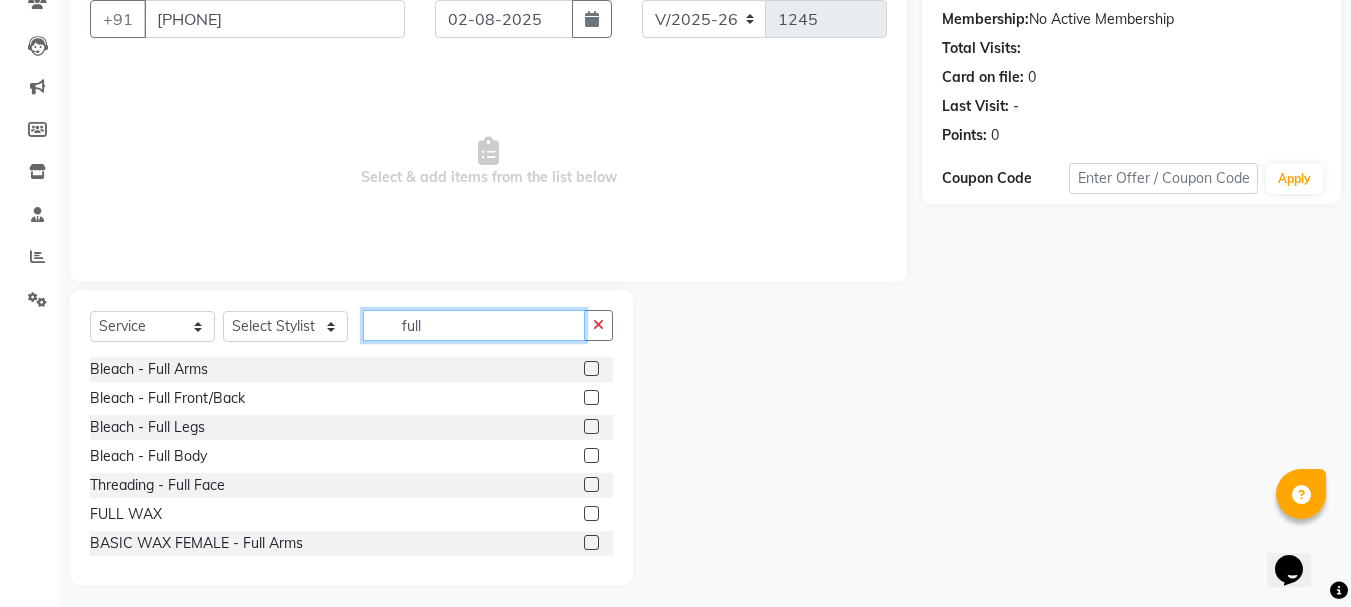 scroll, scrollTop: 194, scrollLeft: 0, axis: vertical 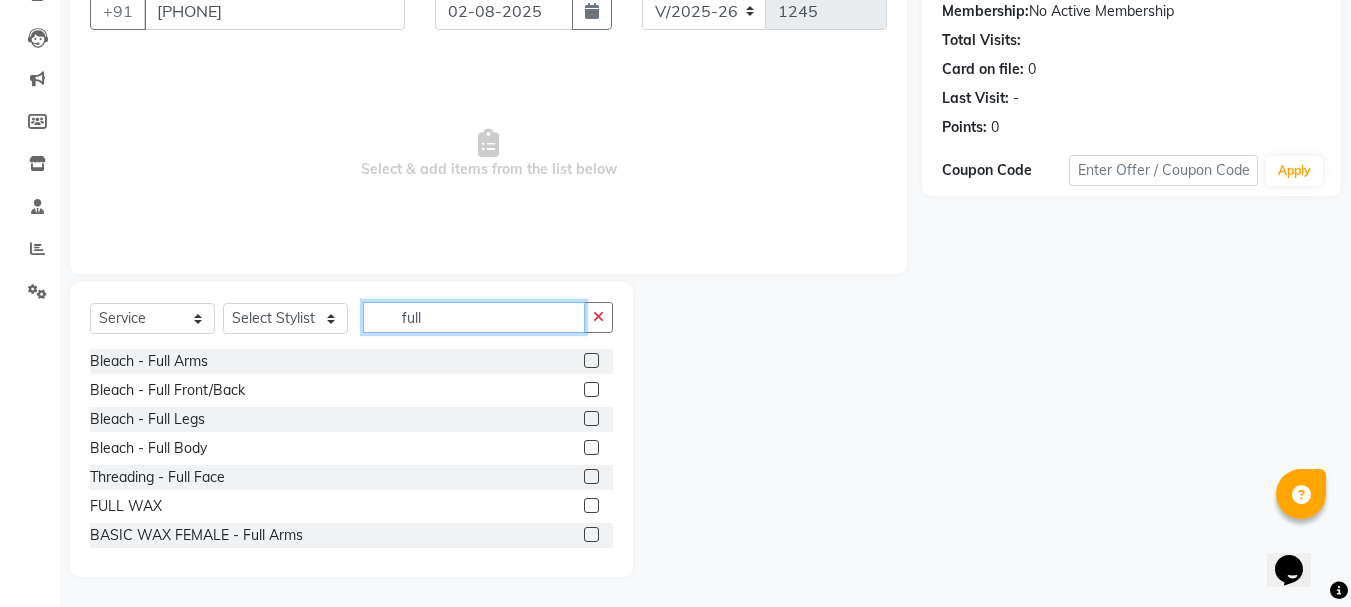 type on "full" 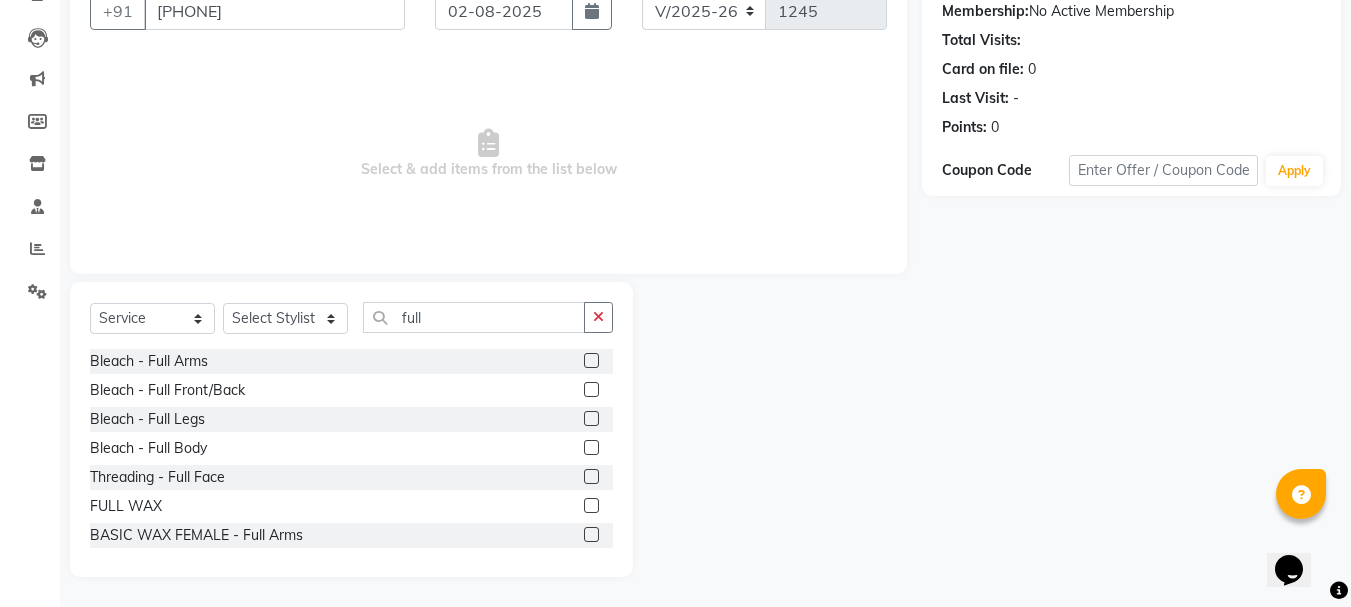 click 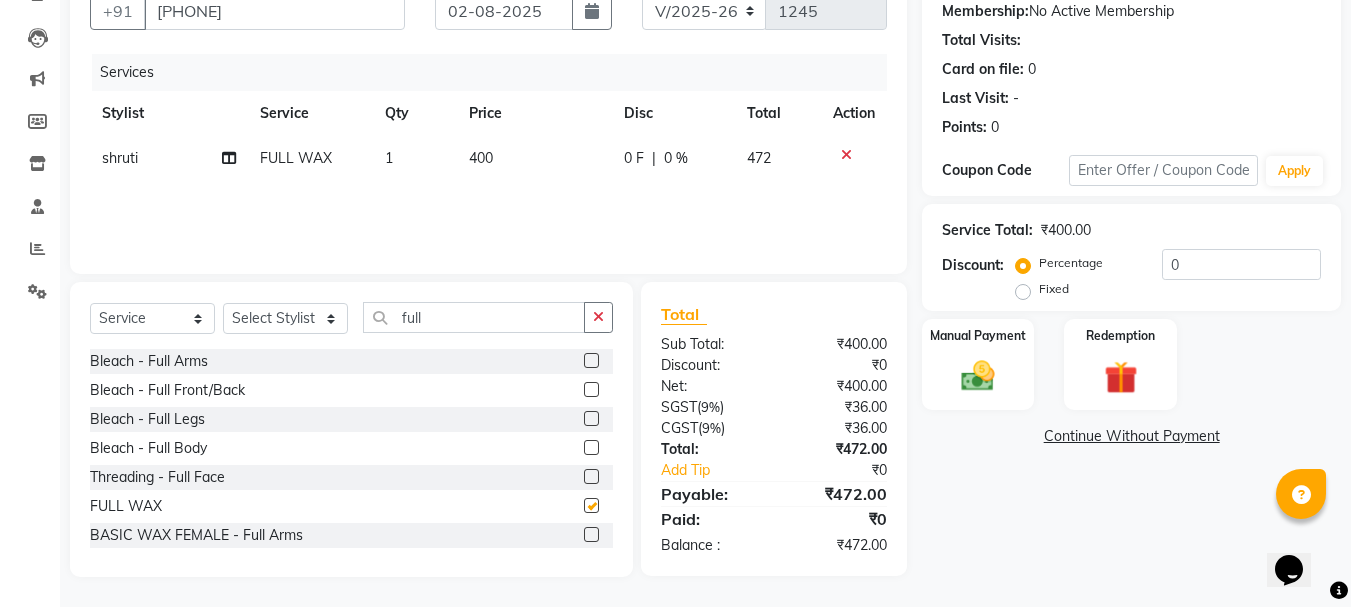 checkbox on "false" 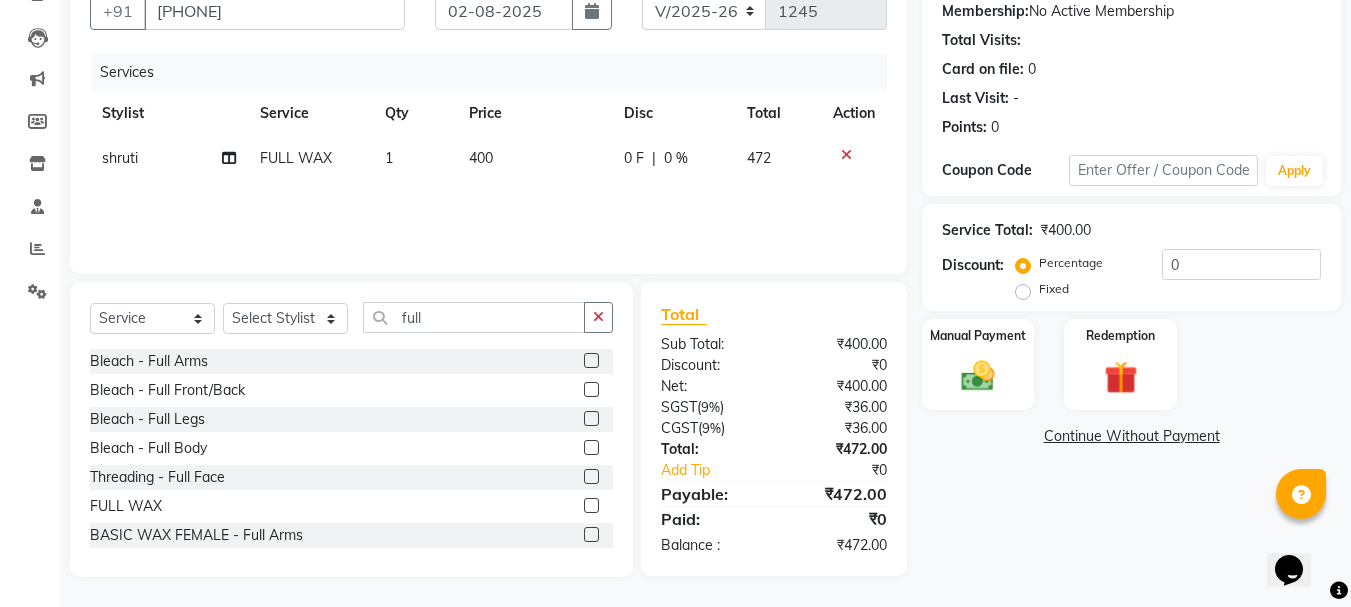 click on "400" 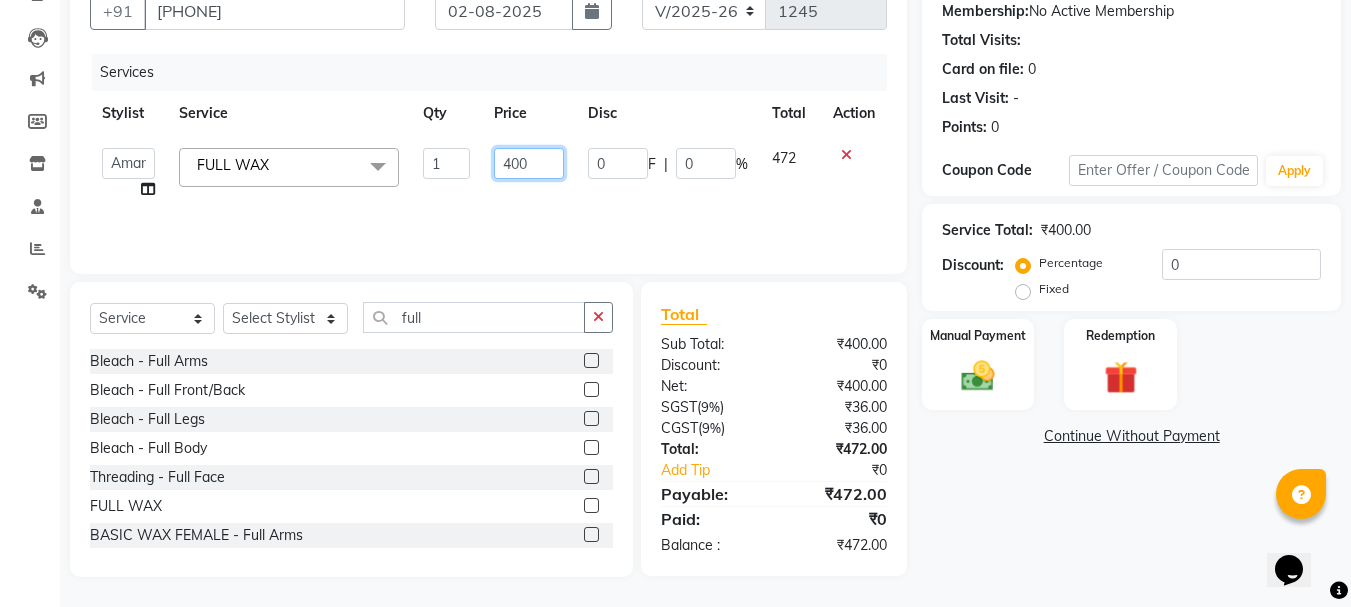 click on "400" 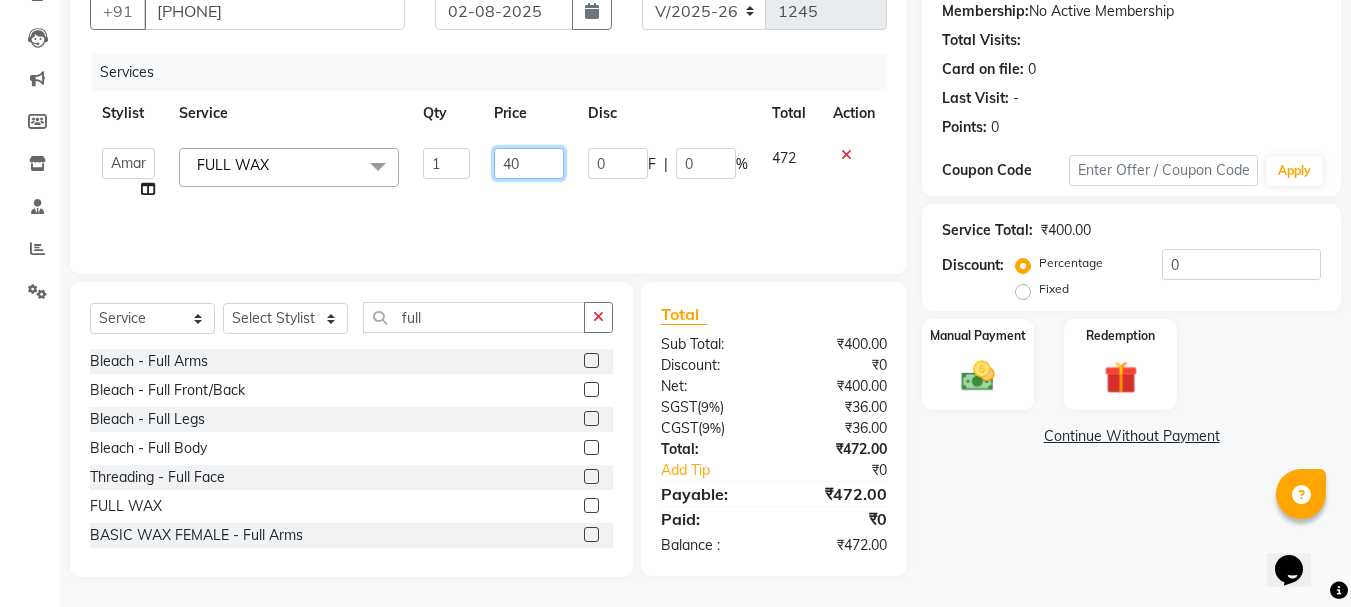 type on "4" 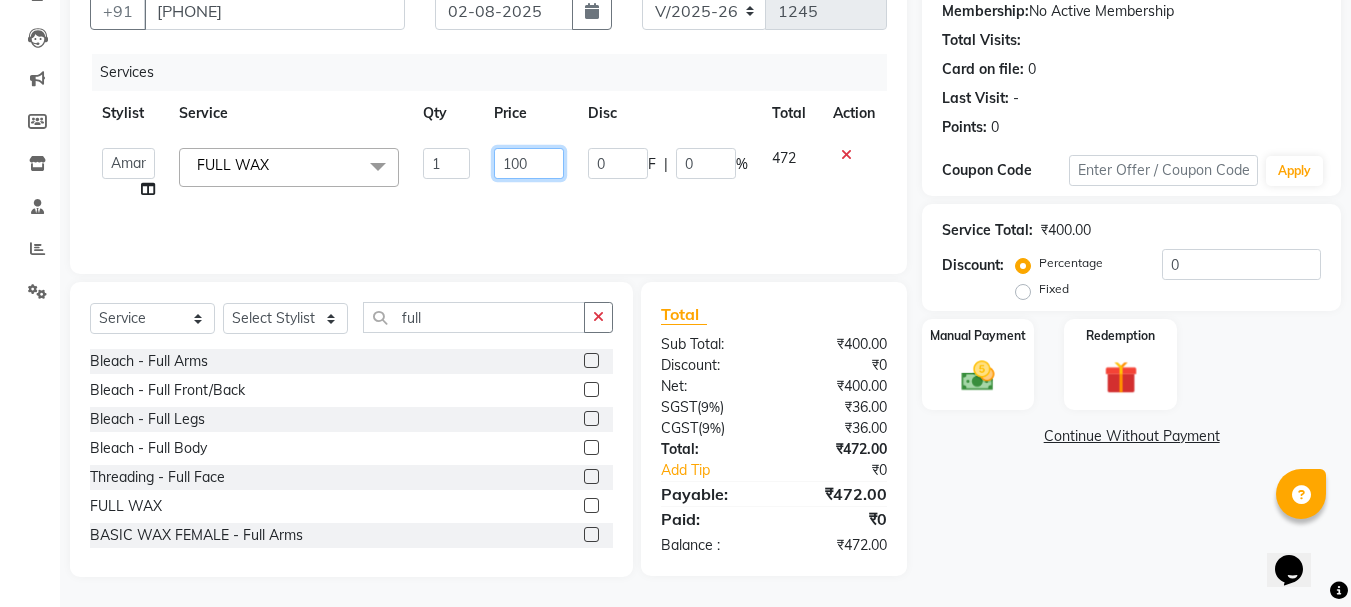 type on "1000" 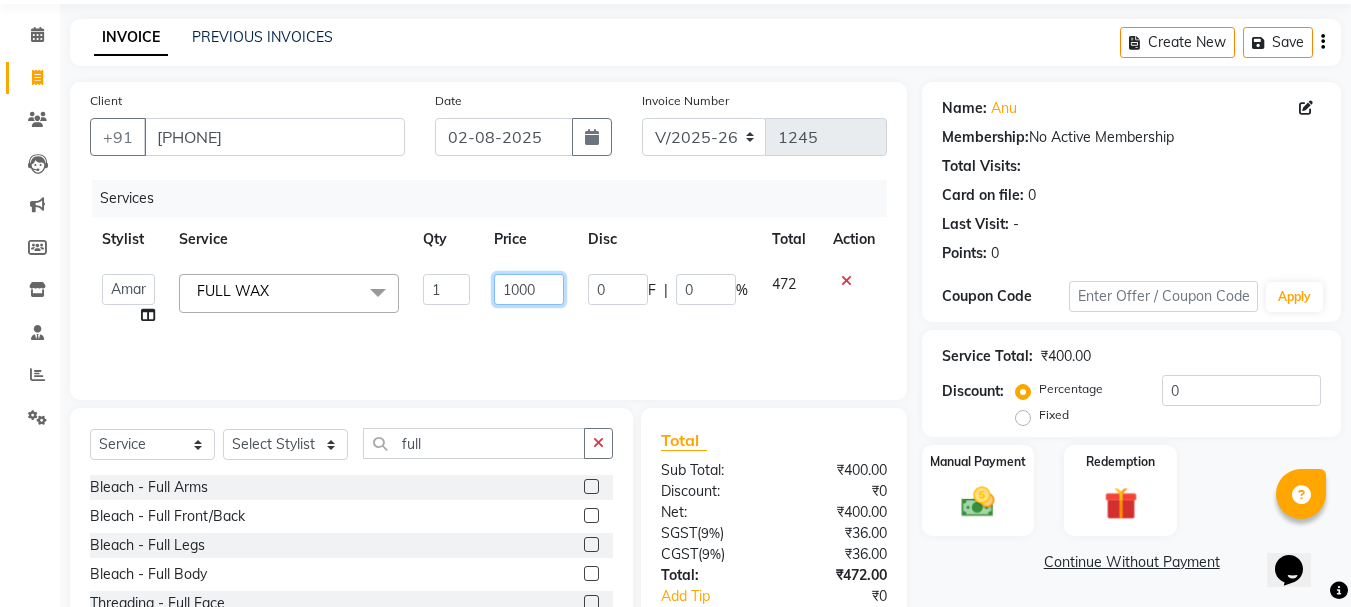 scroll, scrollTop: 0, scrollLeft: 0, axis: both 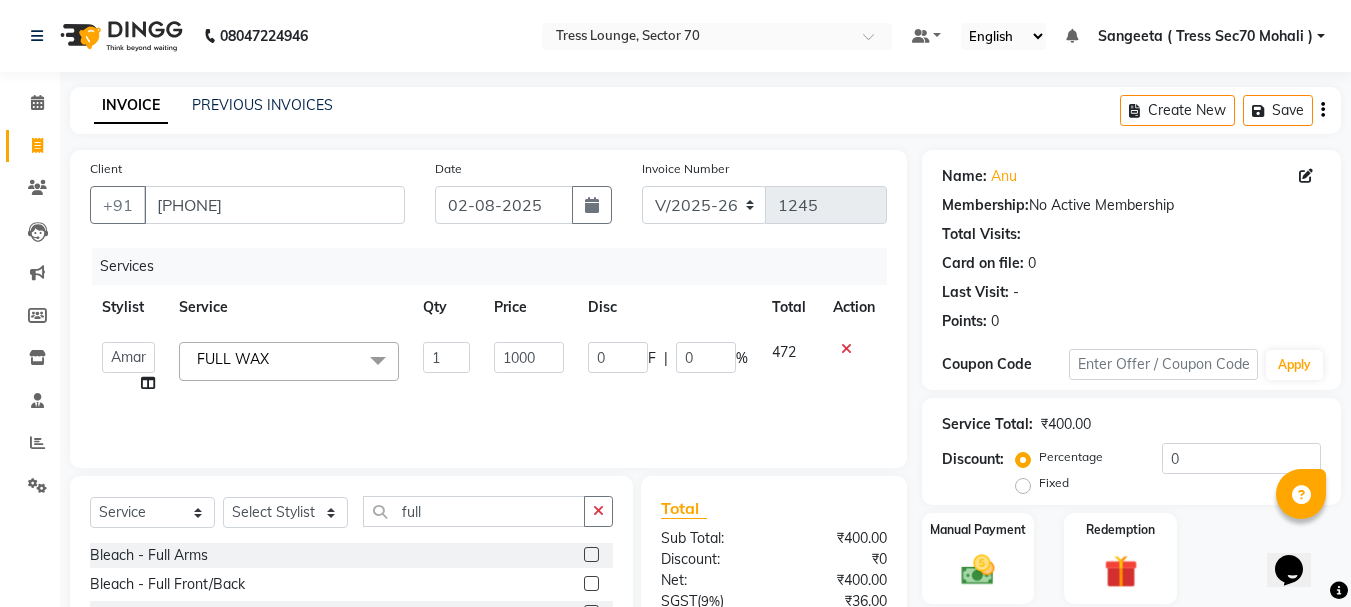 click 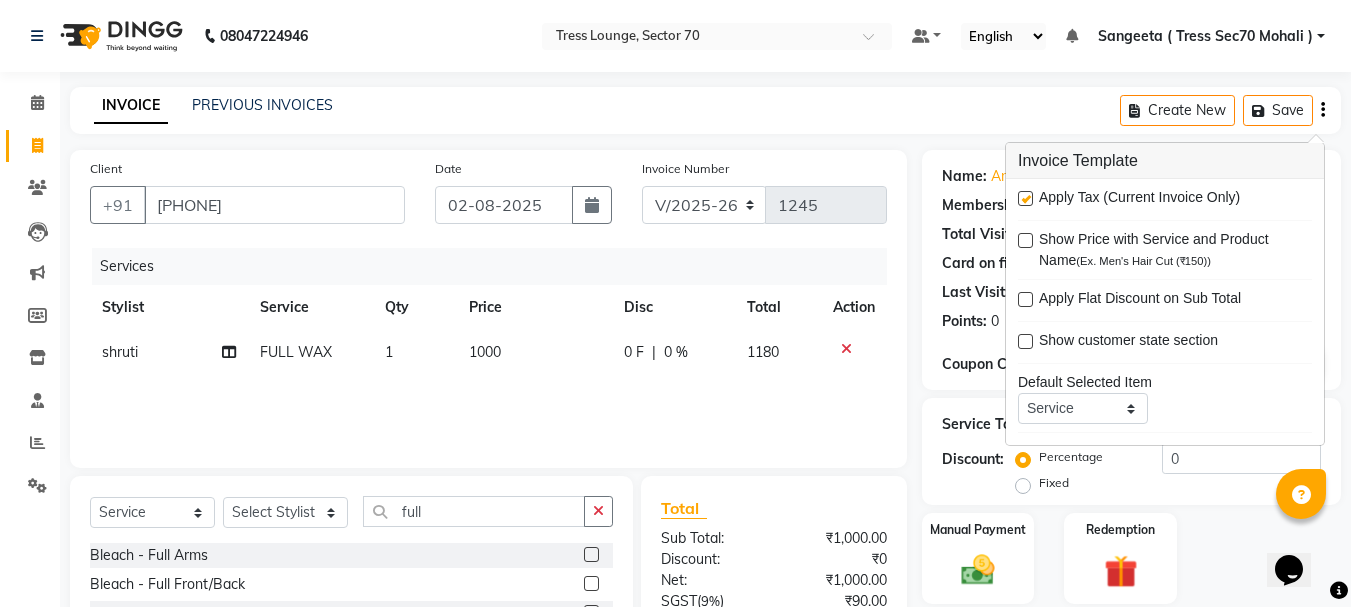 click at bounding box center (1025, 198) 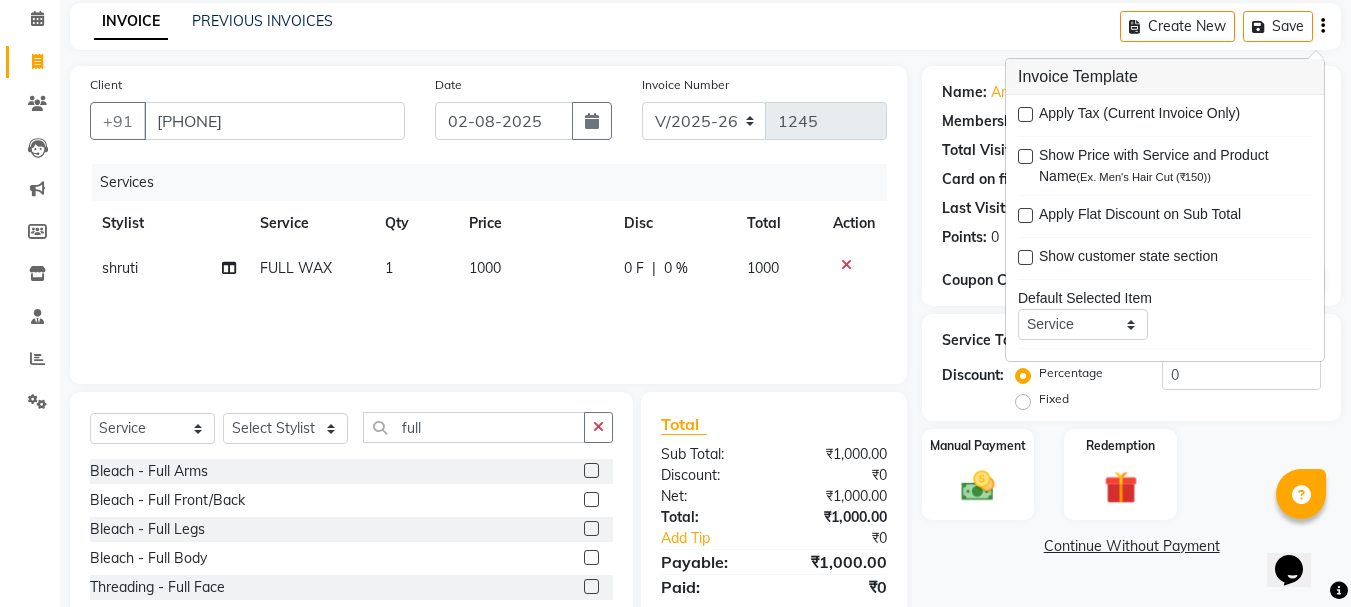 scroll, scrollTop: 194, scrollLeft: 0, axis: vertical 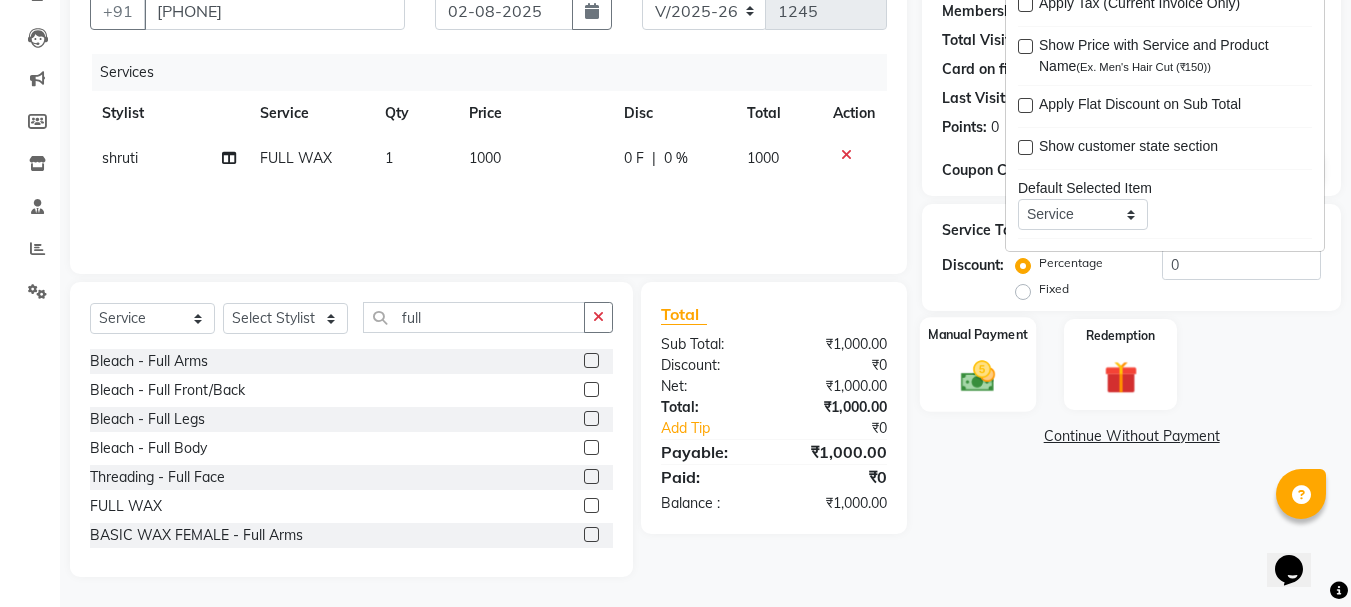 click 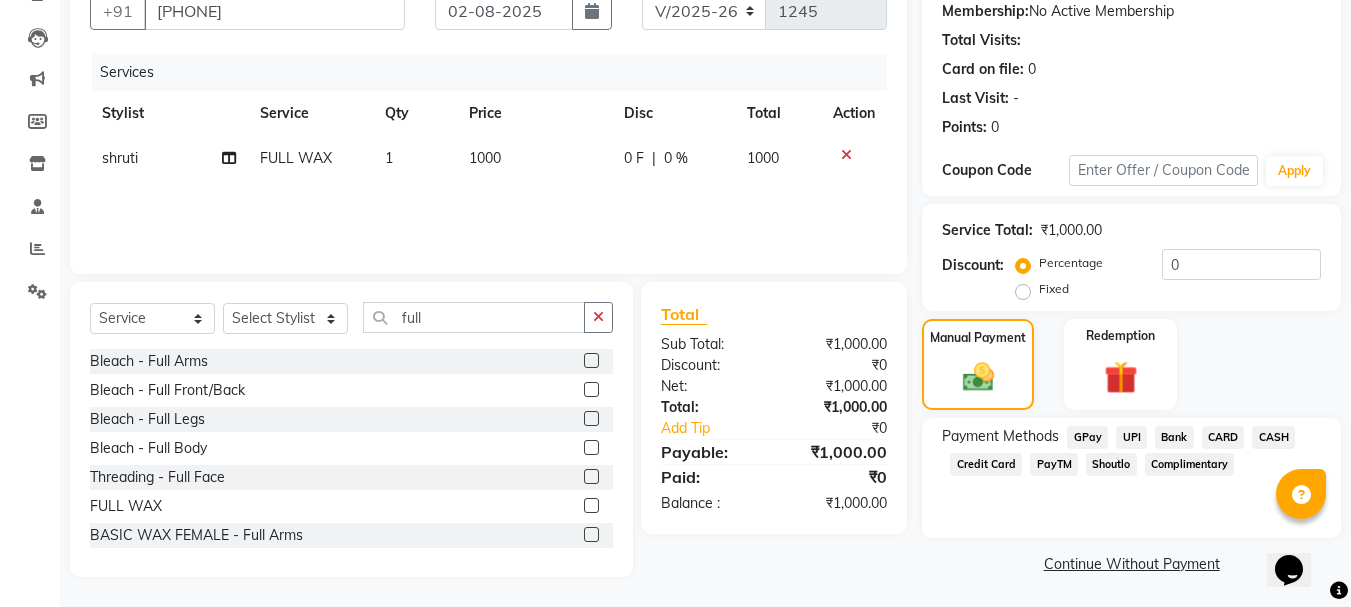 click on "CARD" 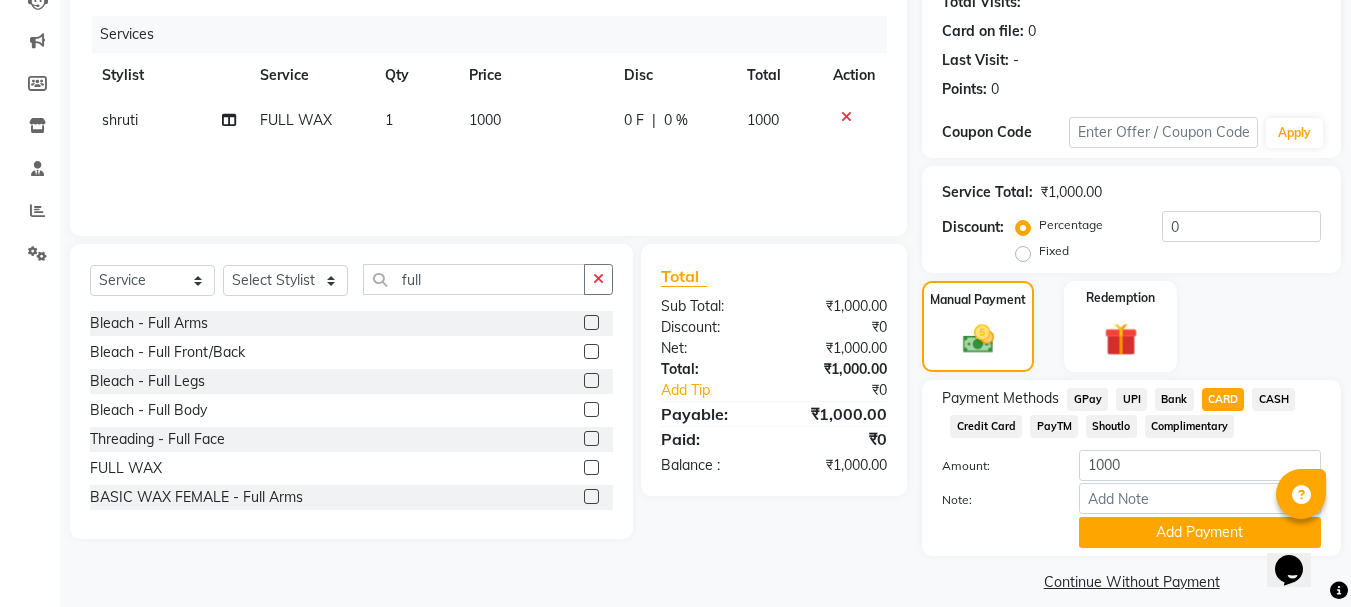 scroll, scrollTop: 252, scrollLeft: 0, axis: vertical 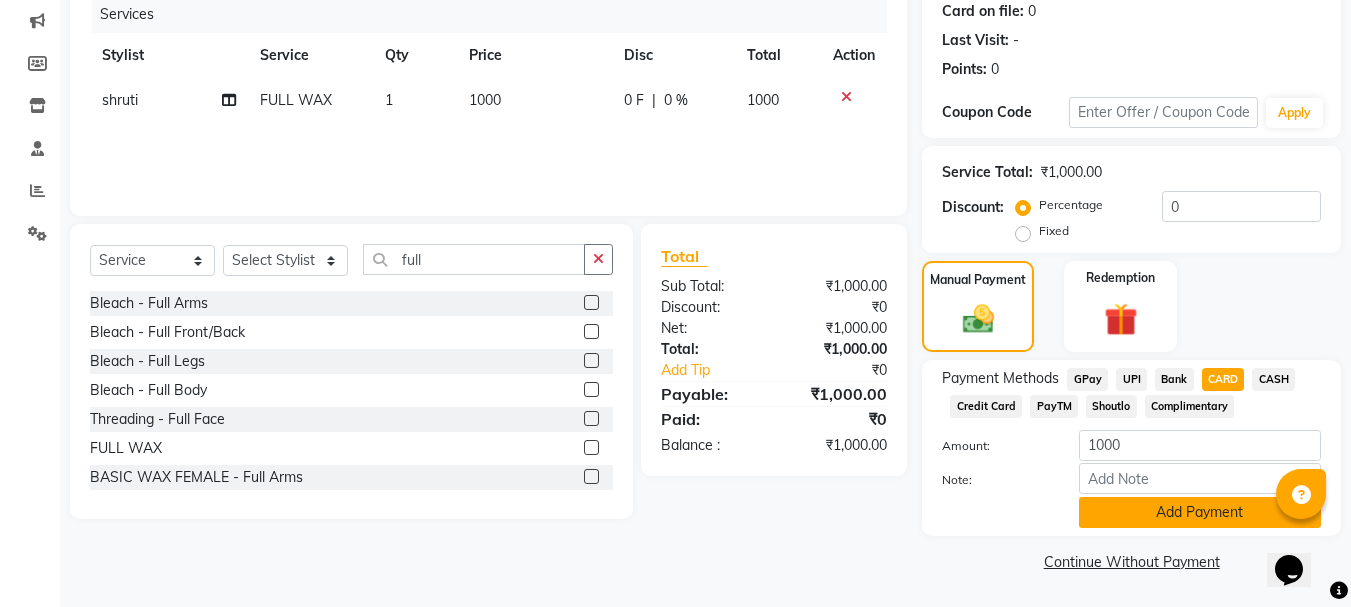 click on "Add Payment" 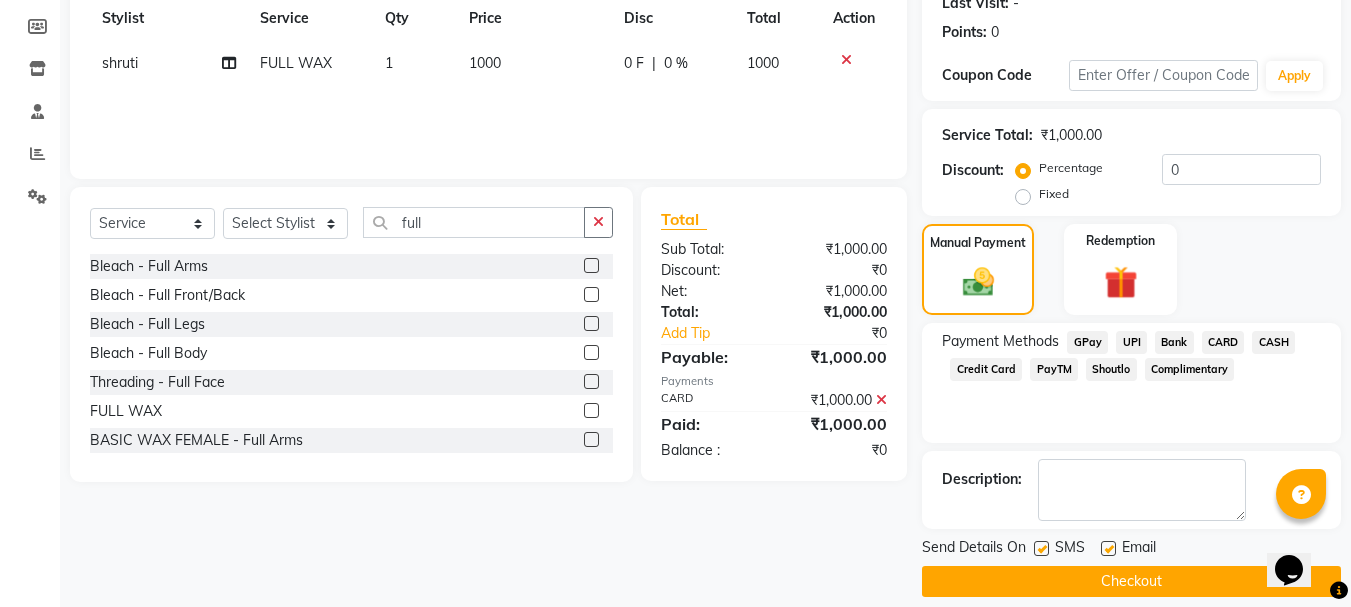 scroll, scrollTop: 309, scrollLeft: 0, axis: vertical 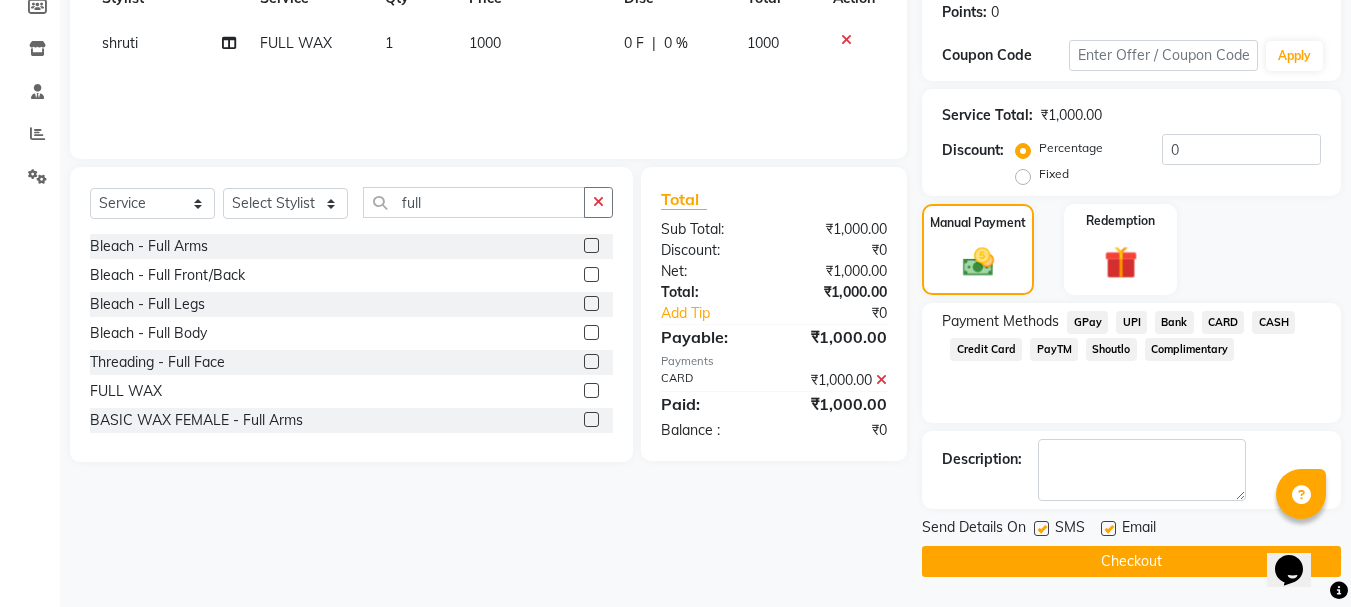 click on "SMS" 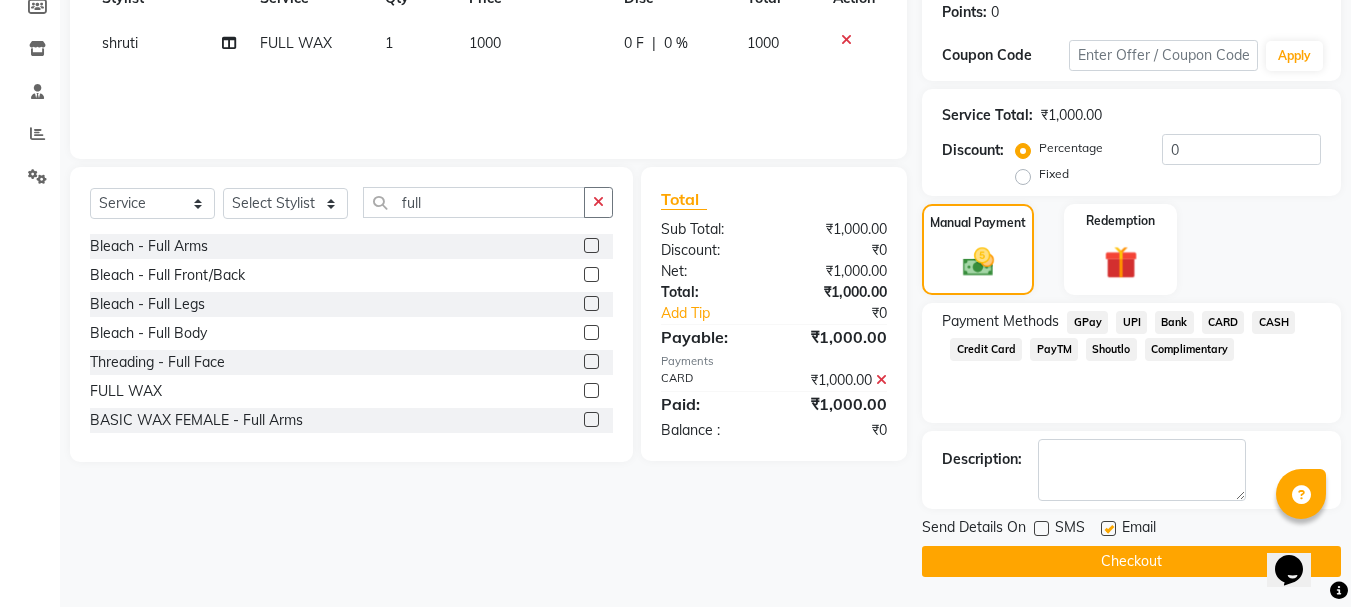 click on "Checkout" 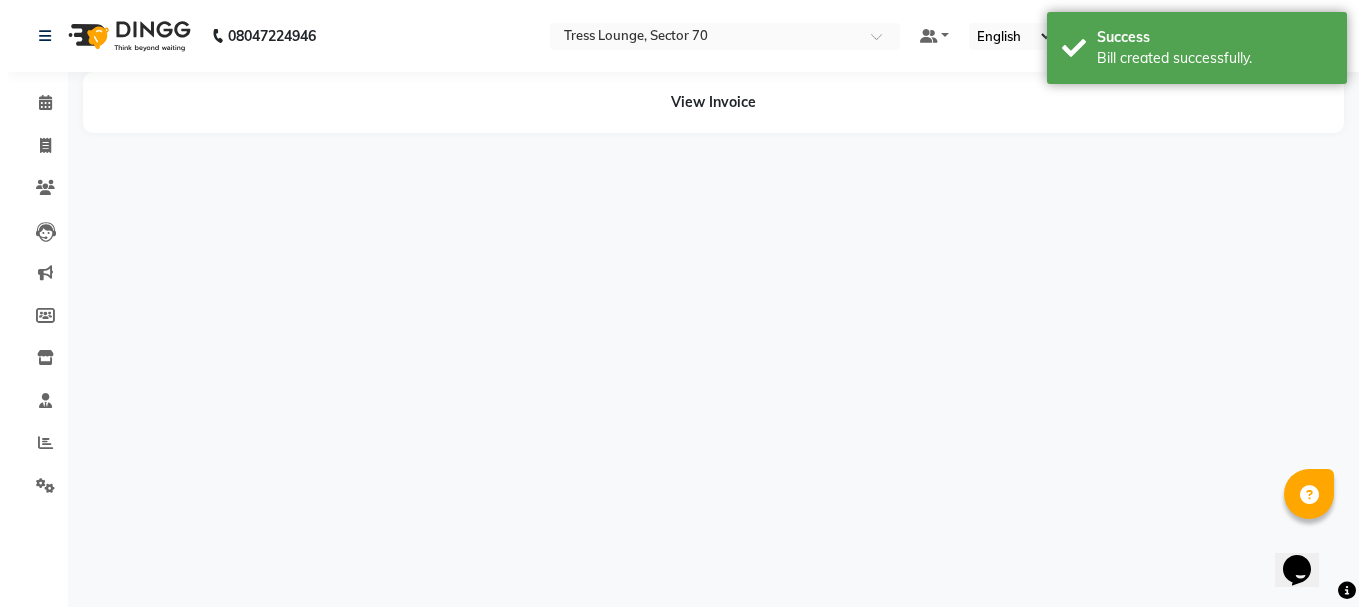 scroll, scrollTop: 0, scrollLeft: 0, axis: both 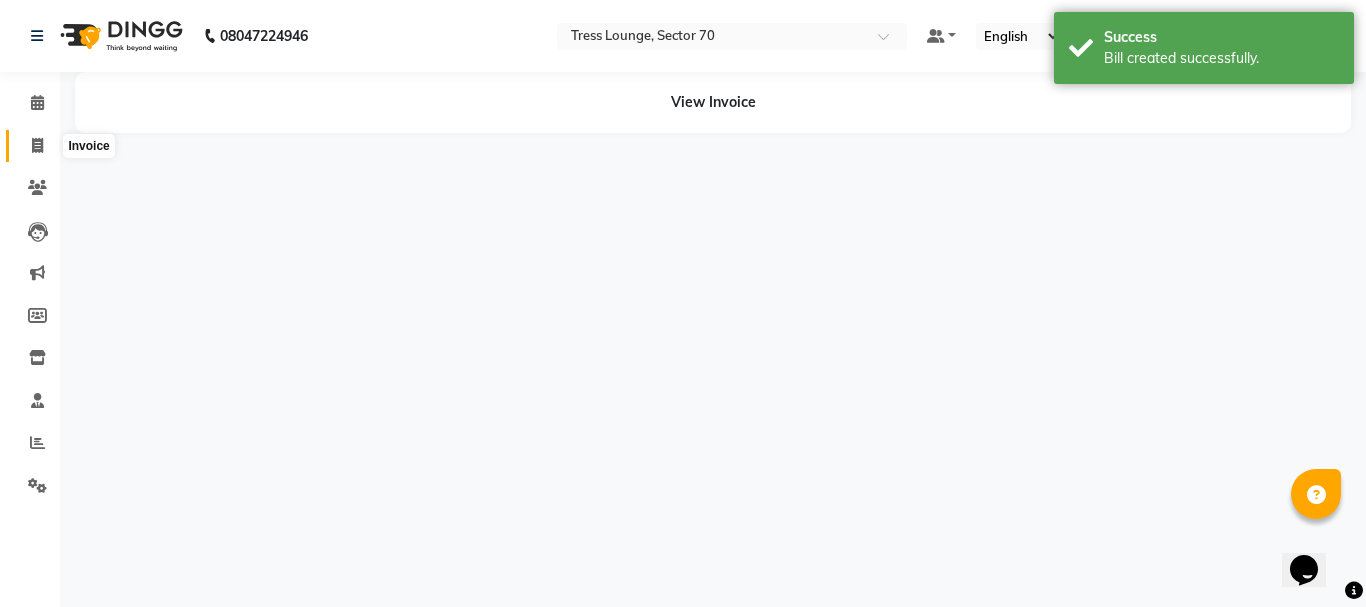 click 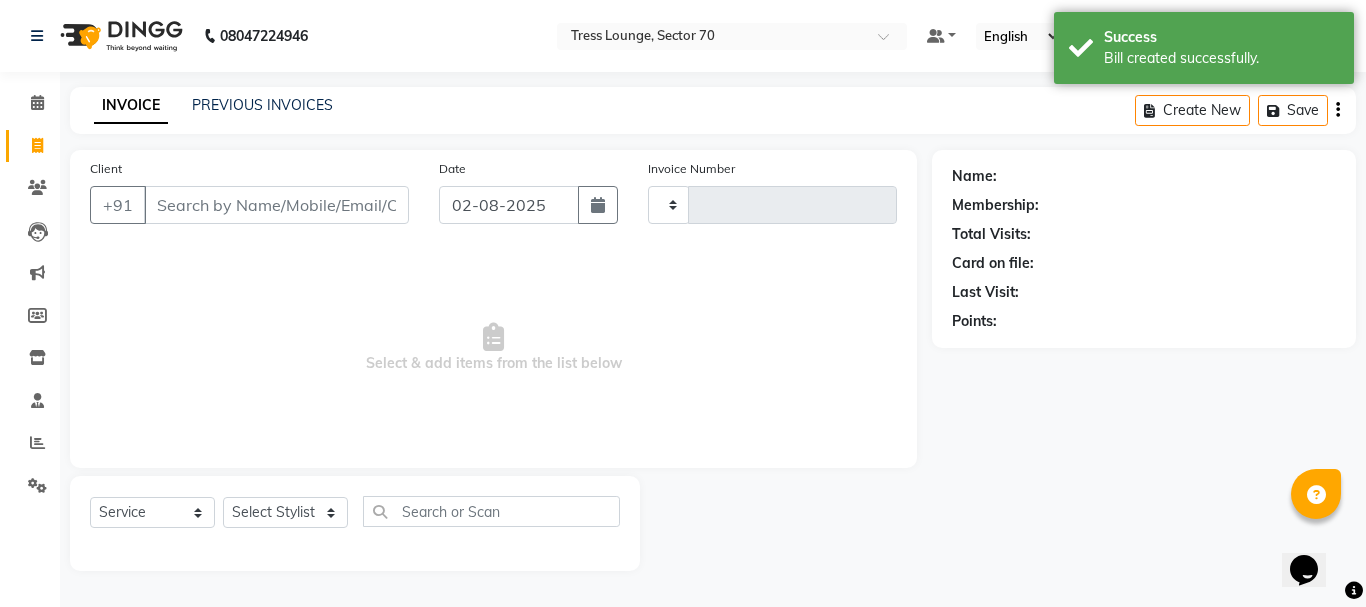 type on "1246" 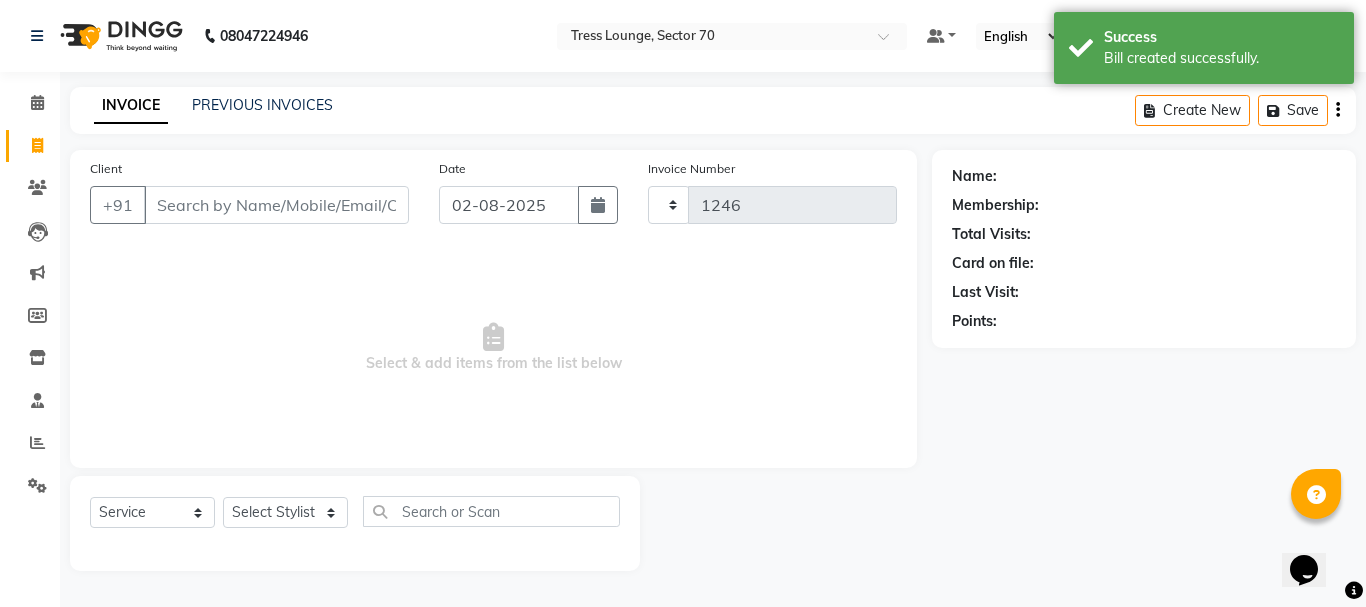 select on "6241" 